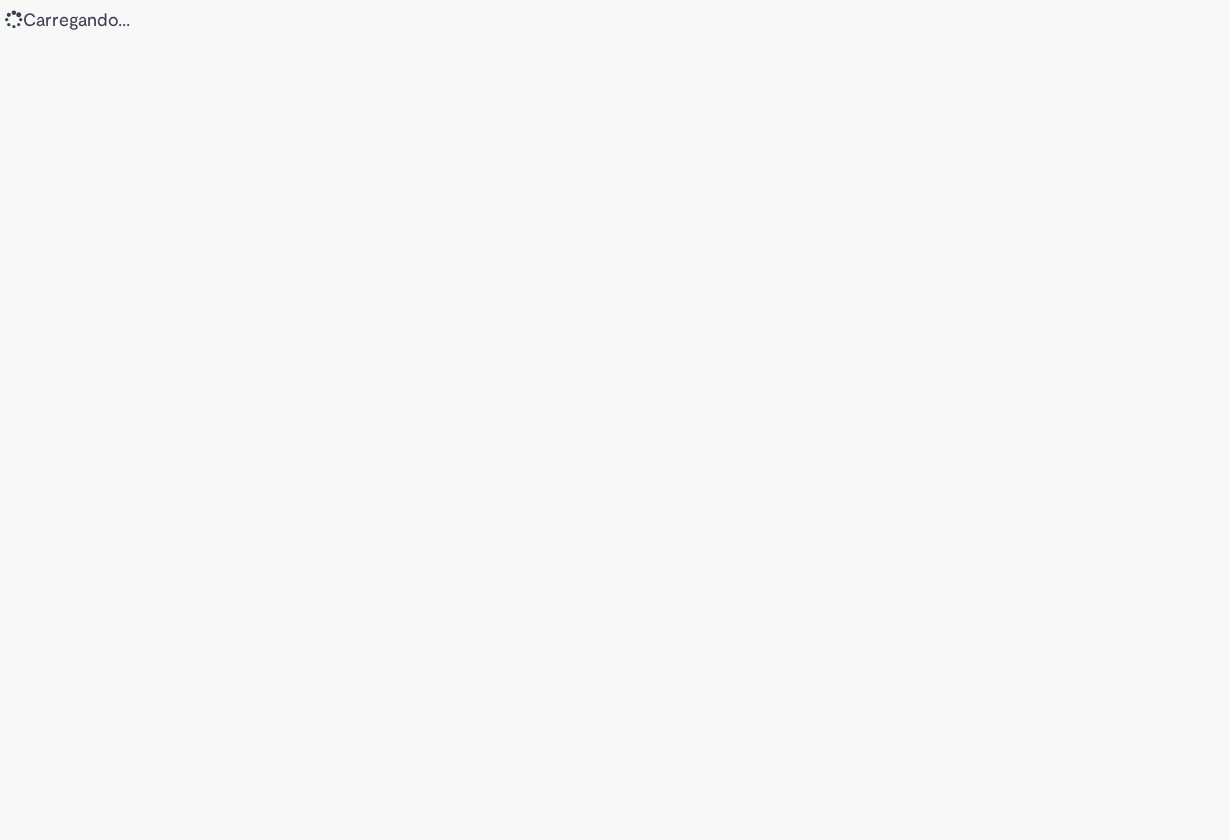 scroll, scrollTop: 0, scrollLeft: 0, axis: both 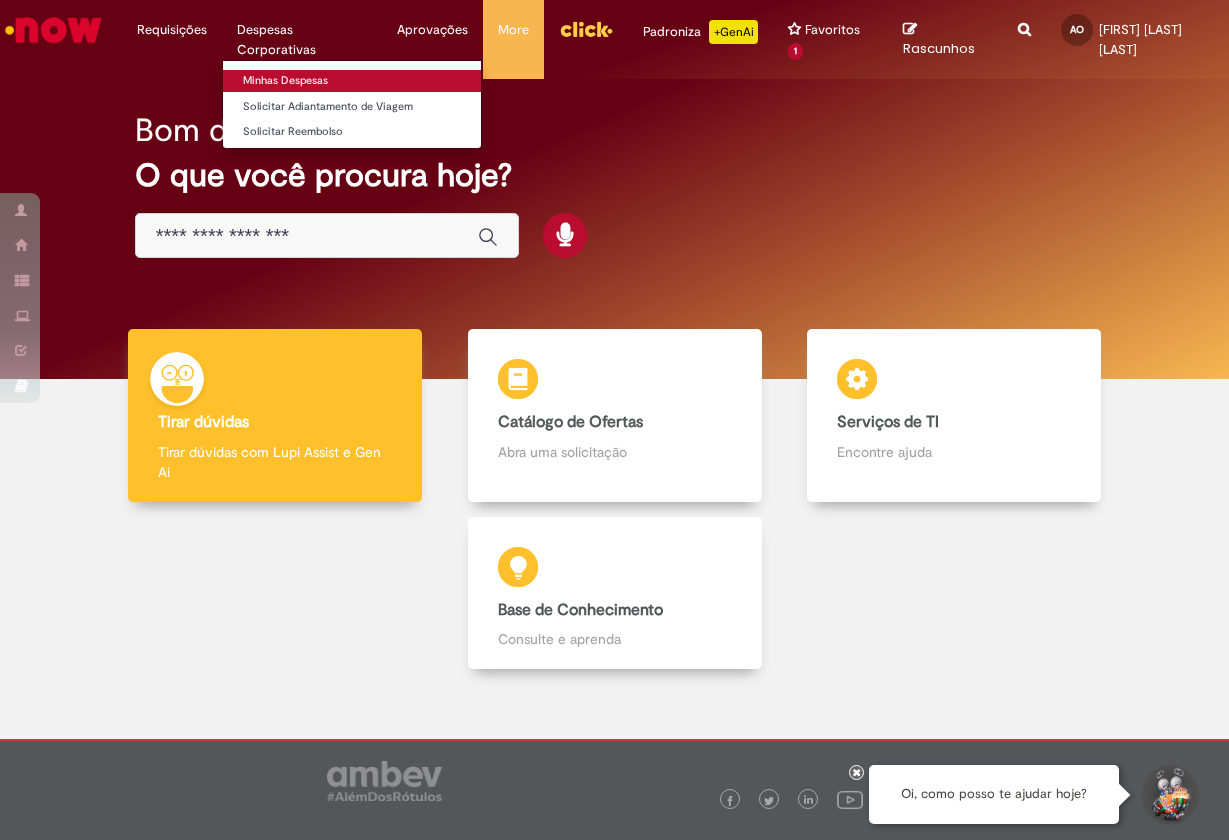 click on "Minhas Despesas" at bounding box center (352, 81) 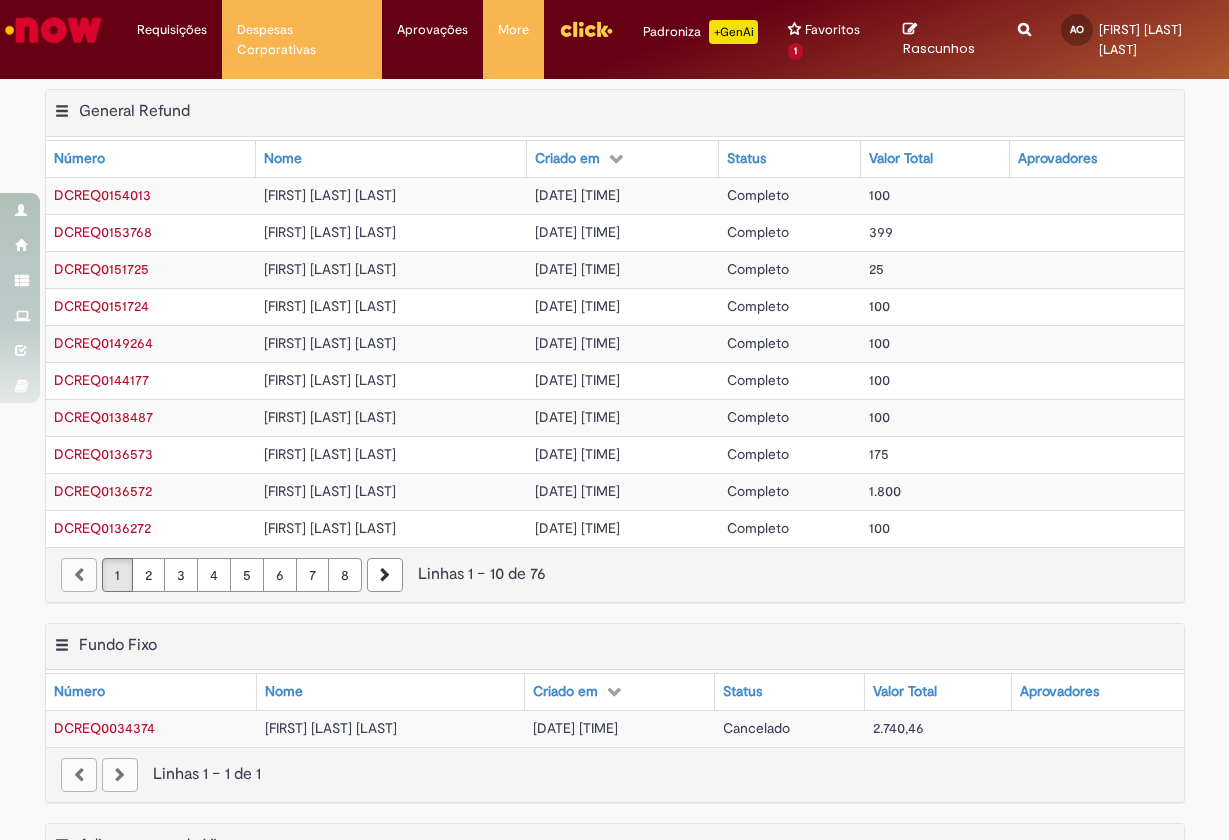 scroll, scrollTop: 0, scrollLeft: 0, axis: both 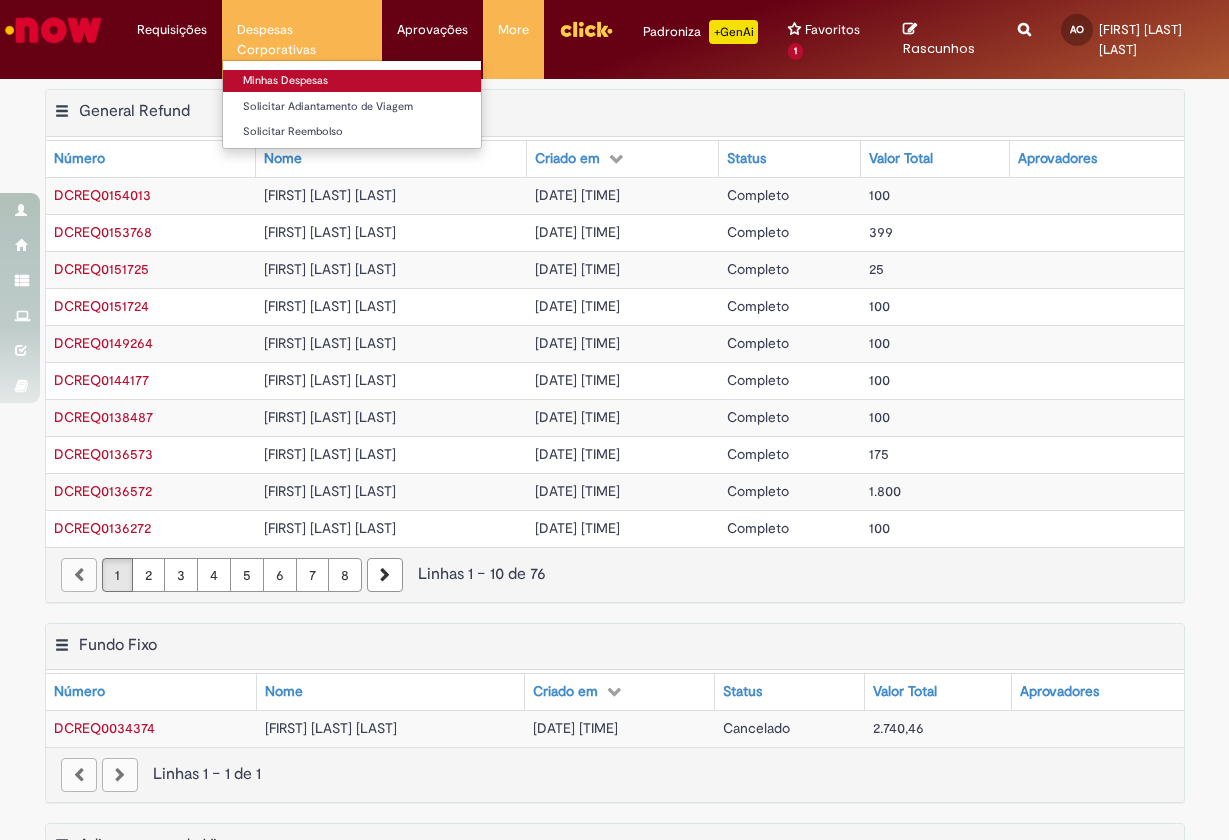 click on "Minhas Despesas" at bounding box center [352, 81] 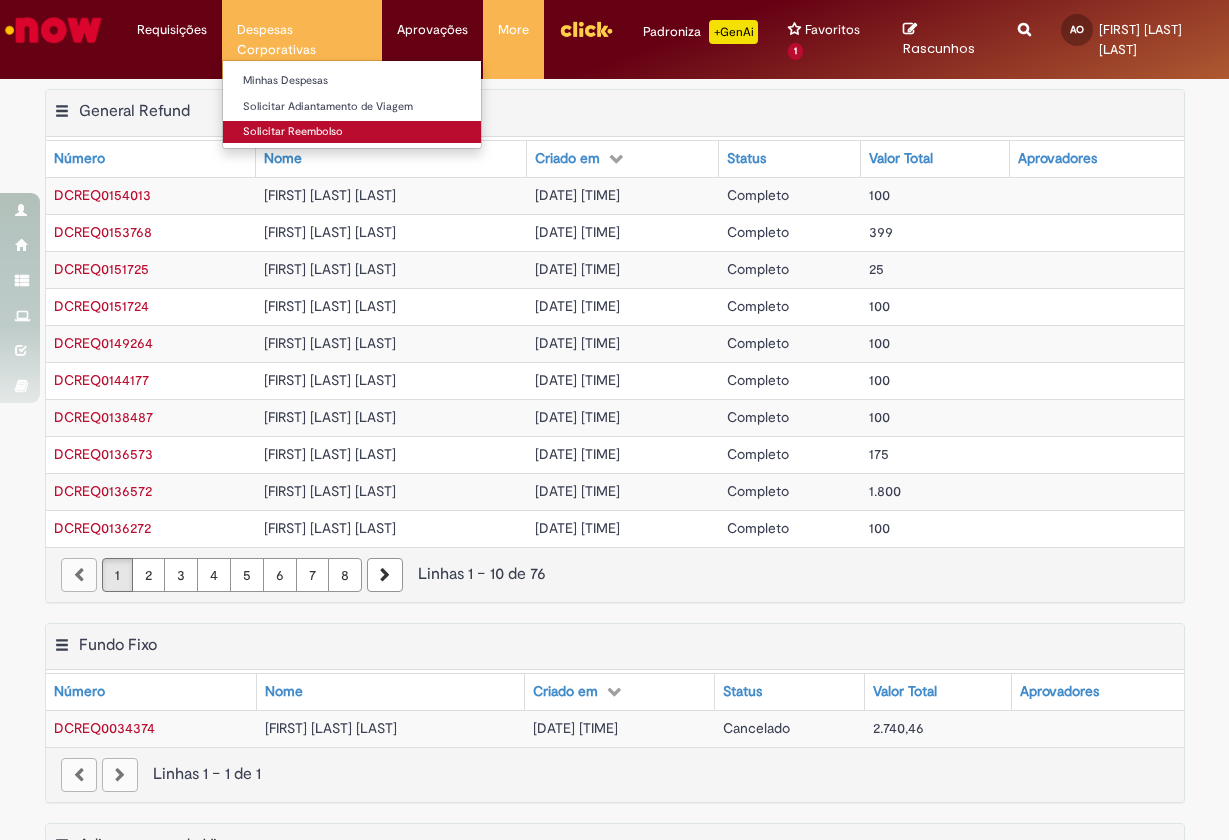 click on "Solicitar Reembolso" at bounding box center [352, 132] 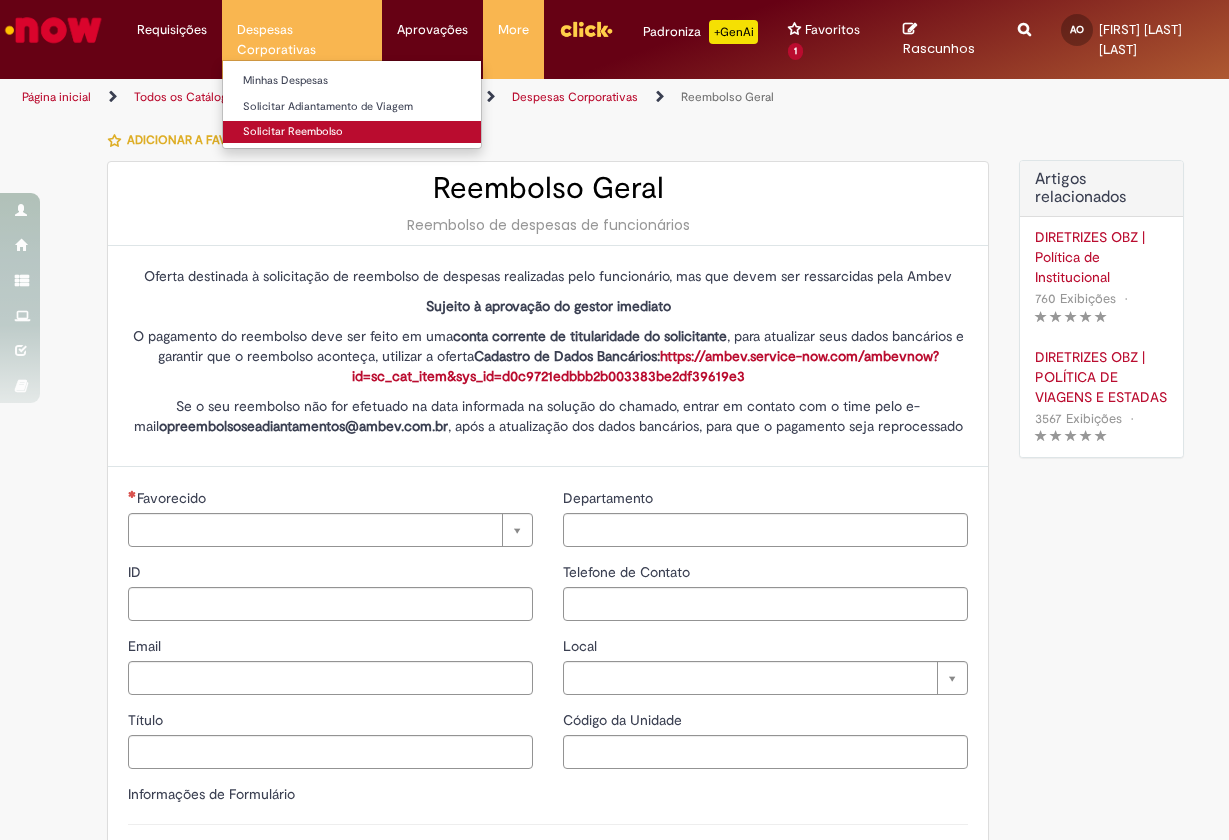 type on "********" 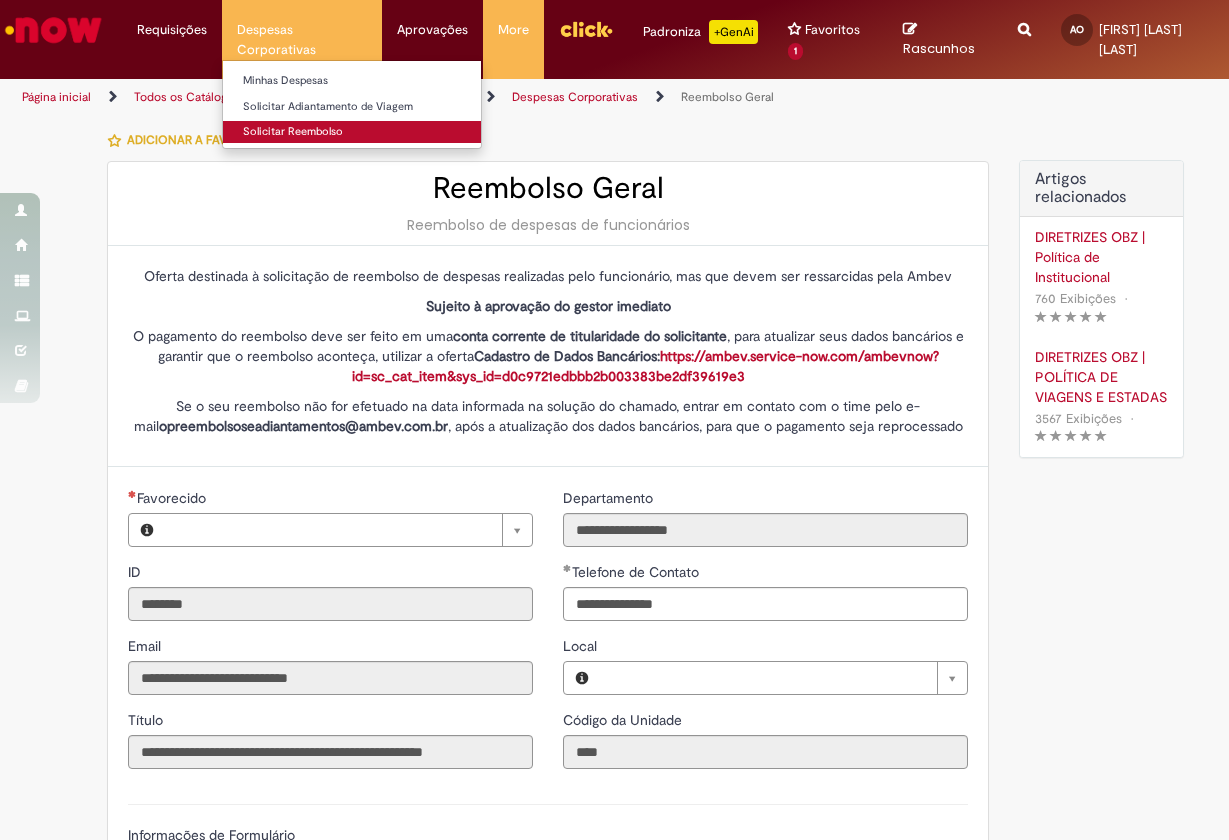 type on "**********" 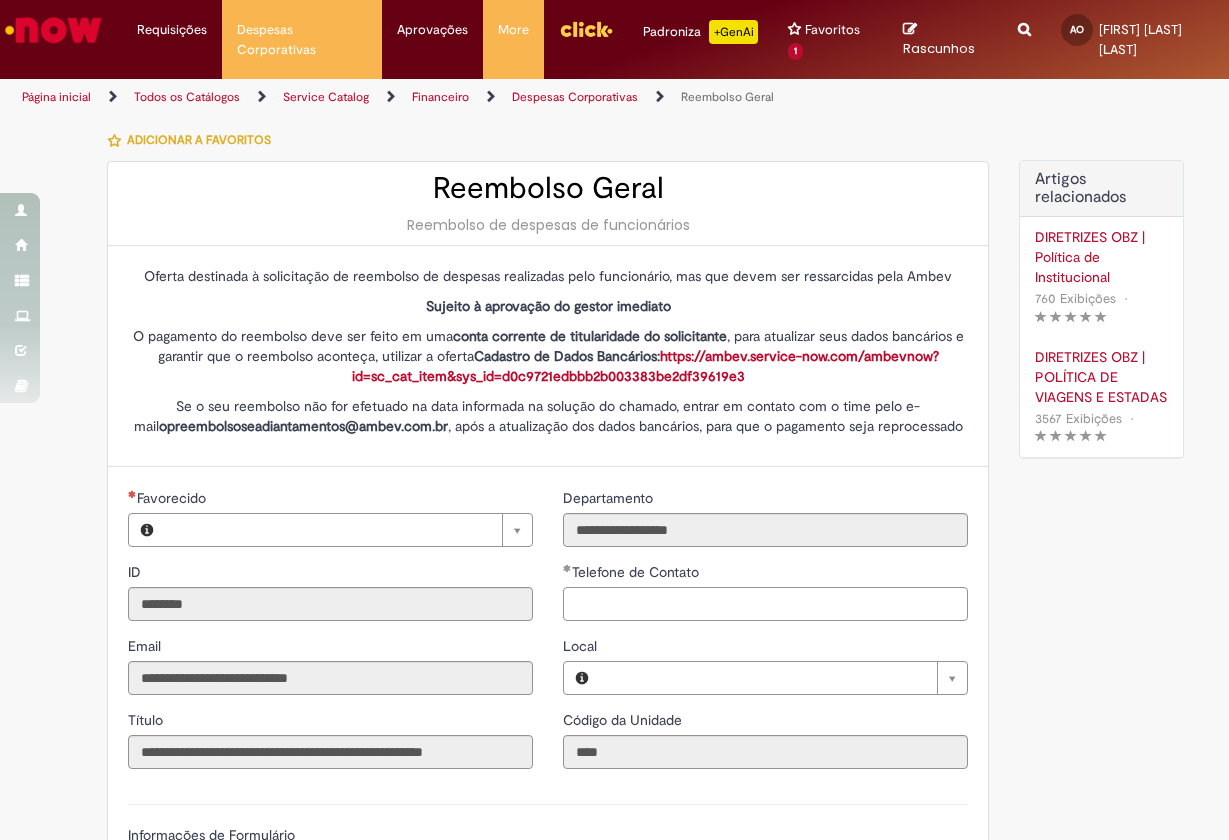 type on "**********" 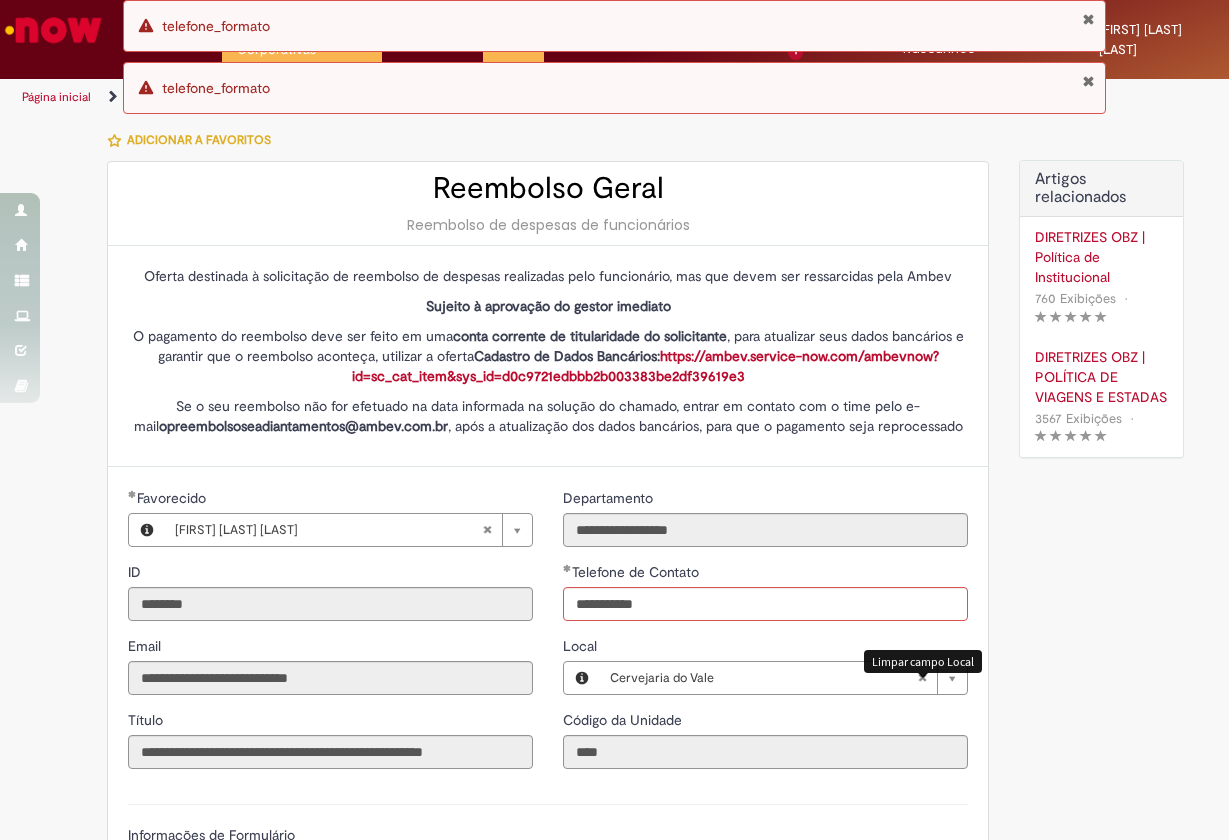 type on "**********" 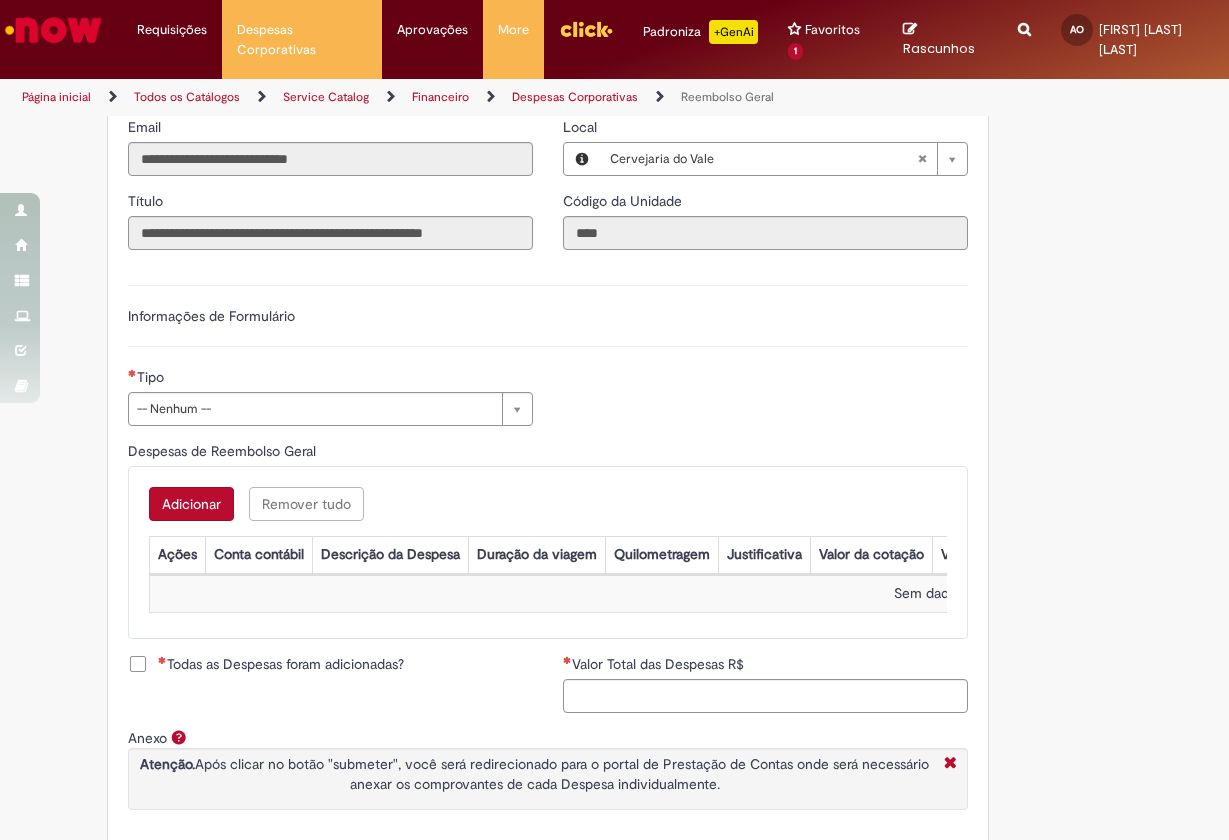 scroll, scrollTop: 521, scrollLeft: 0, axis: vertical 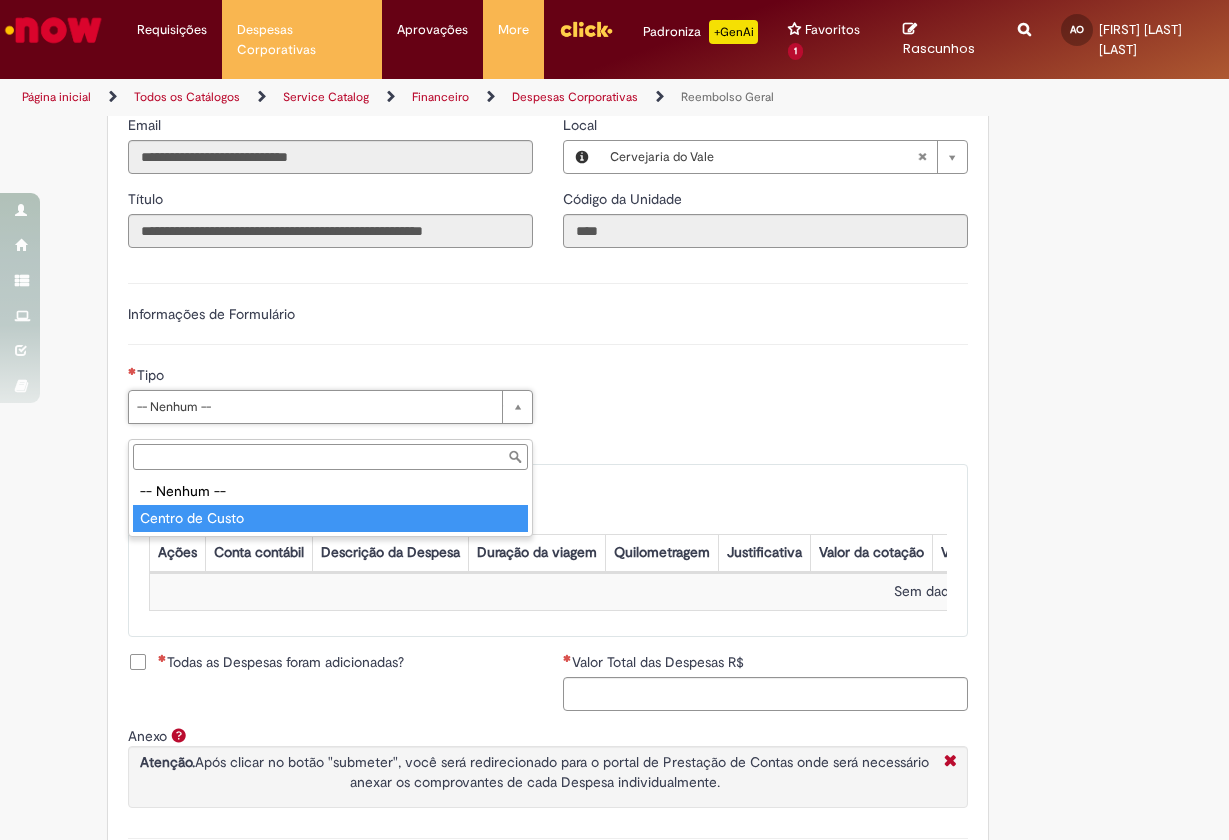 type on "**********" 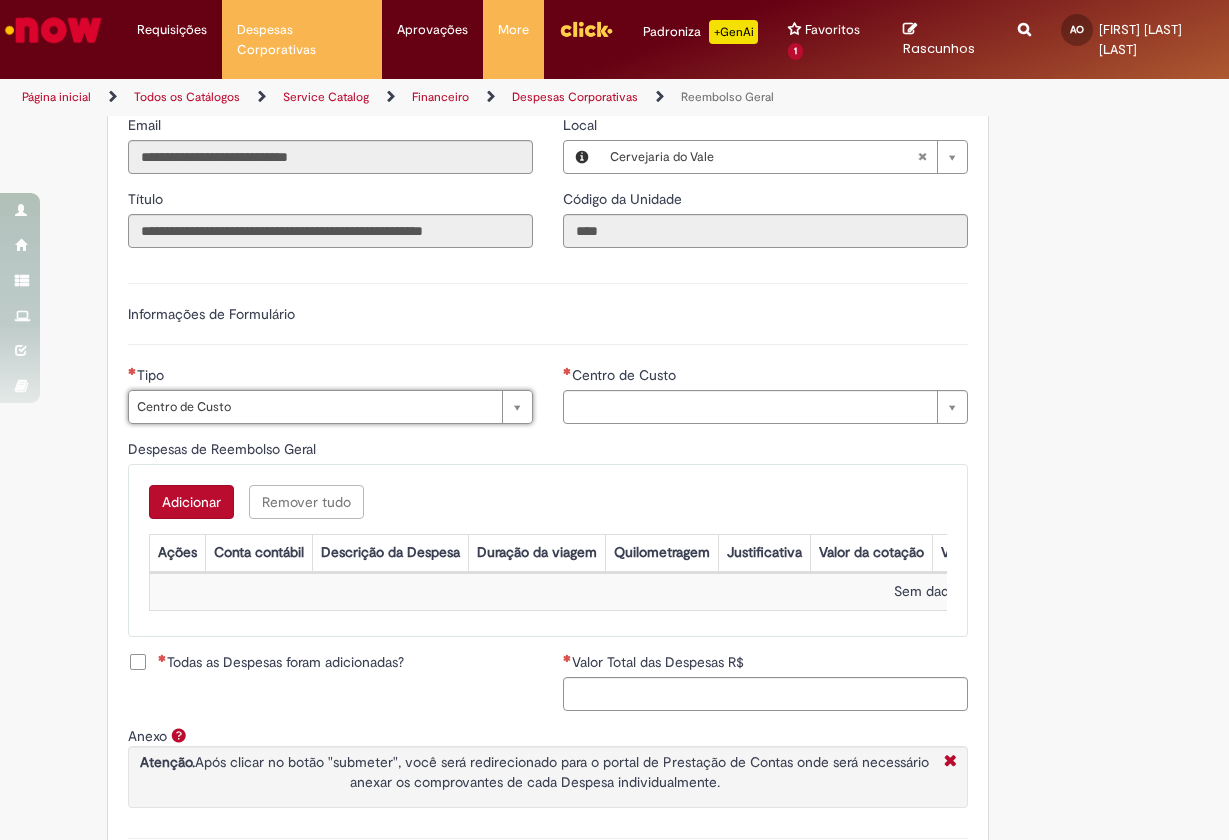 type on "**********" 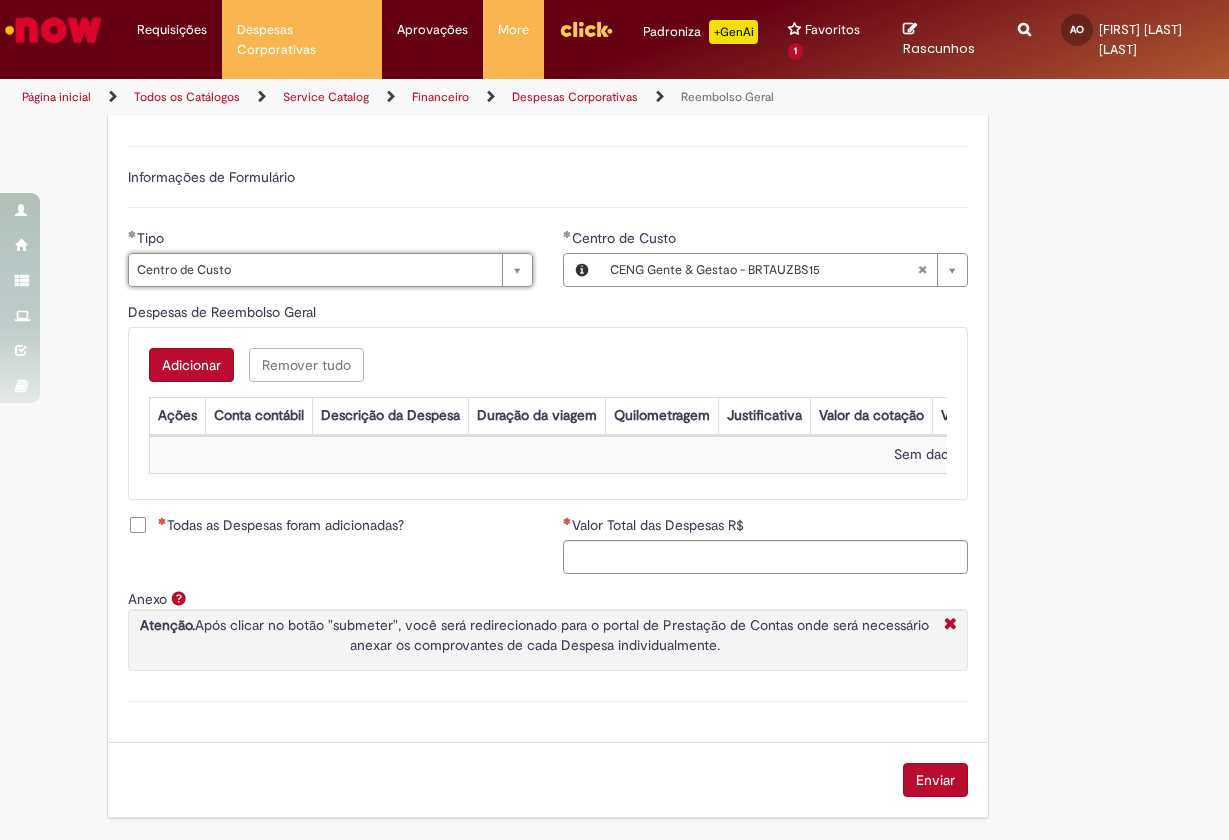 scroll, scrollTop: 661, scrollLeft: 0, axis: vertical 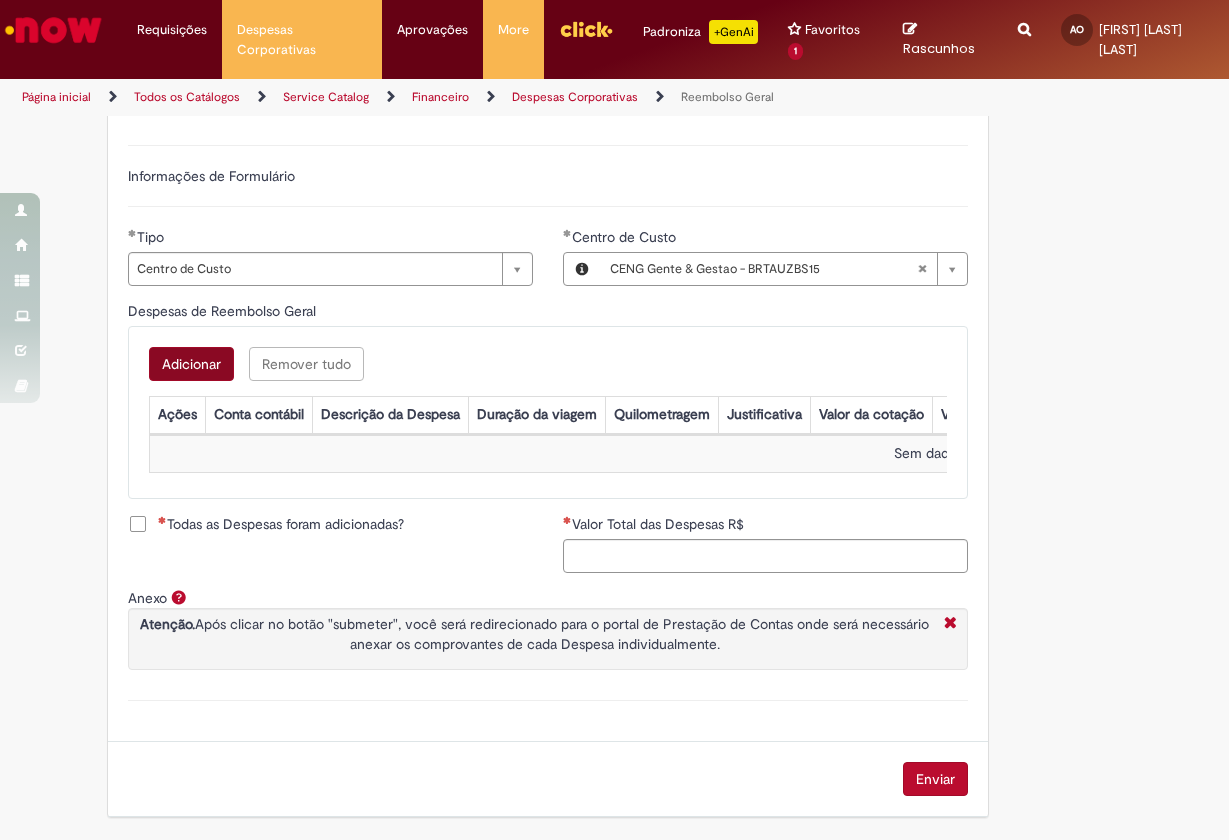 click on "Adicionar" at bounding box center (191, 364) 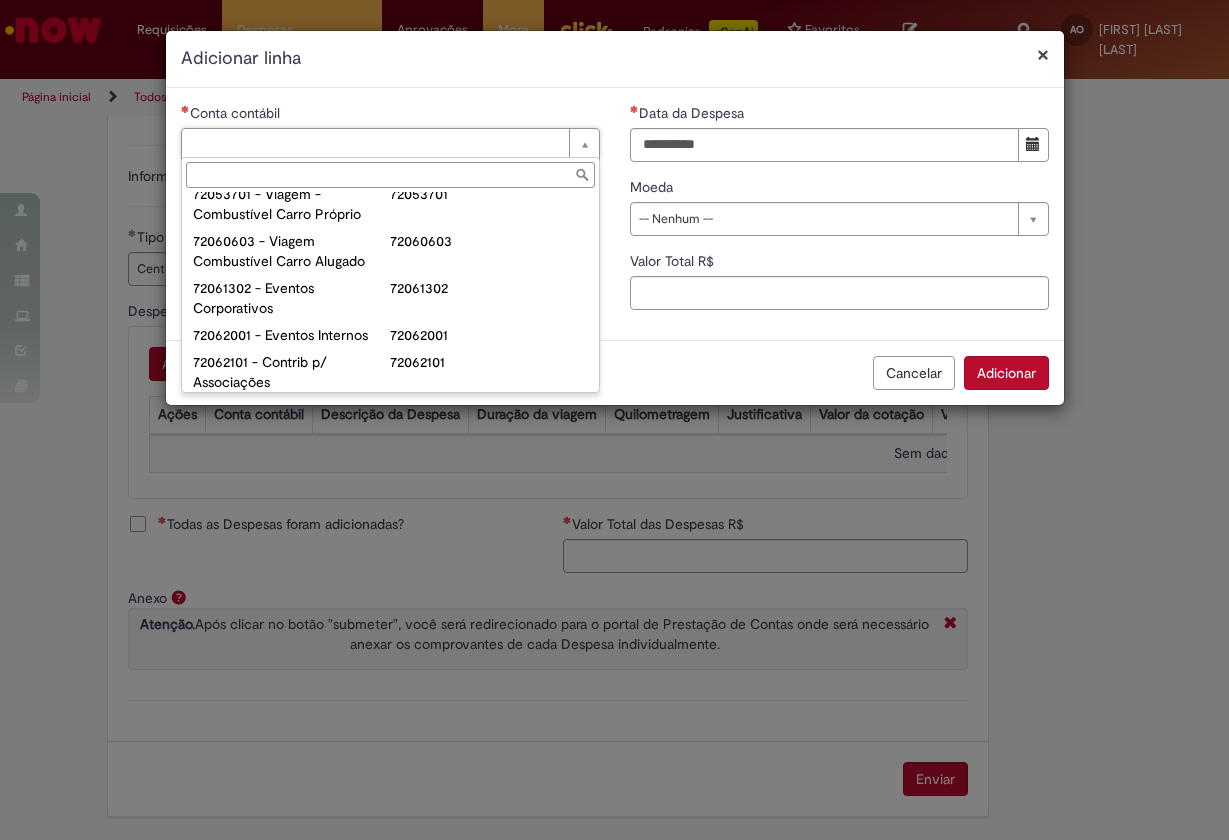 scroll, scrollTop: 1379, scrollLeft: 0, axis: vertical 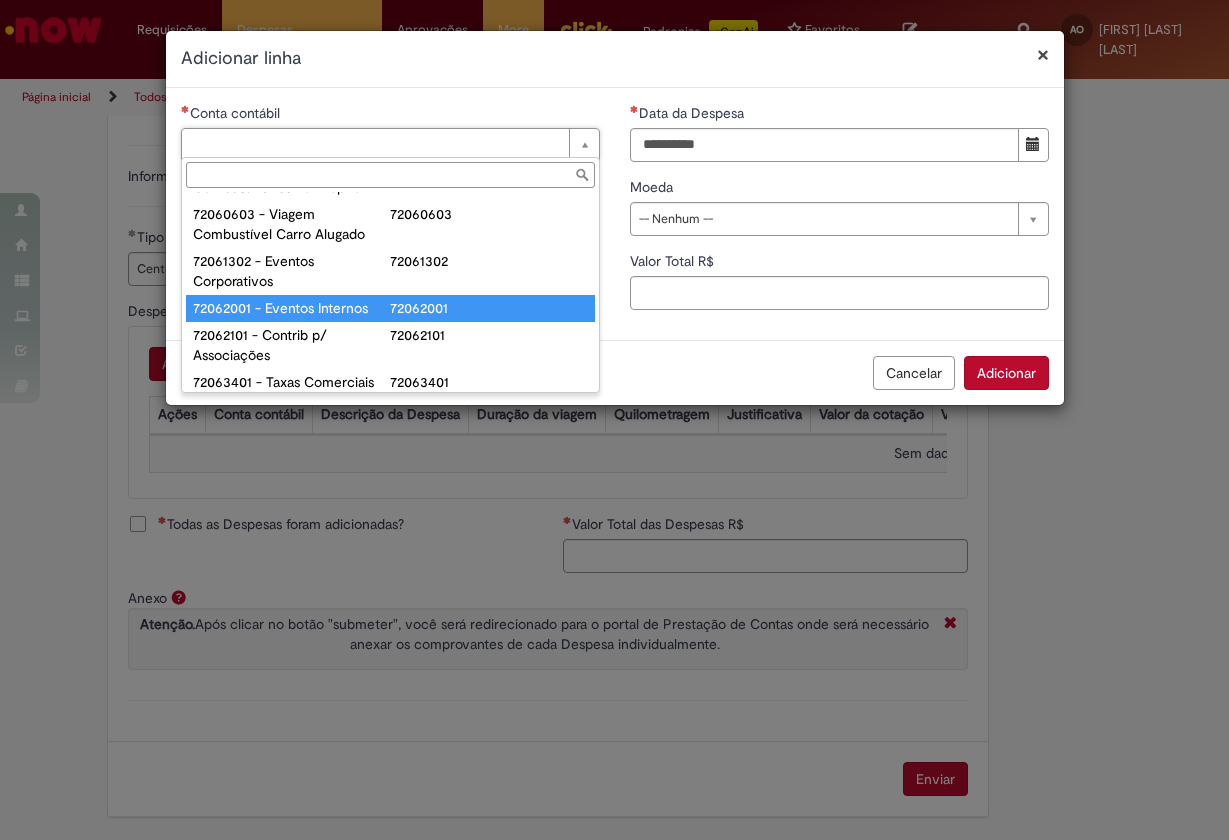 type on "**********" 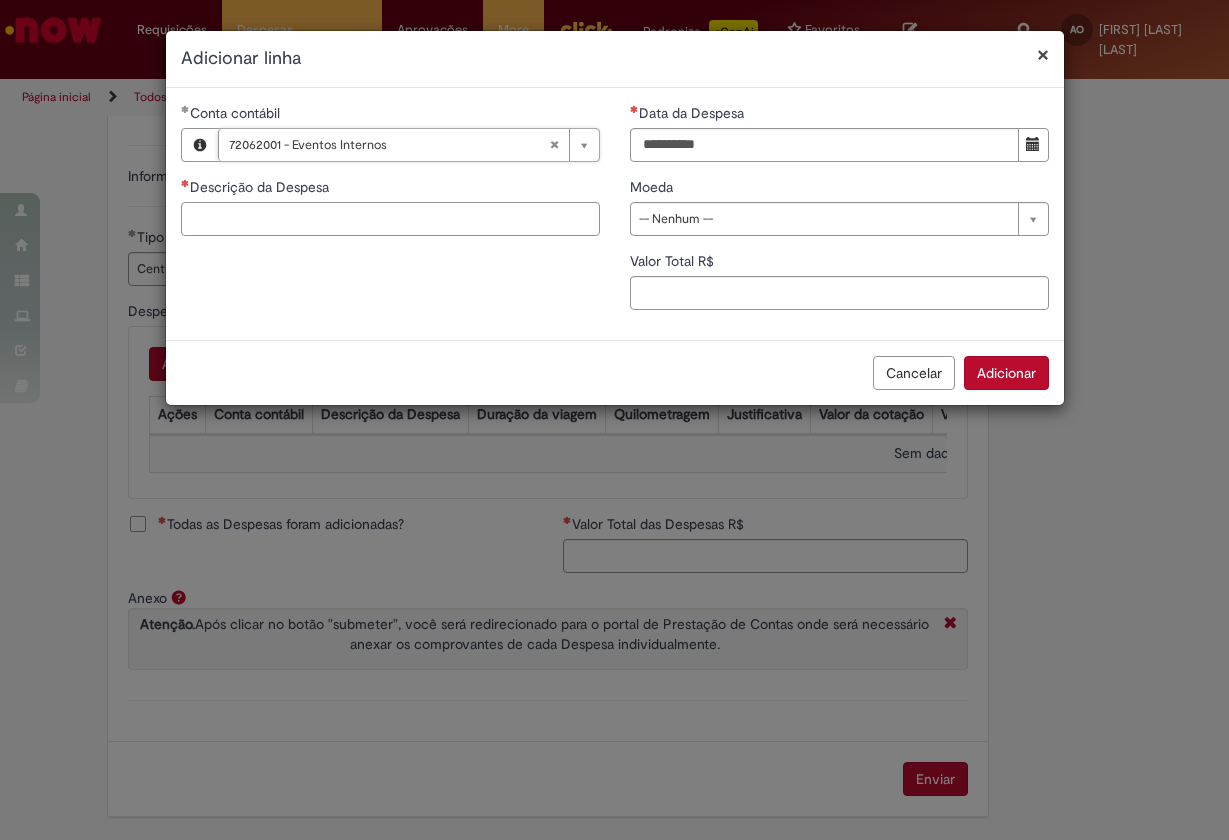 click on "Descrição da Despesa" at bounding box center (390, 219) 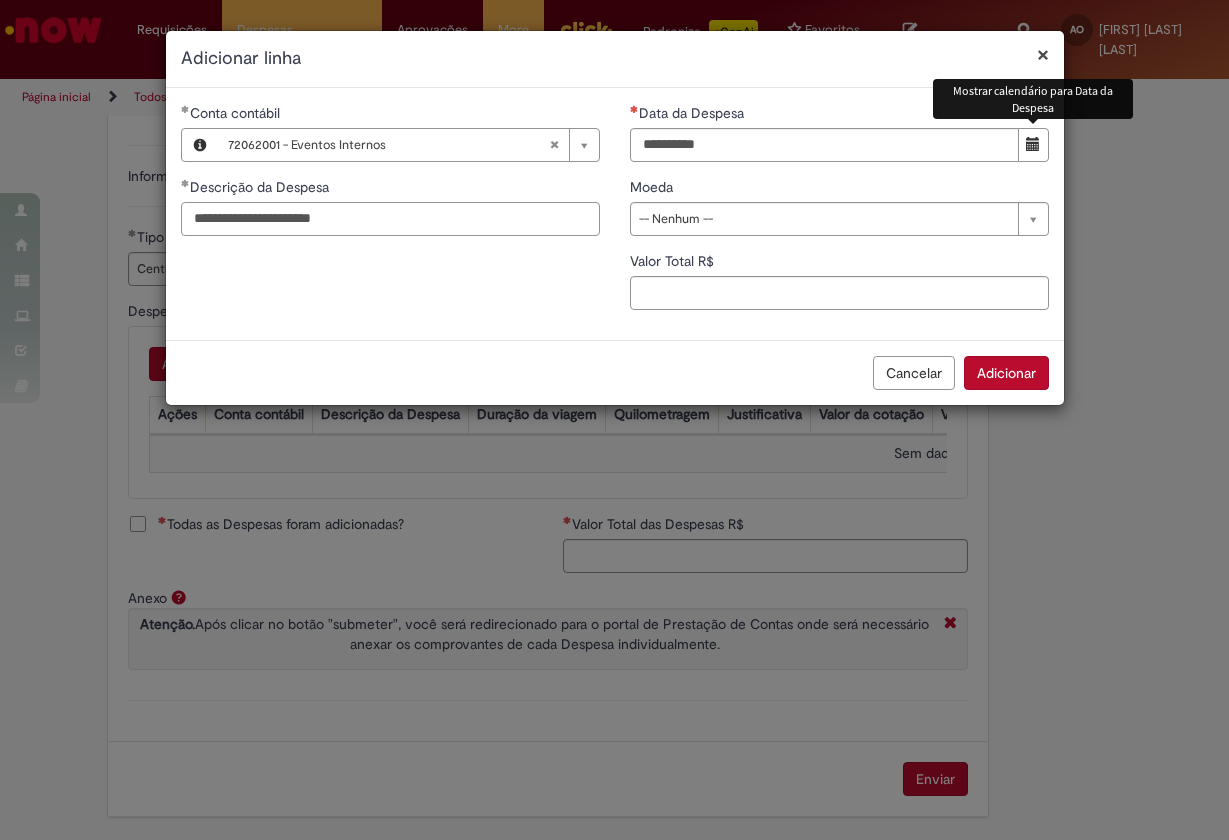 type on "**********" 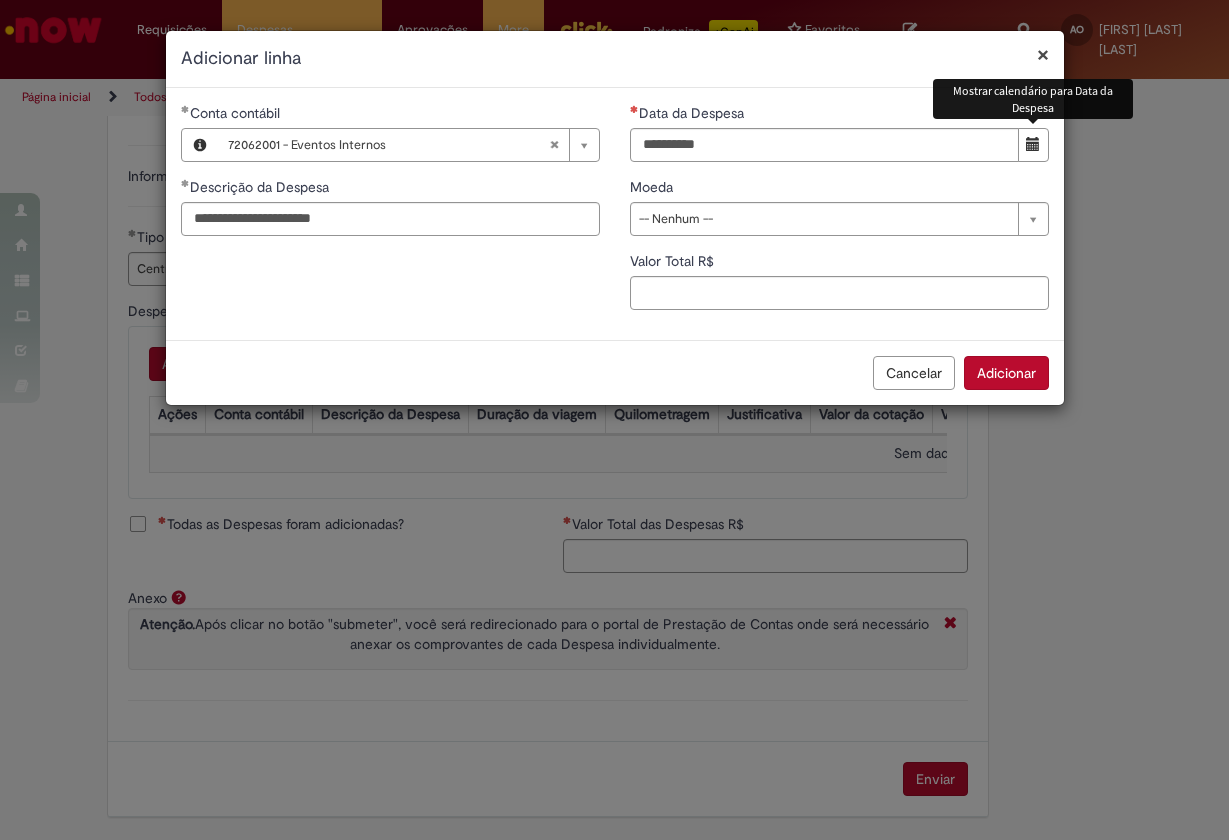 click at bounding box center (1033, 144) 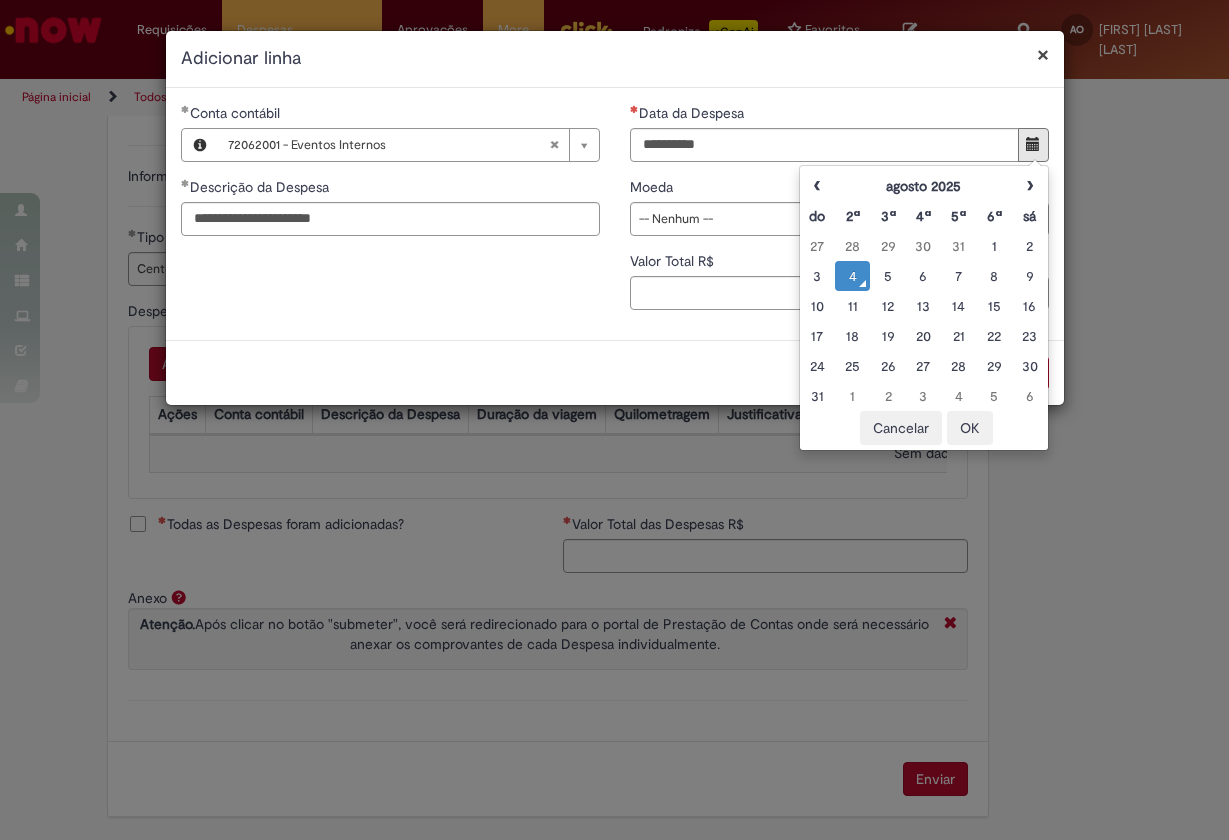 click on "4" at bounding box center [852, 276] 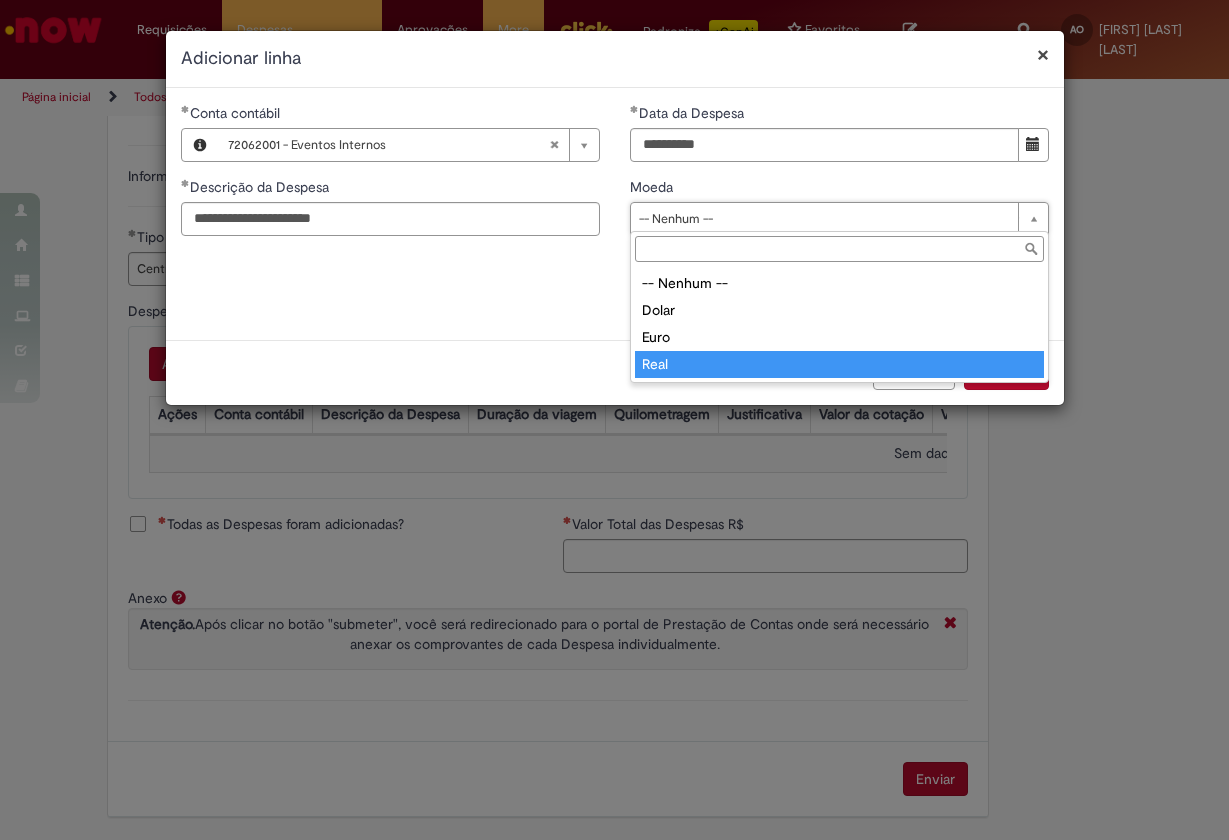 type on "****" 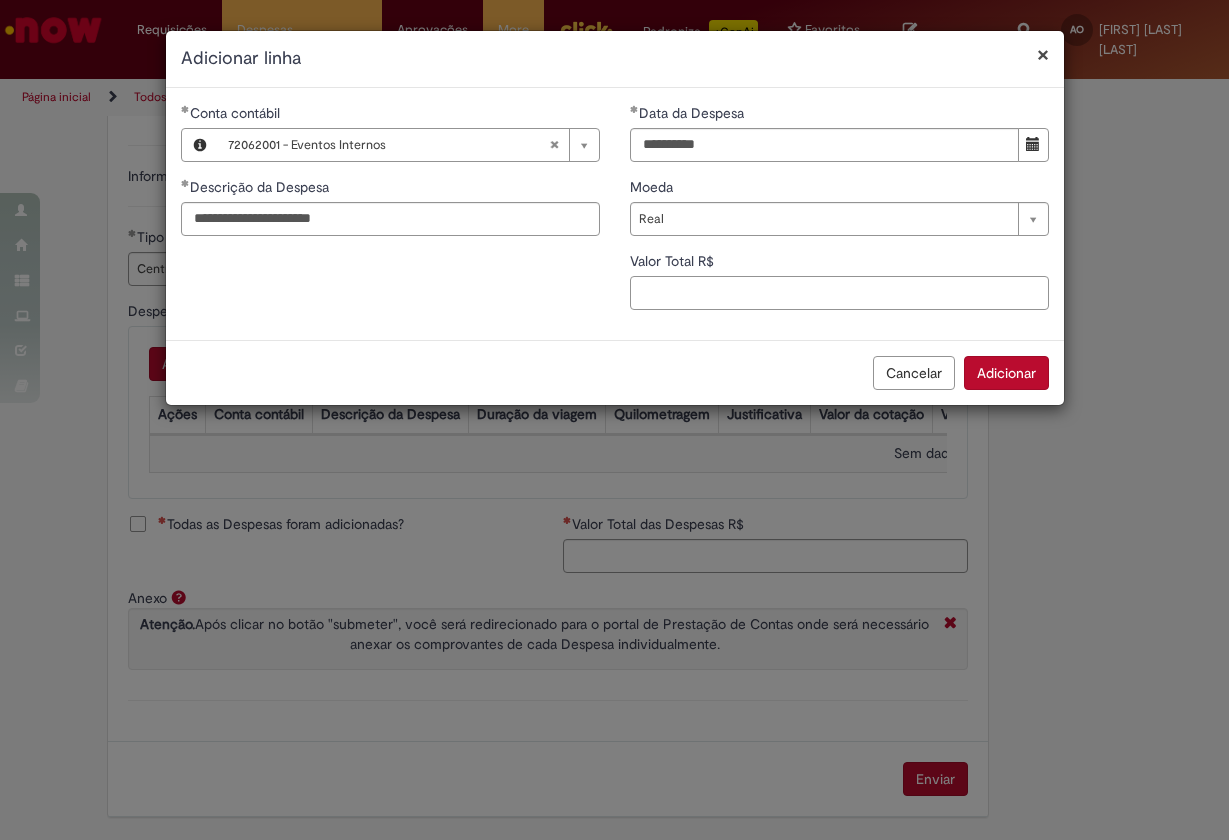 click on "Valor Total R$" at bounding box center [839, 293] 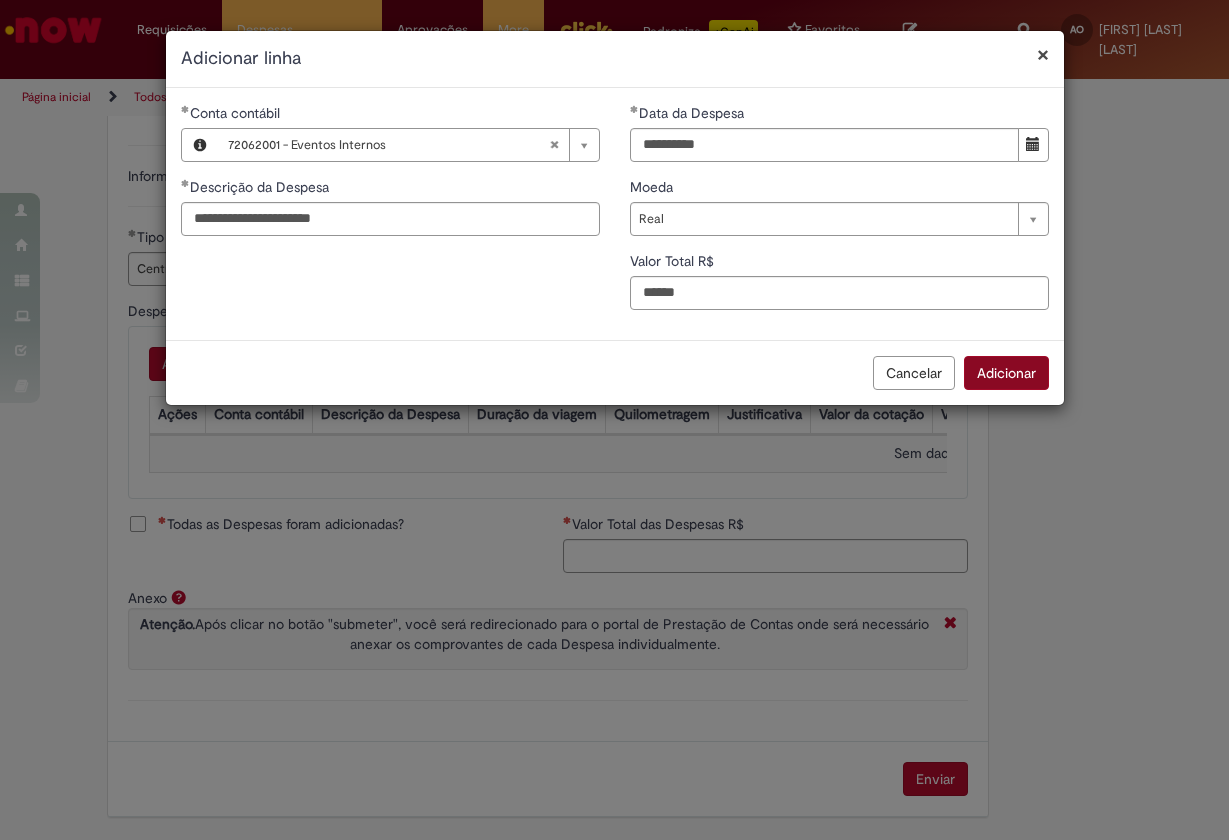type on "***" 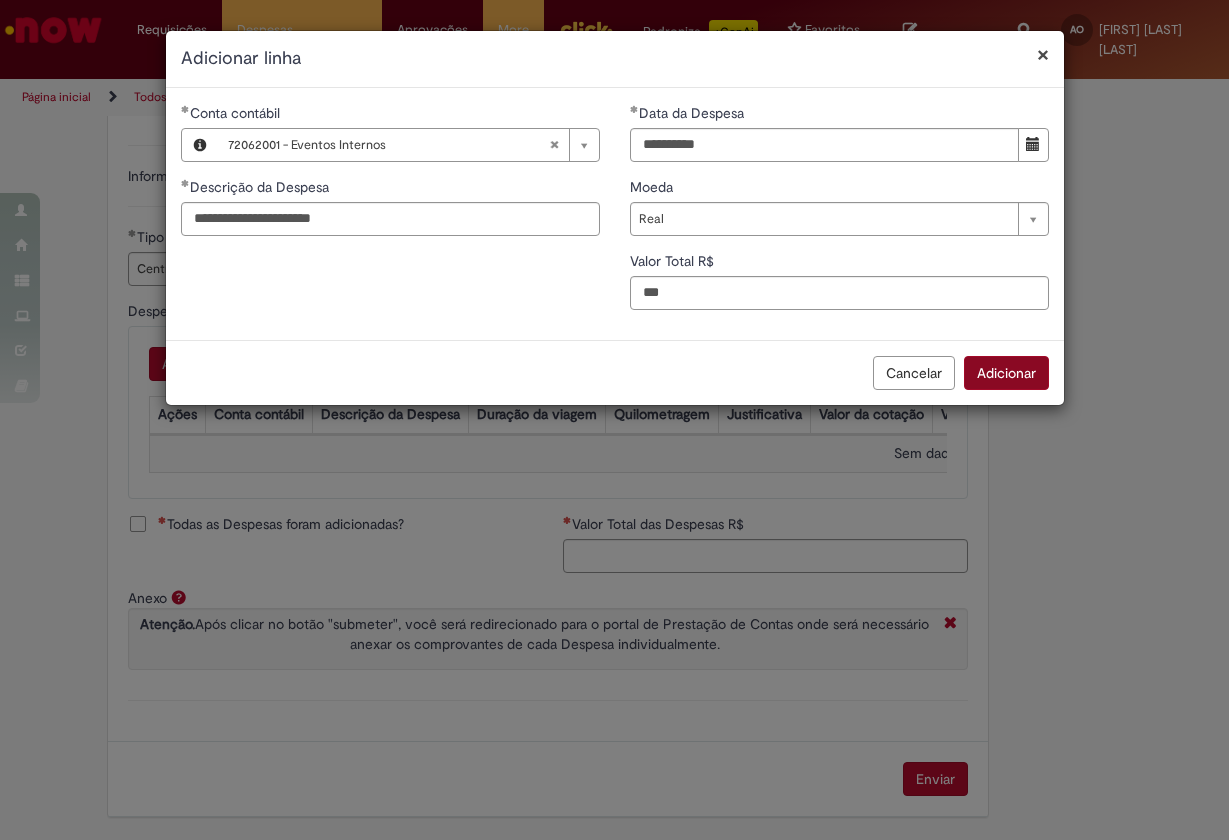 click on "Adicionar" at bounding box center [1006, 373] 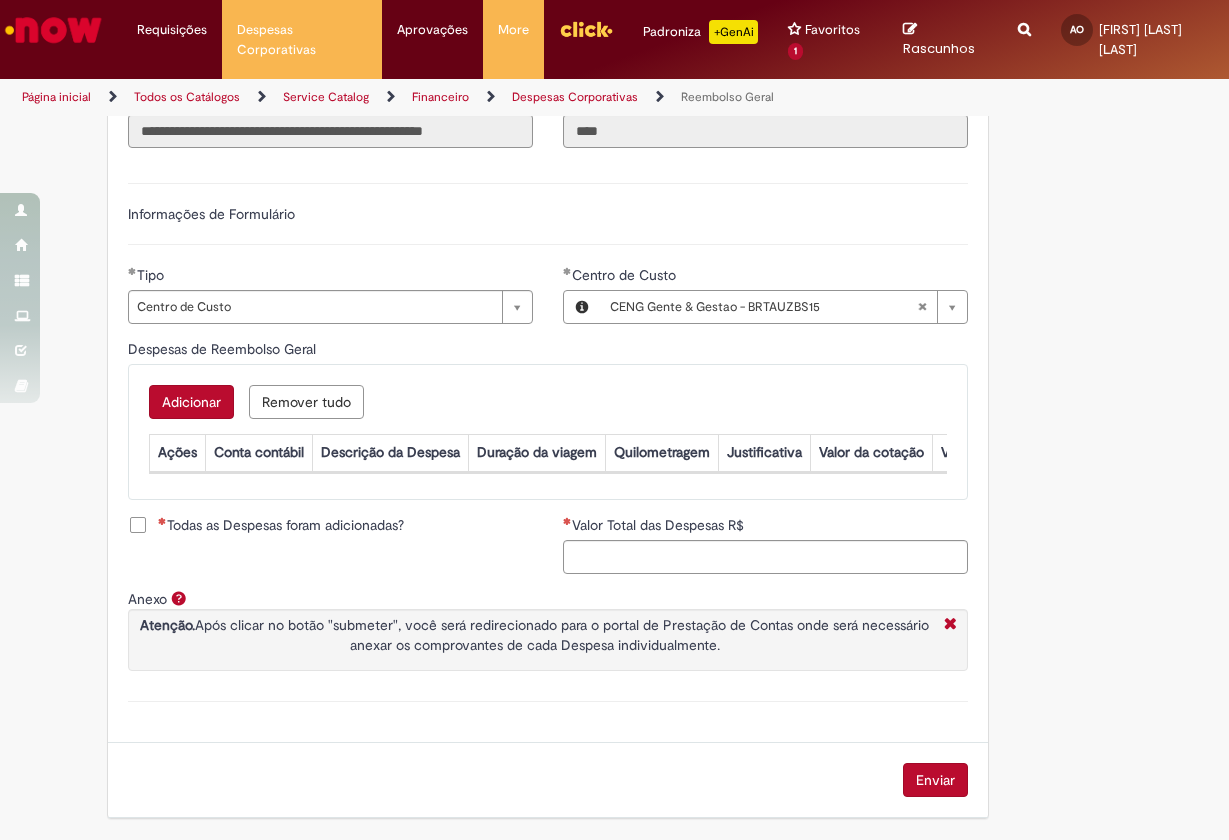 scroll, scrollTop: 640, scrollLeft: 0, axis: vertical 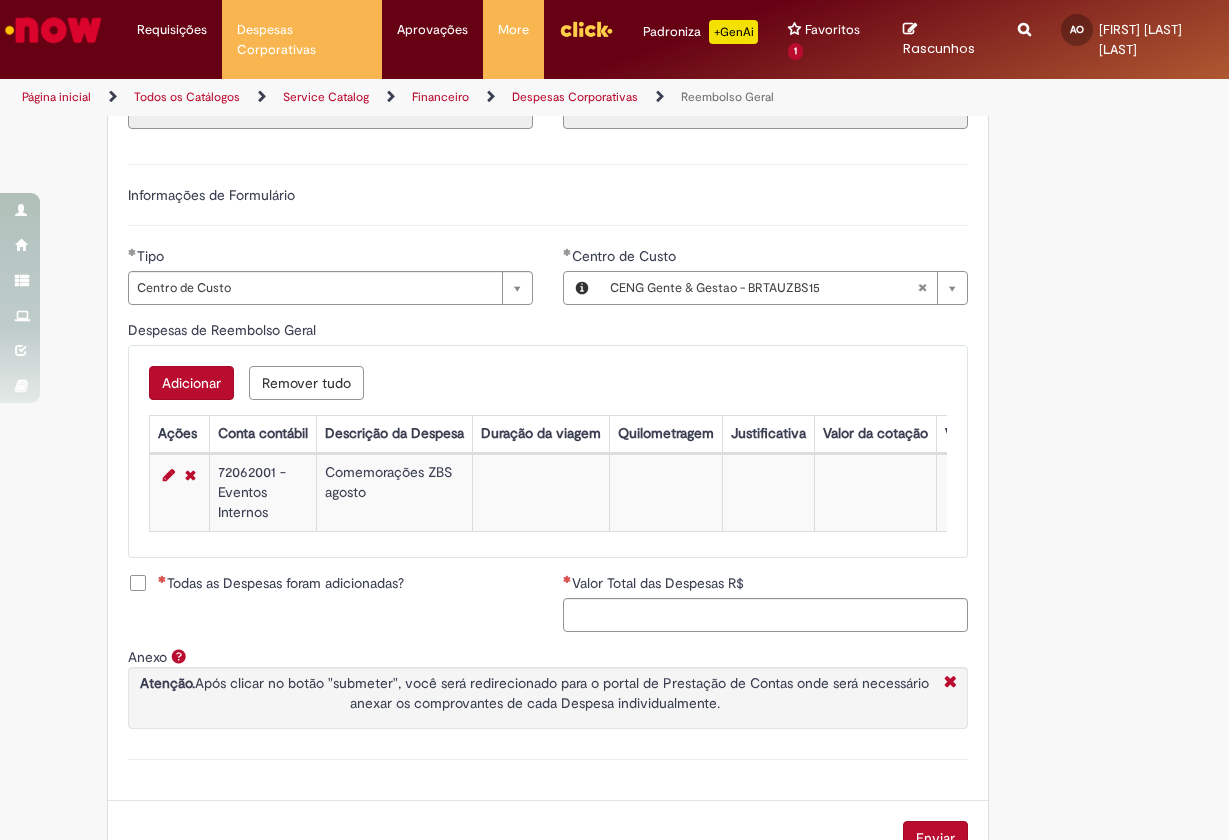 click on "Todas as Despesas foram adicionadas?" at bounding box center [281, 583] 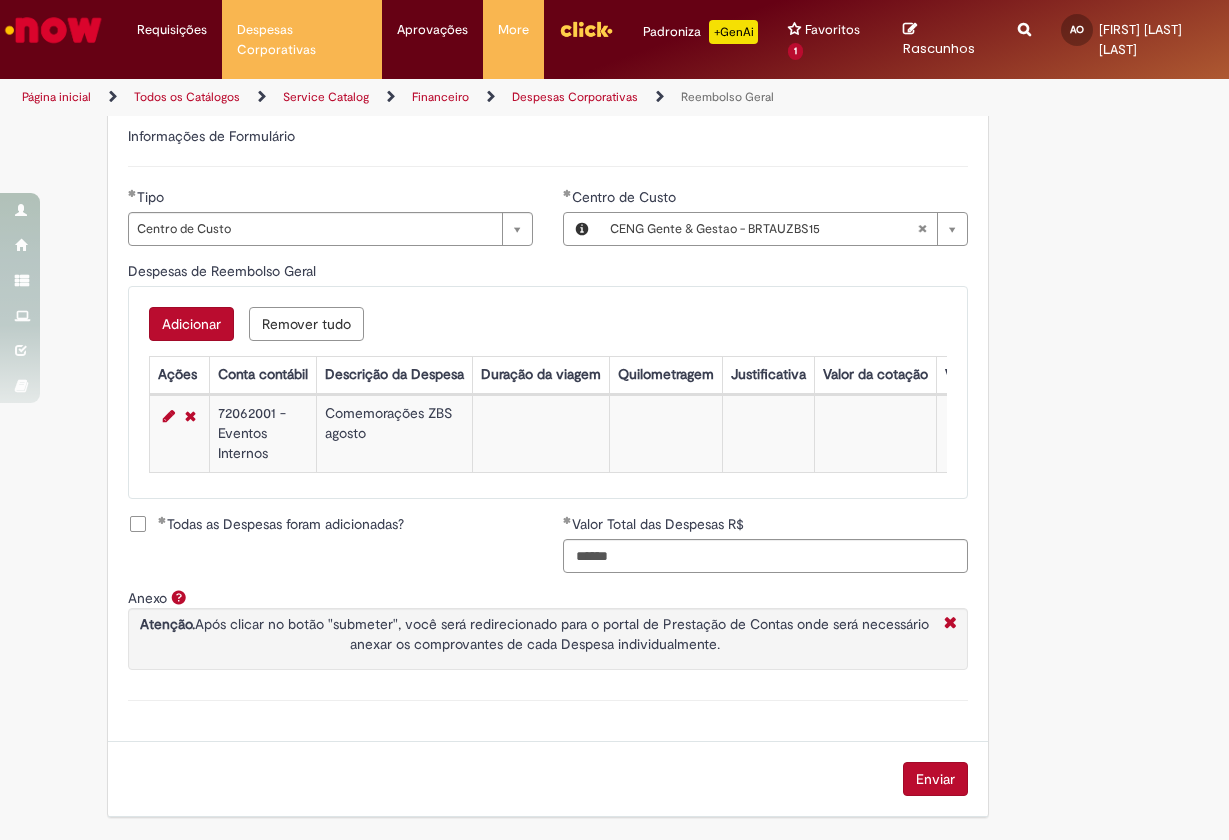 scroll, scrollTop: 714, scrollLeft: 0, axis: vertical 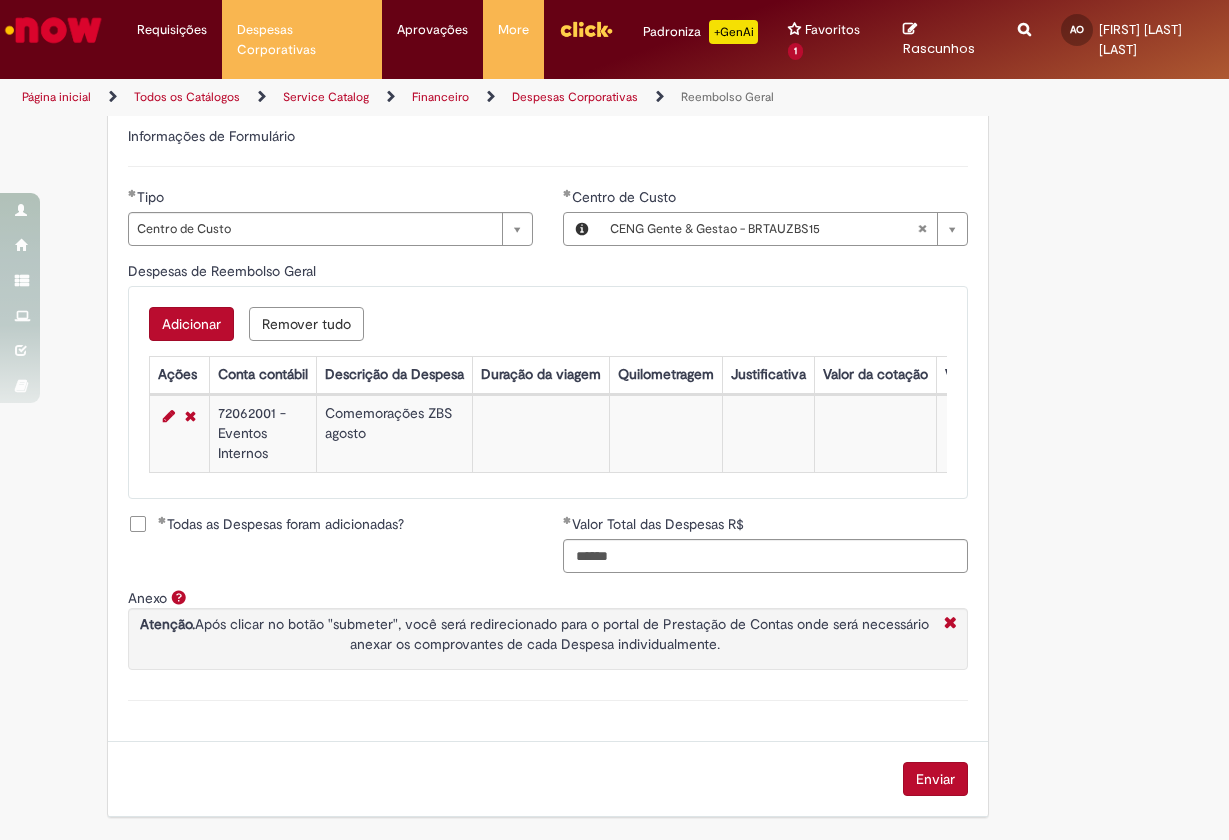 click on "Enviar" at bounding box center (935, 779) 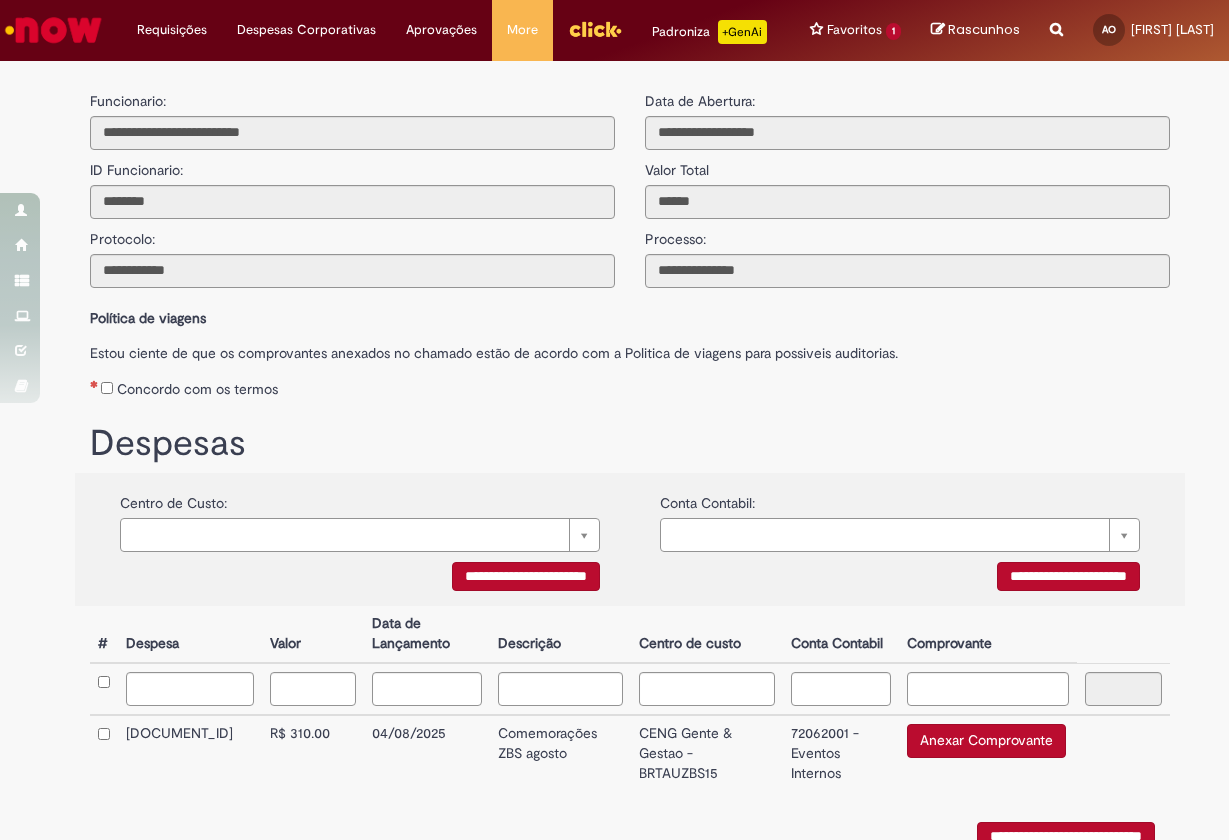 scroll, scrollTop: 0, scrollLeft: 0, axis: both 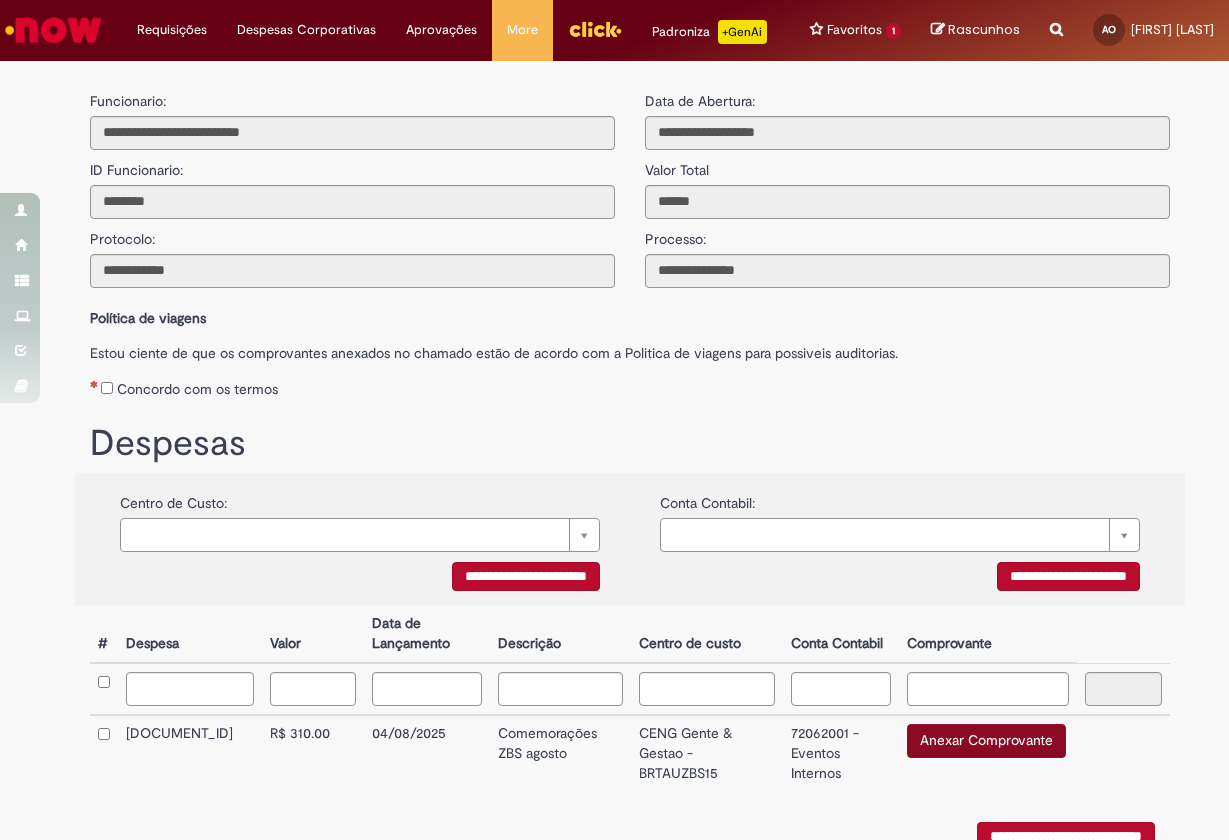click on "Anexar Comprovante" at bounding box center [986, 741] 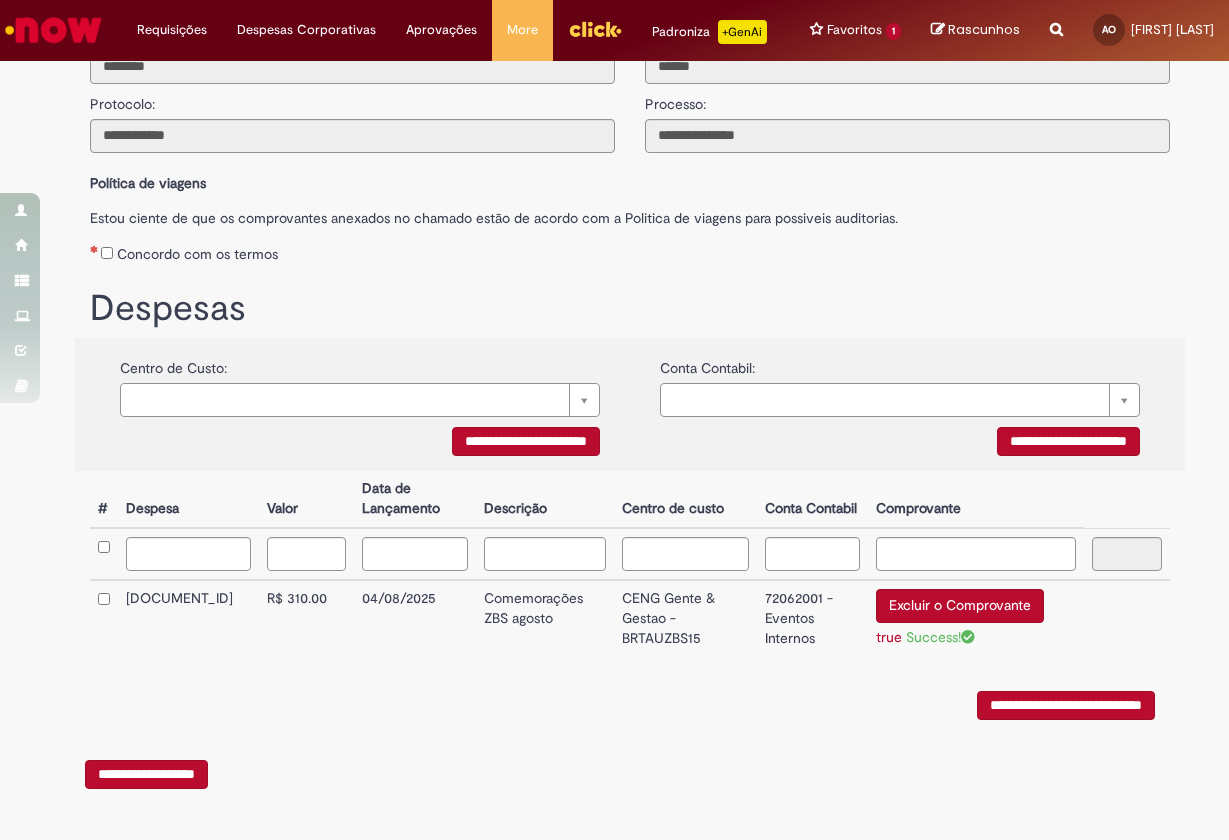 scroll, scrollTop: 155, scrollLeft: 0, axis: vertical 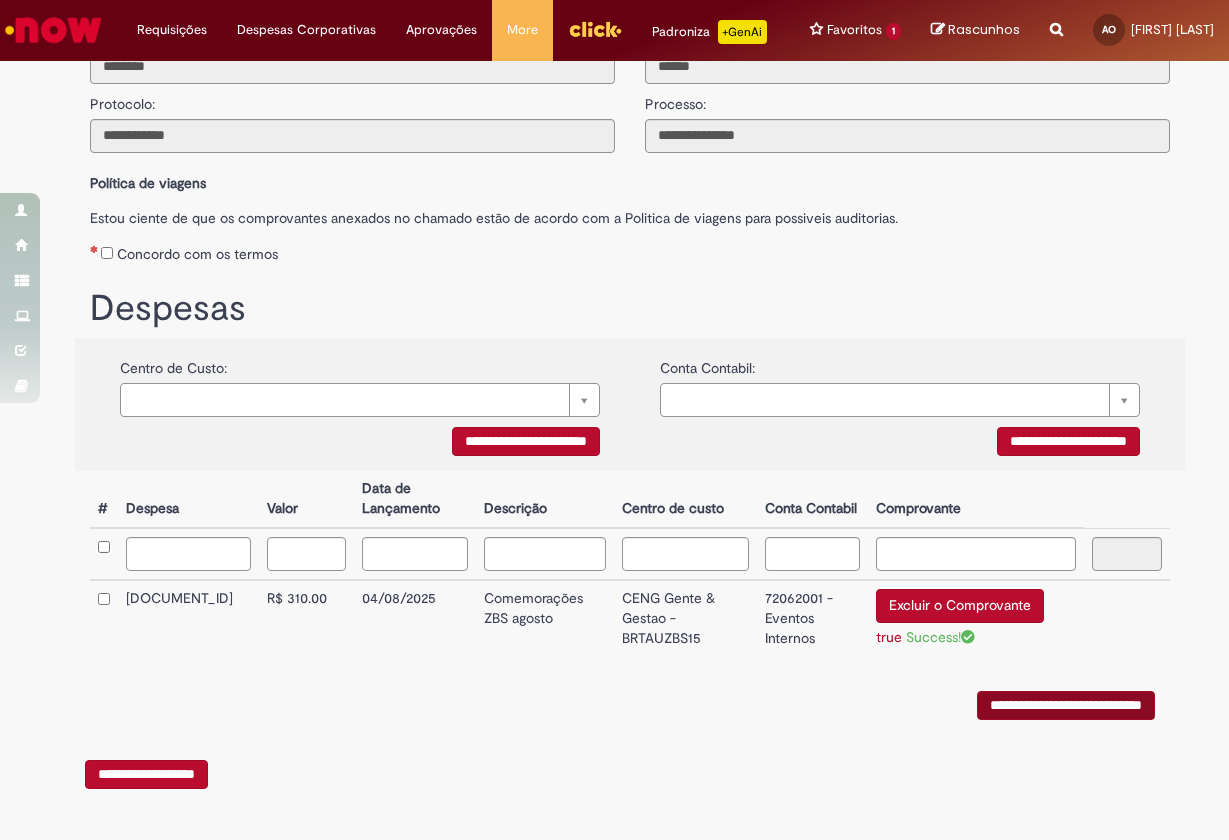 click on "**********" at bounding box center (1066, 705) 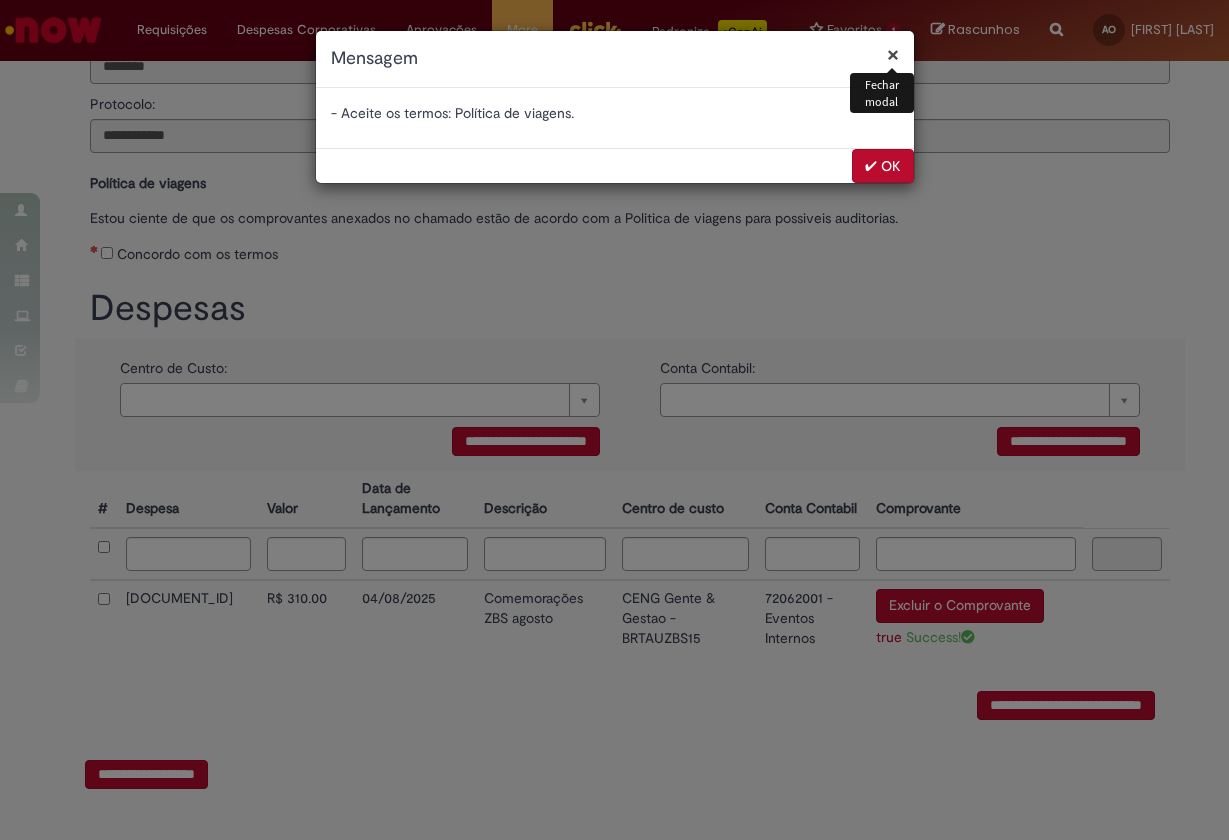 click on "× Fechar modal Mensagem - Aceite os termos: Política de viagens.  ✔ OK" at bounding box center [614, 420] 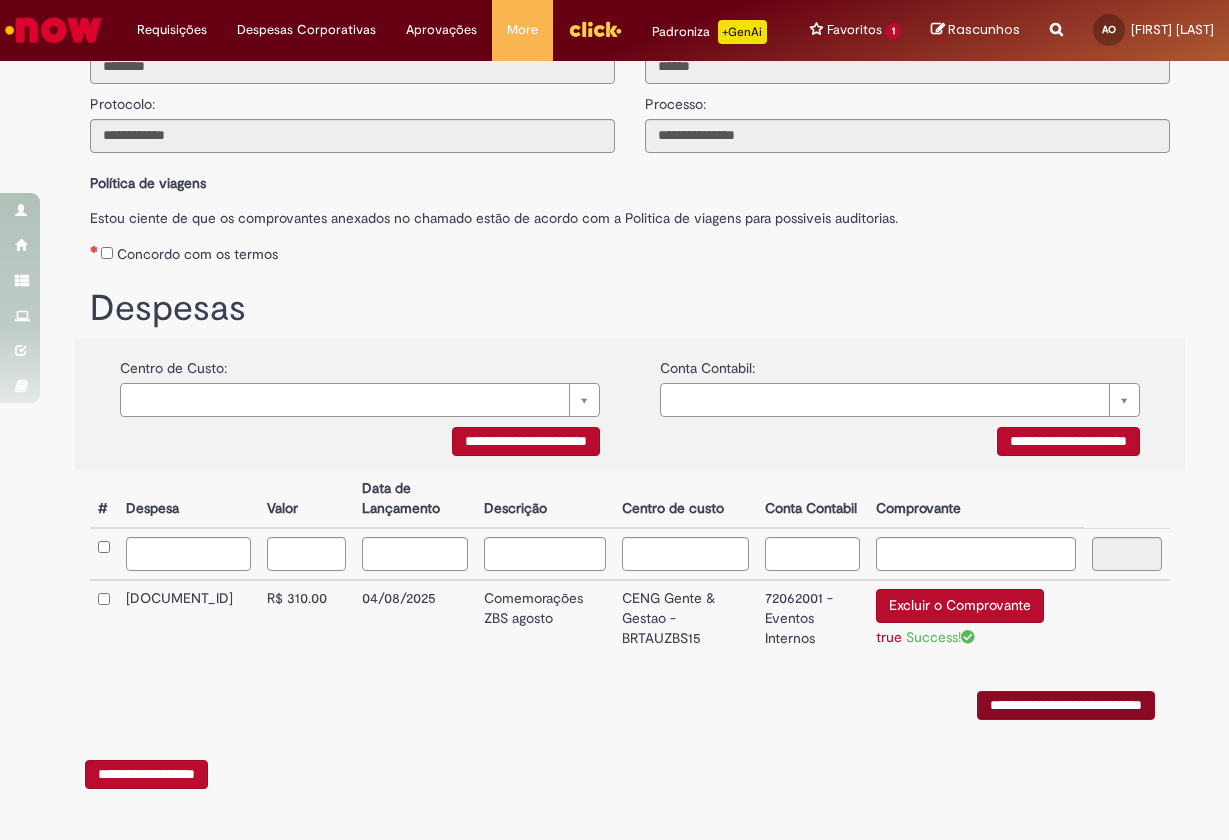 click on "**********" at bounding box center (1066, 705) 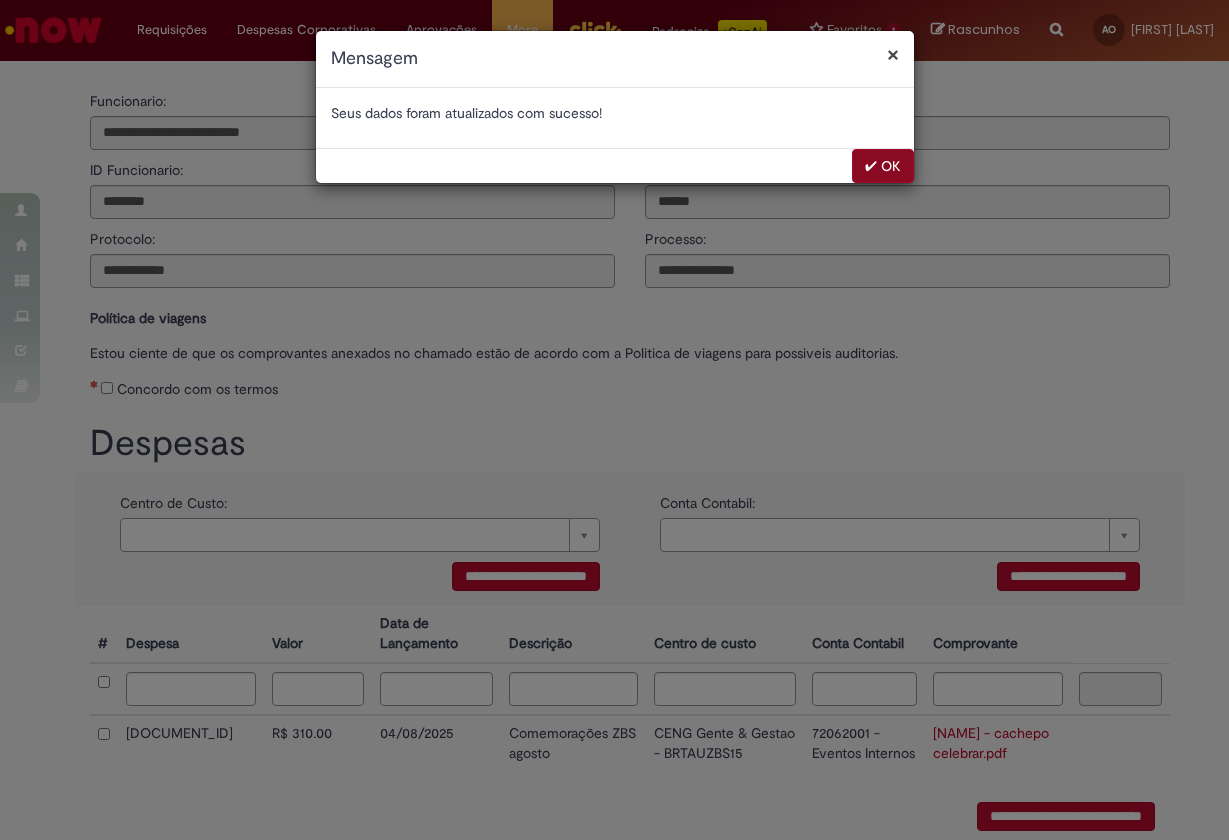 click on "✔ OK" at bounding box center [883, 166] 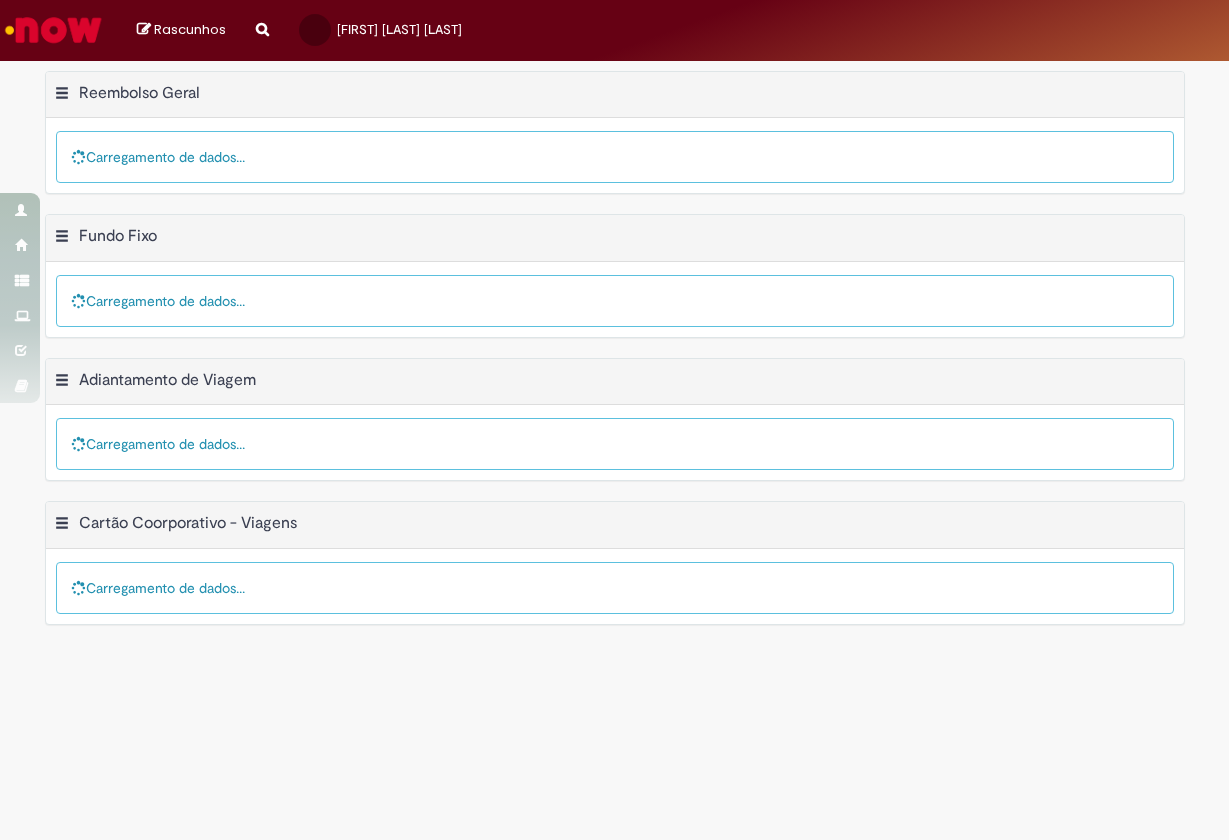 scroll, scrollTop: 0, scrollLeft: 0, axis: both 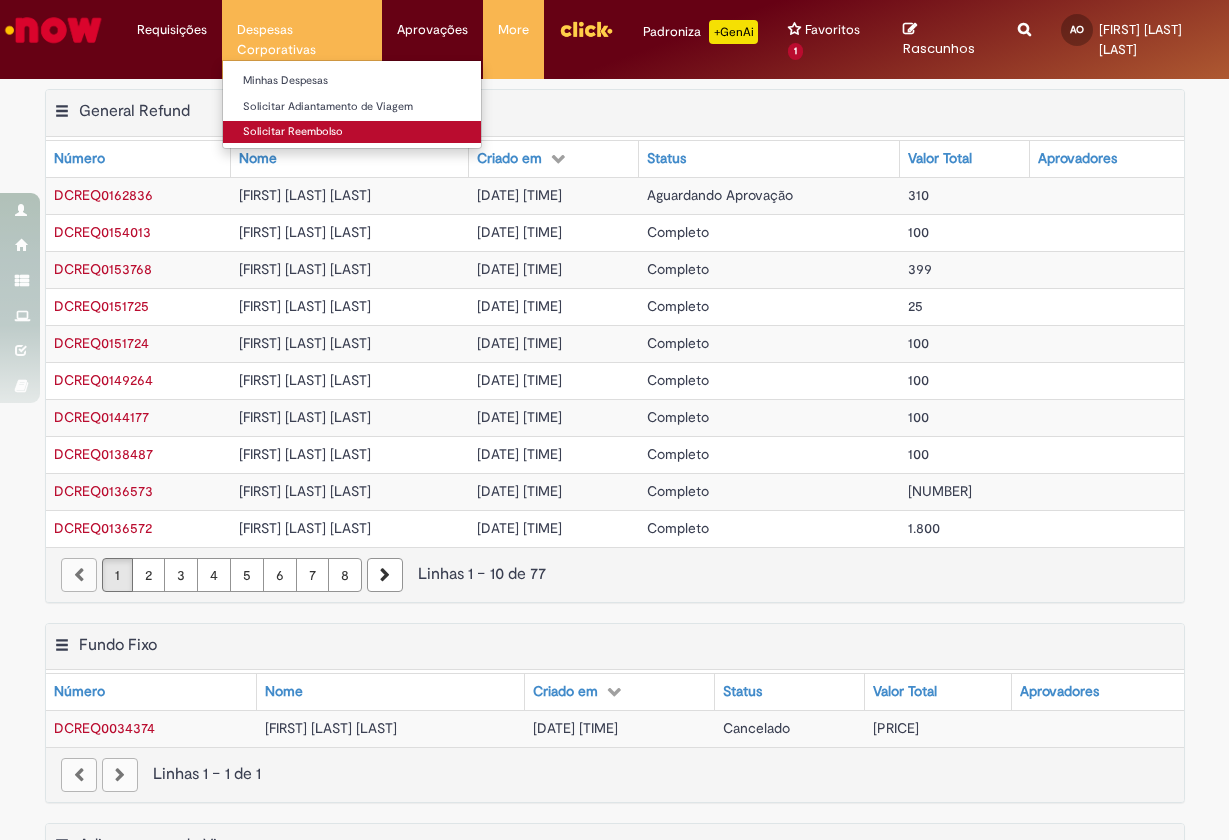 click on "Solicitar Reembolso" at bounding box center (352, 132) 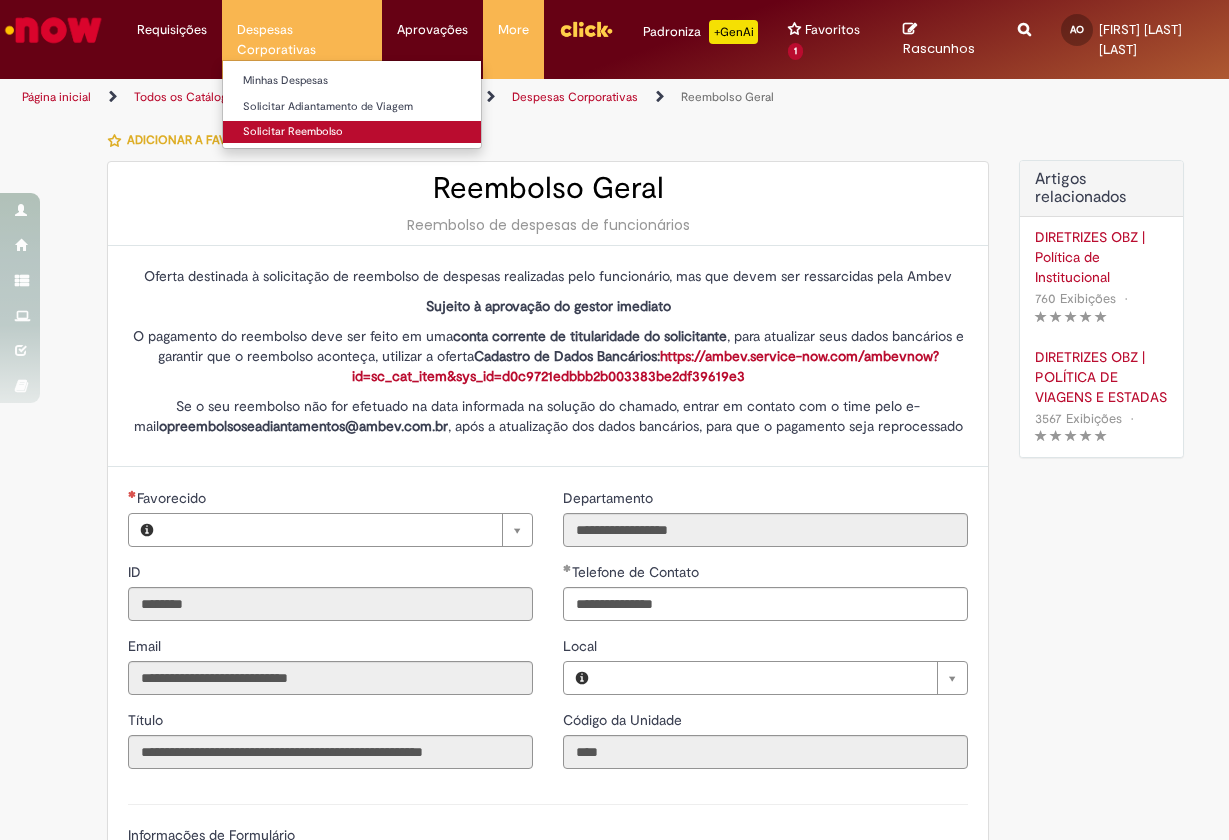 type on "**********" 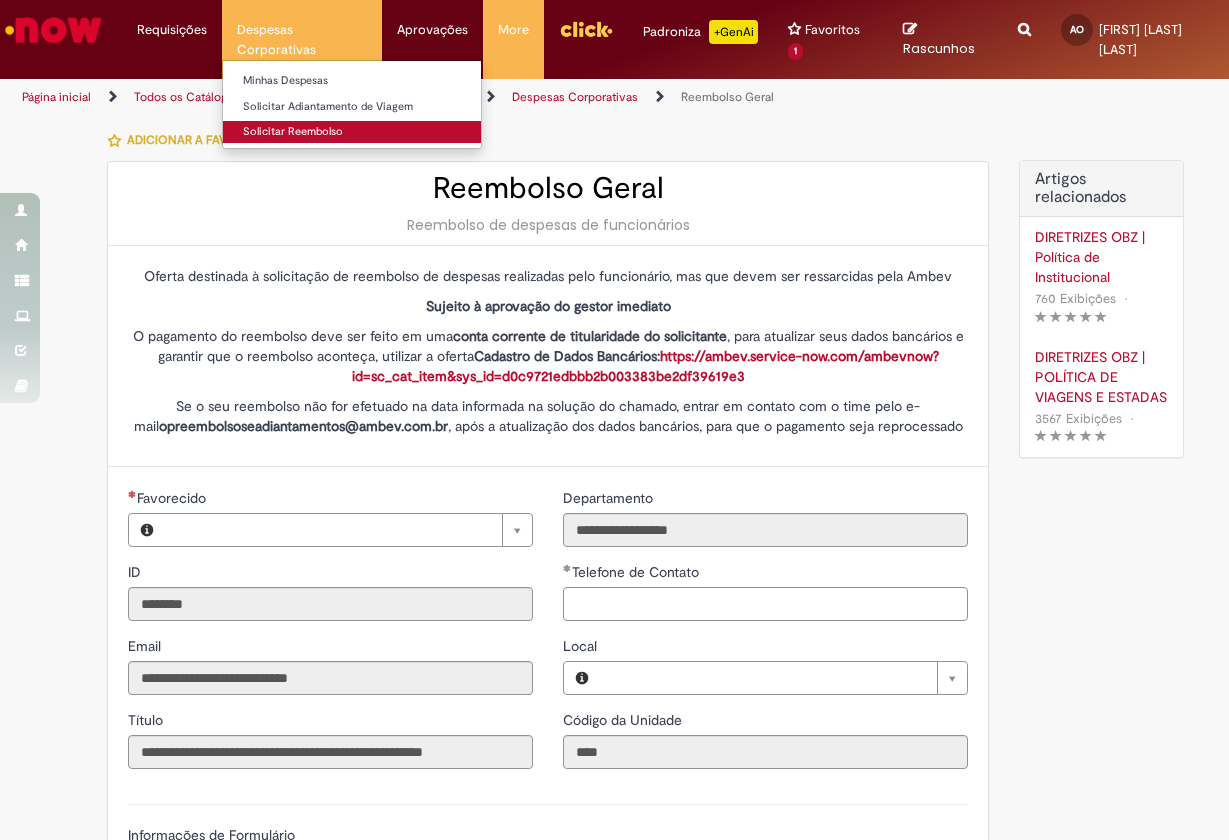 type on "**********" 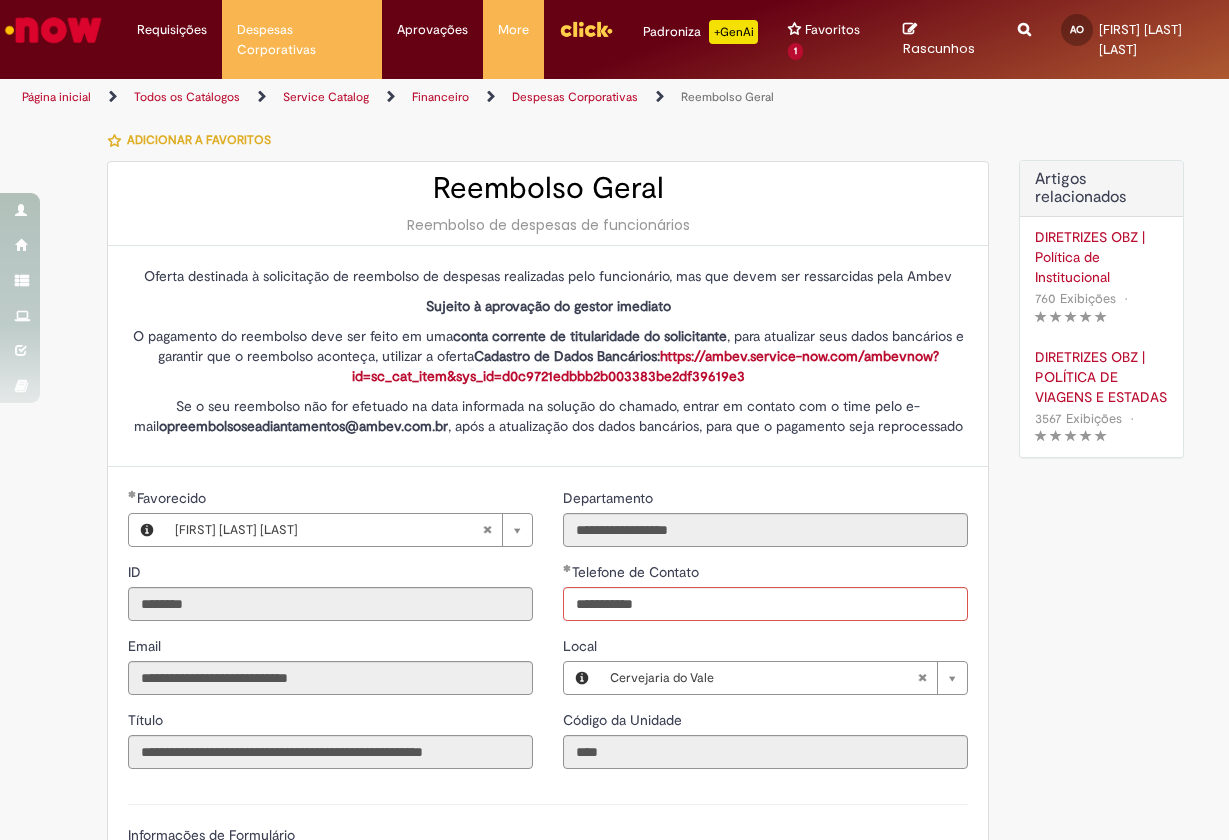 type on "**********" 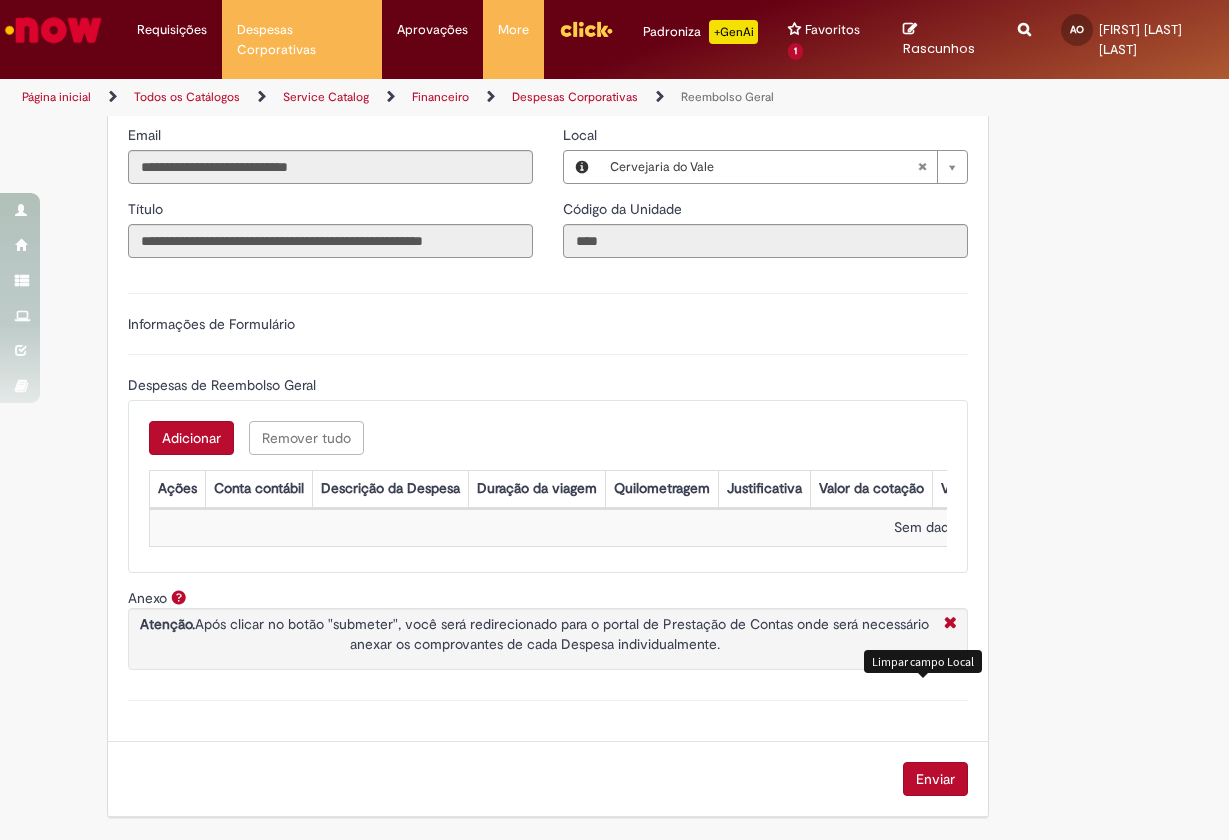 scroll, scrollTop: 528, scrollLeft: 0, axis: vertical 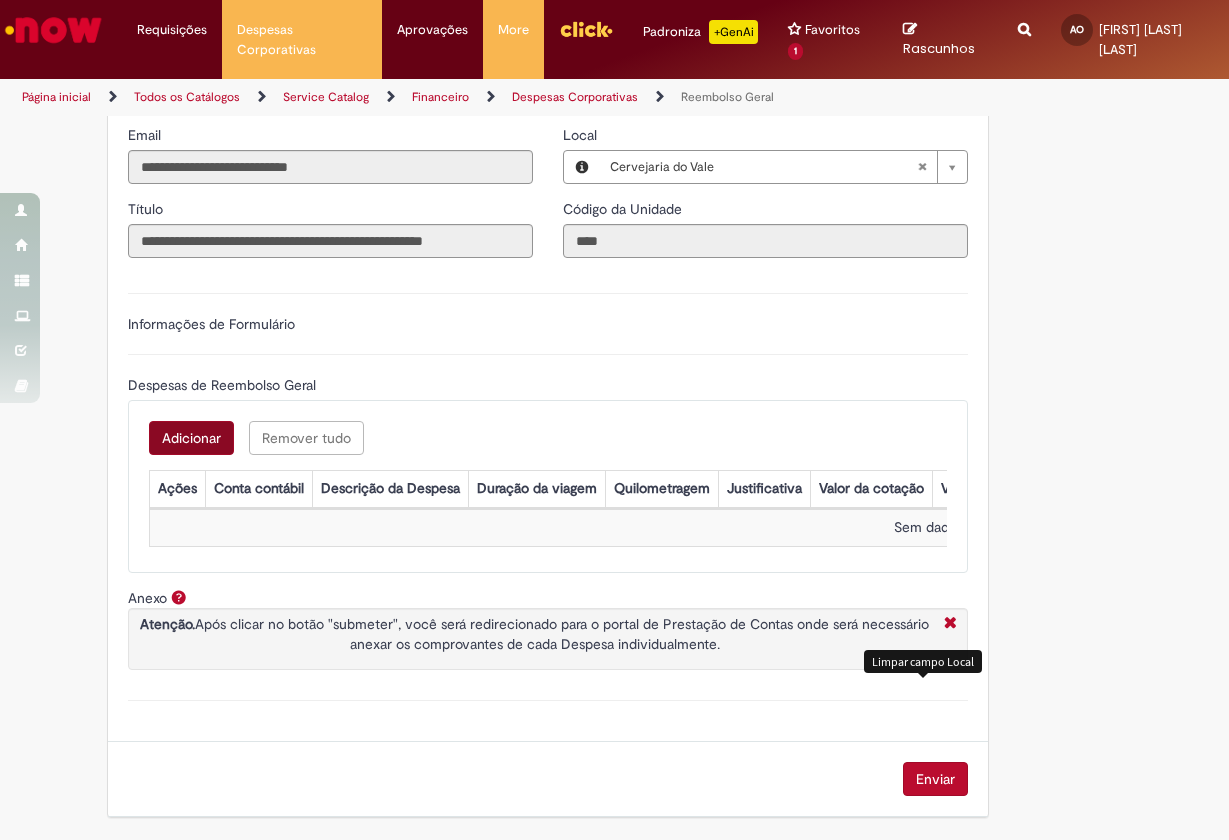 click on "Adicionar" at bounding box center [191, 438] 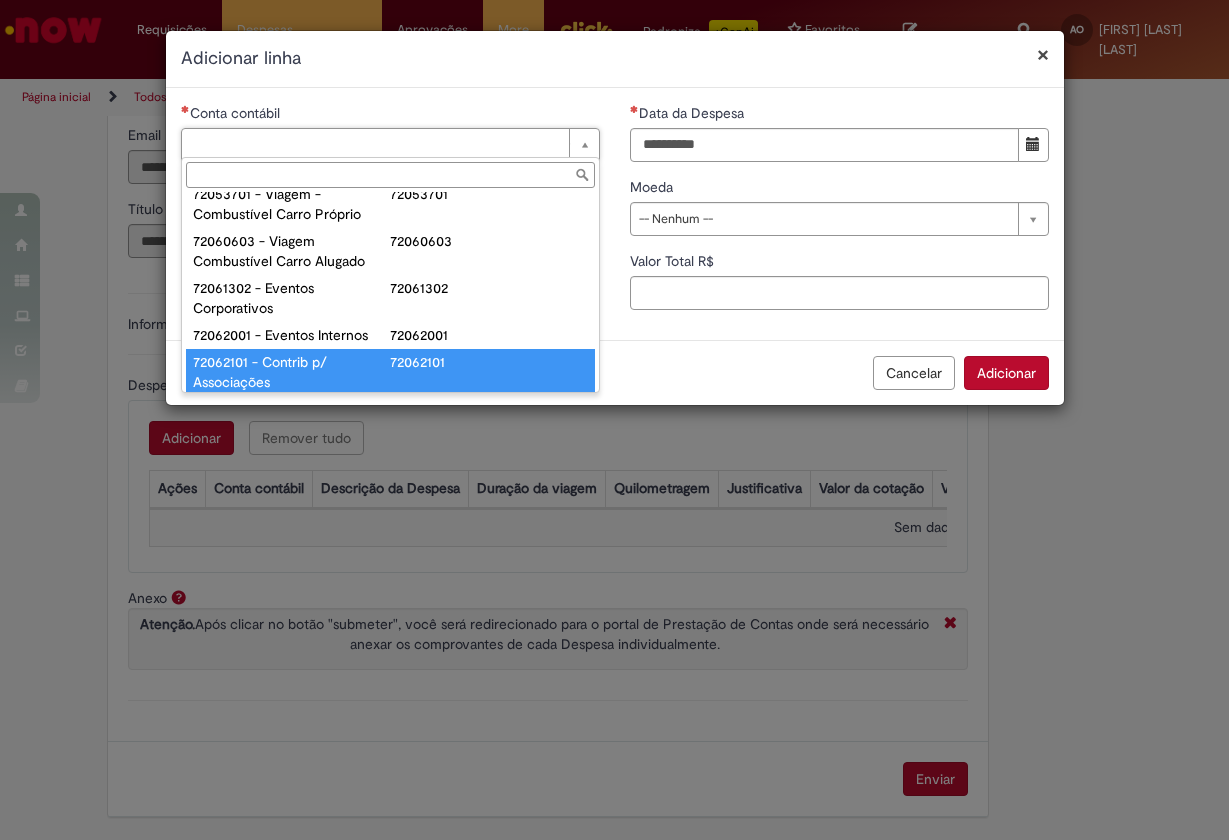 scroll, scrollTop: 1379, scrollLeft: 0, axis: vertical 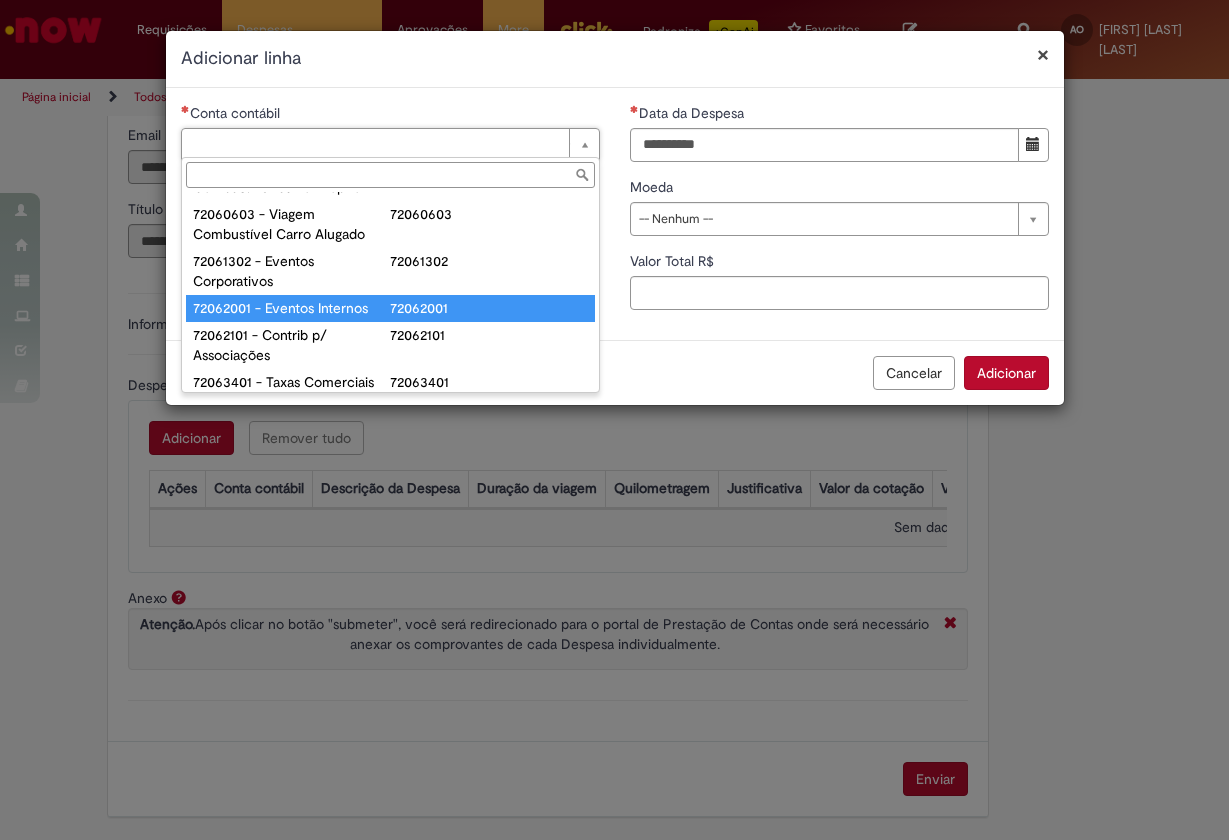 type on "**********" 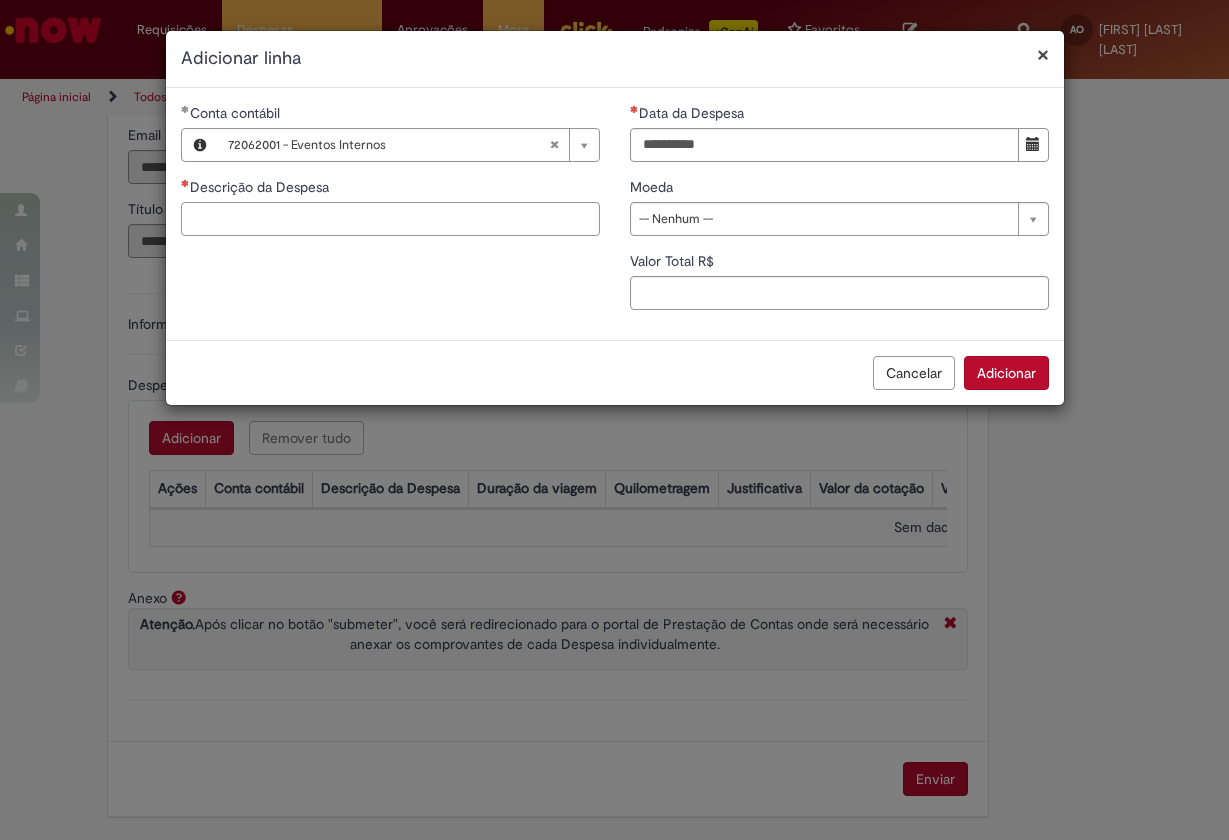 click on "Descrição da Despesa" at bounding box center [390, 219] 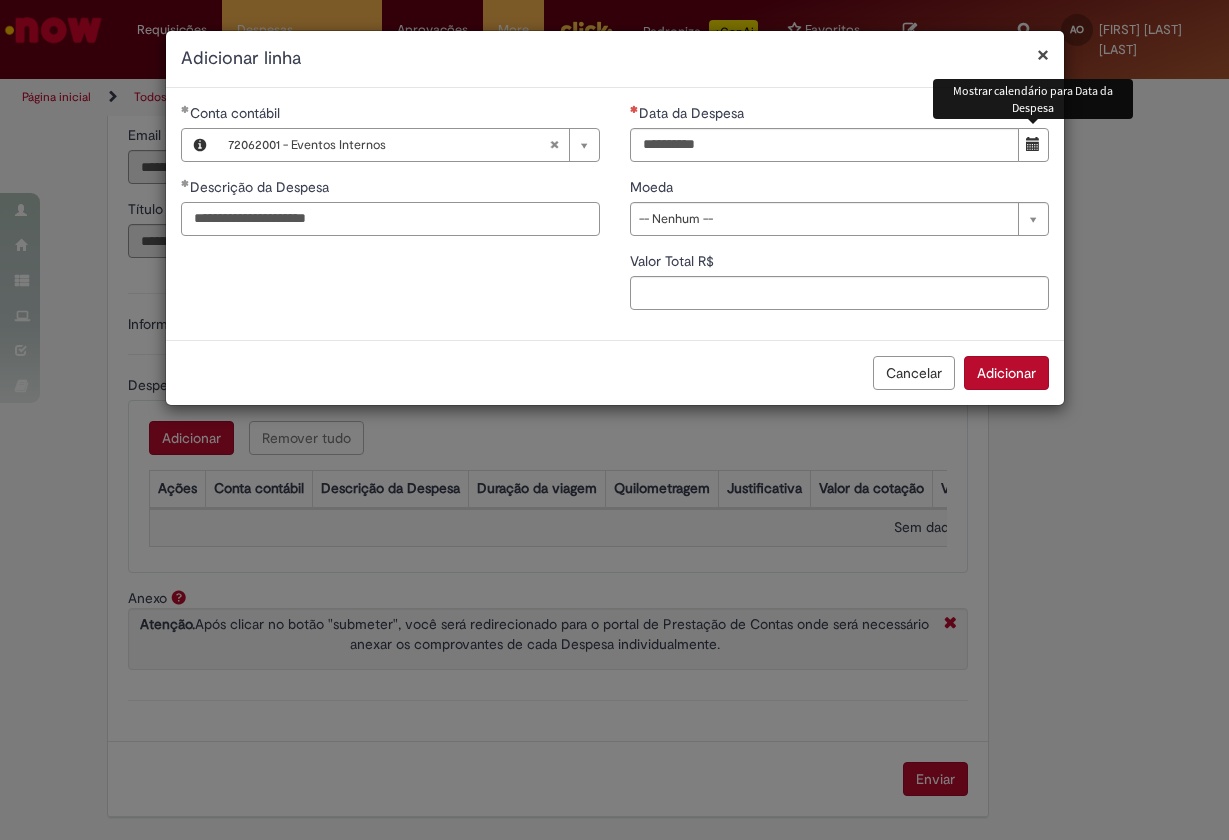 type on "**********" 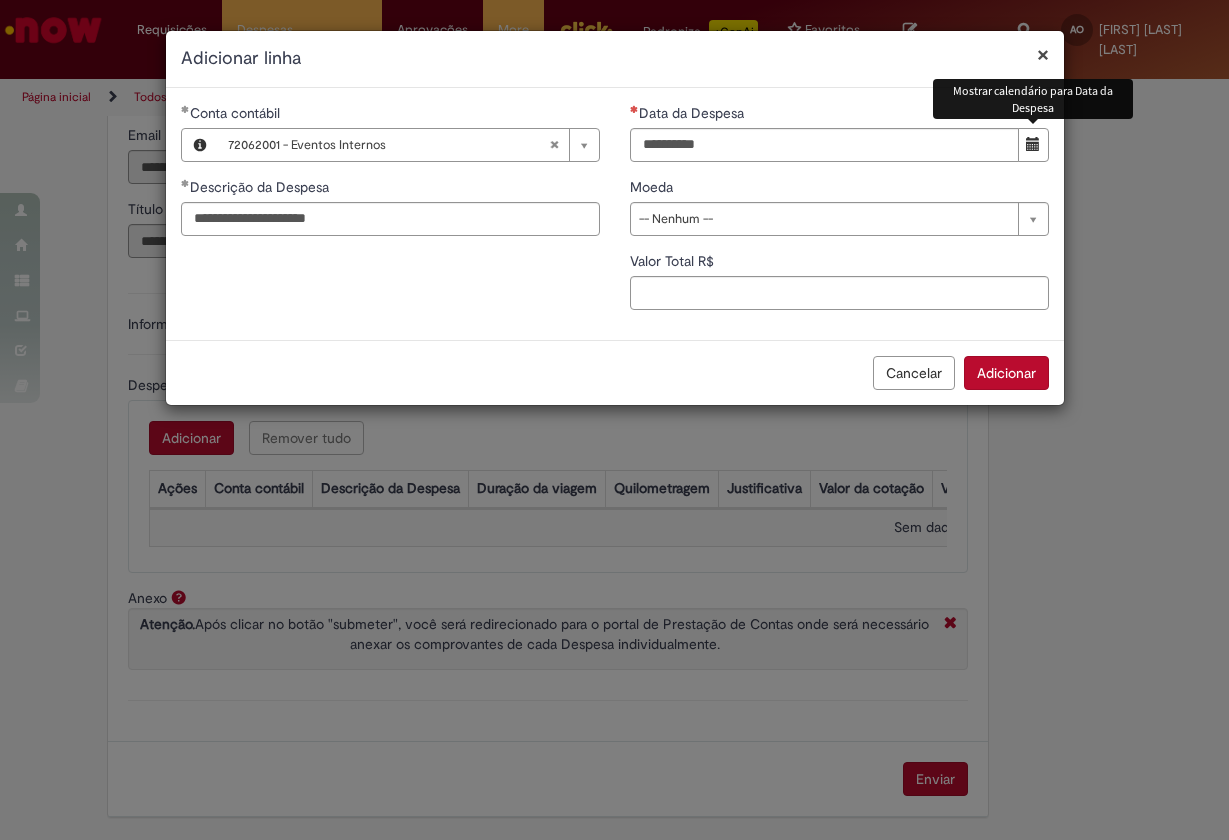click at bounding box center (1033, 145) 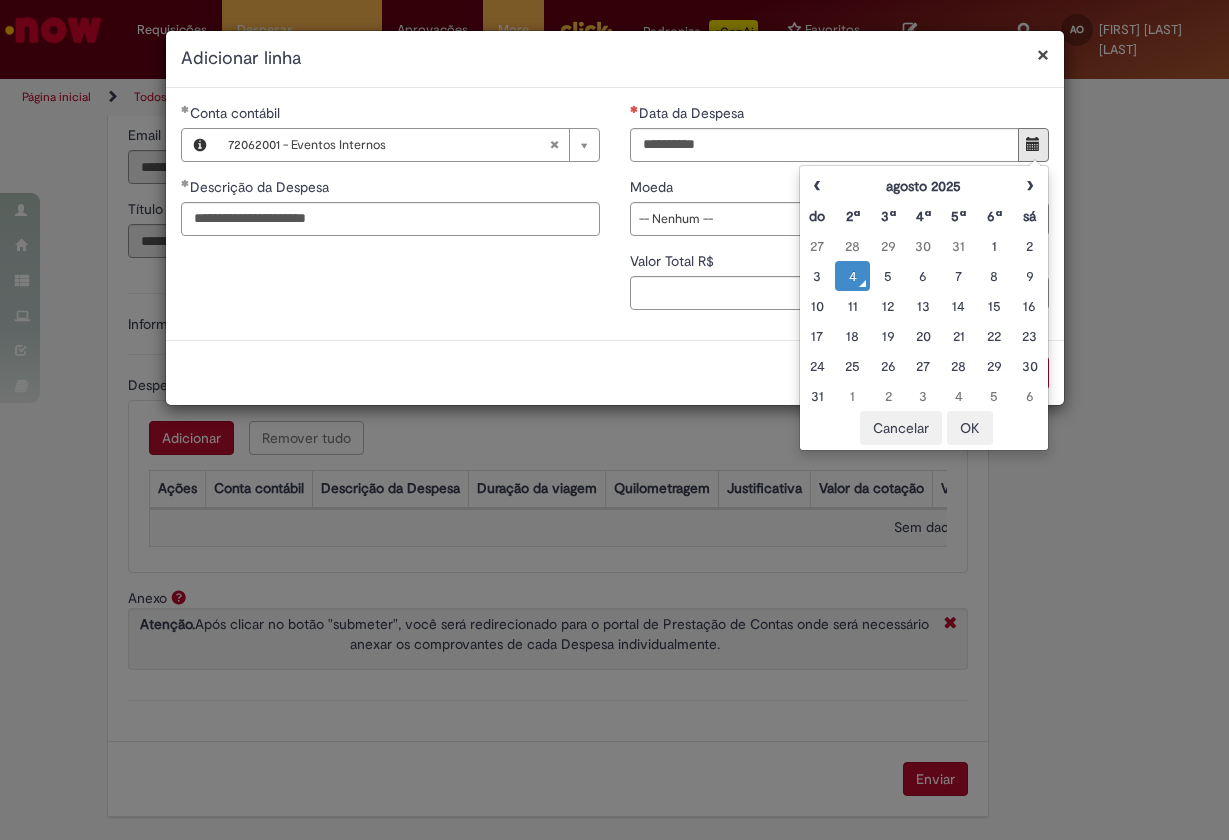 click on "4" at bounding box center [852, 276] 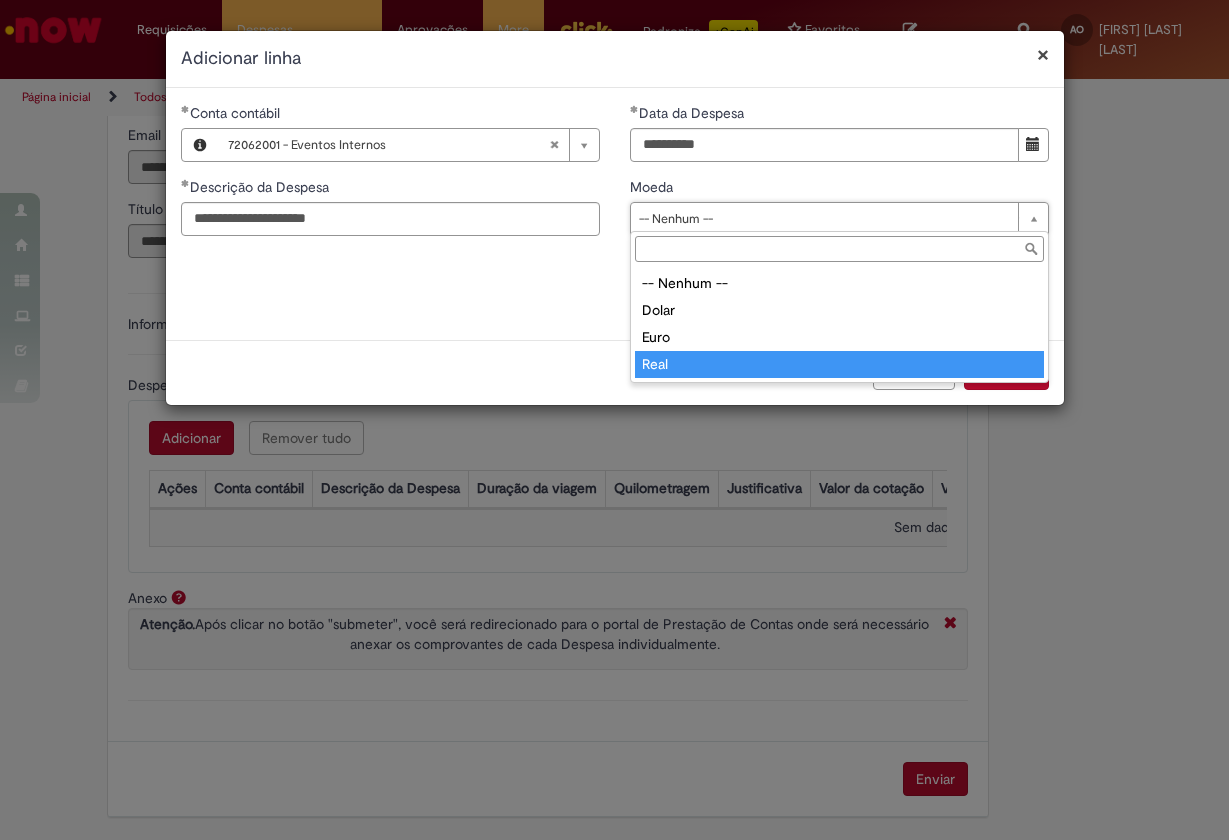 type on "****" 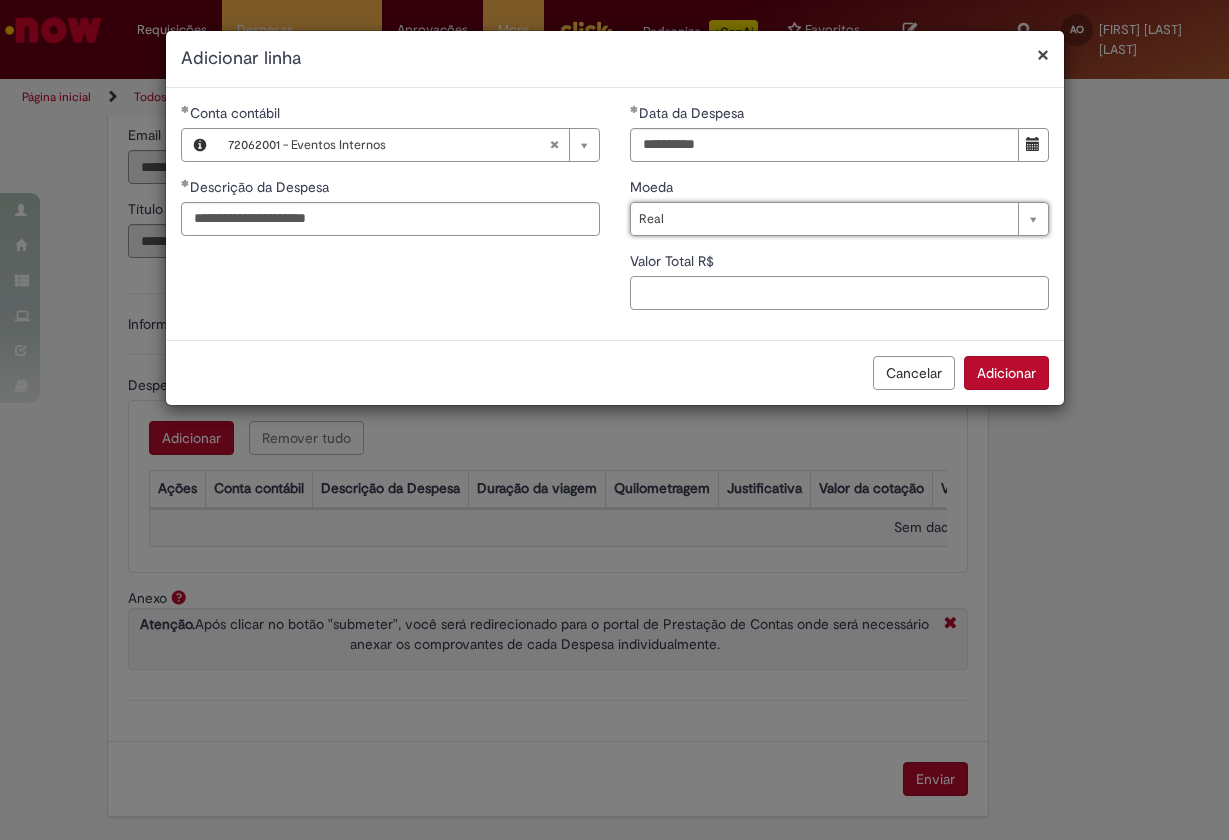 click on "Valor Total R$" at bounding box center [839, 293] 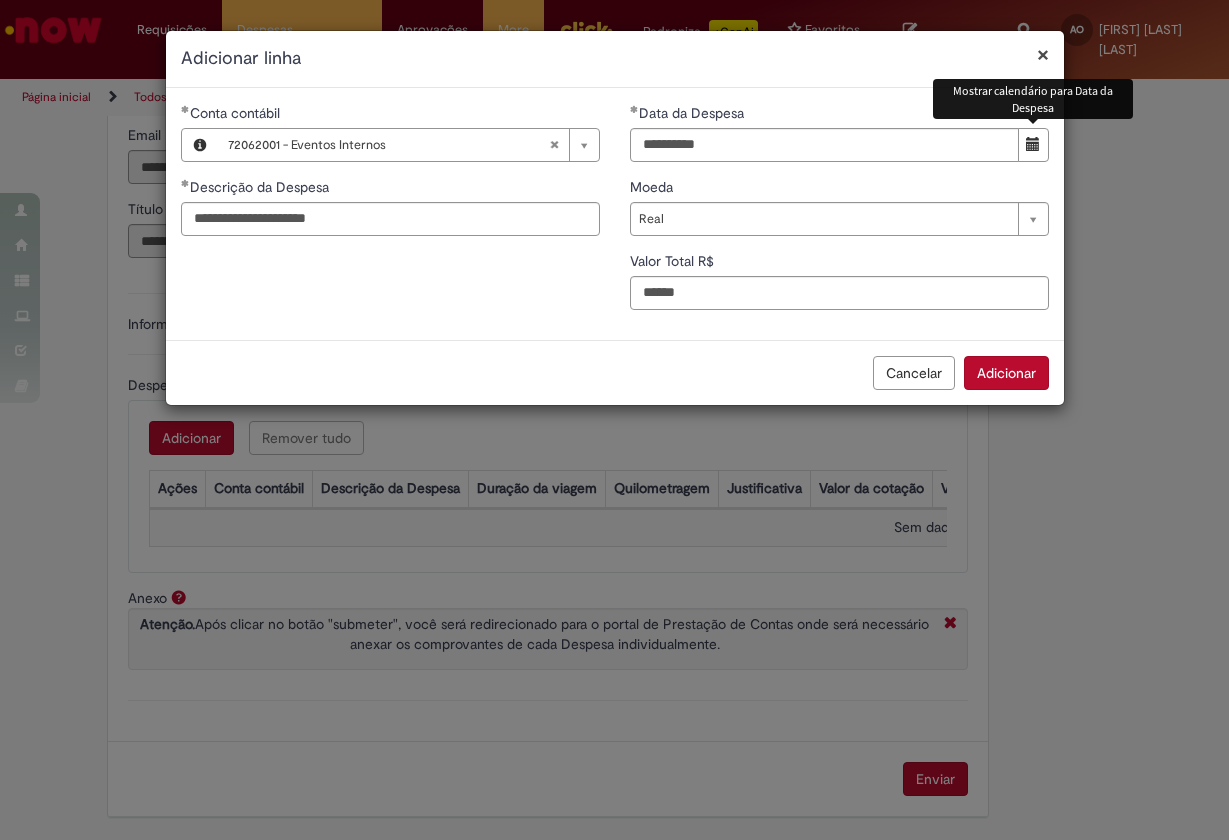 type on "***" 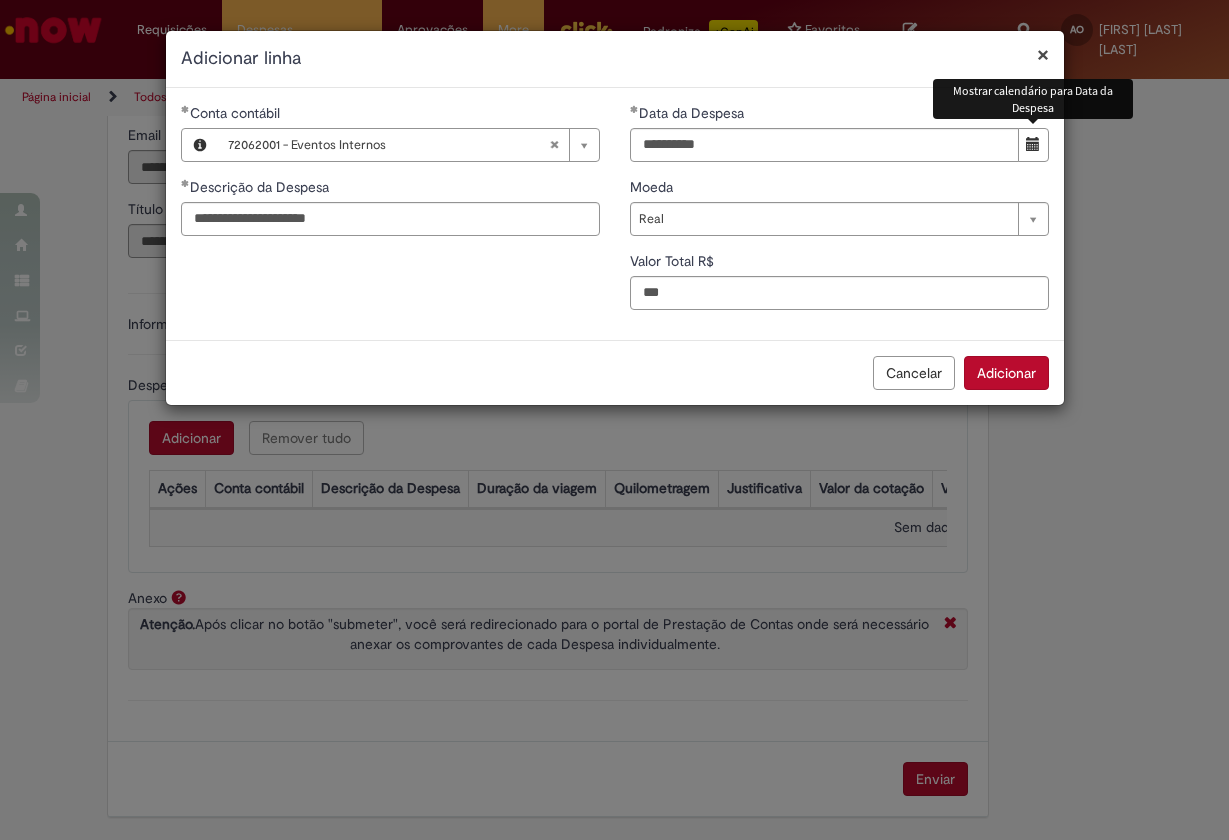 click at bounding box center [1033, 144] 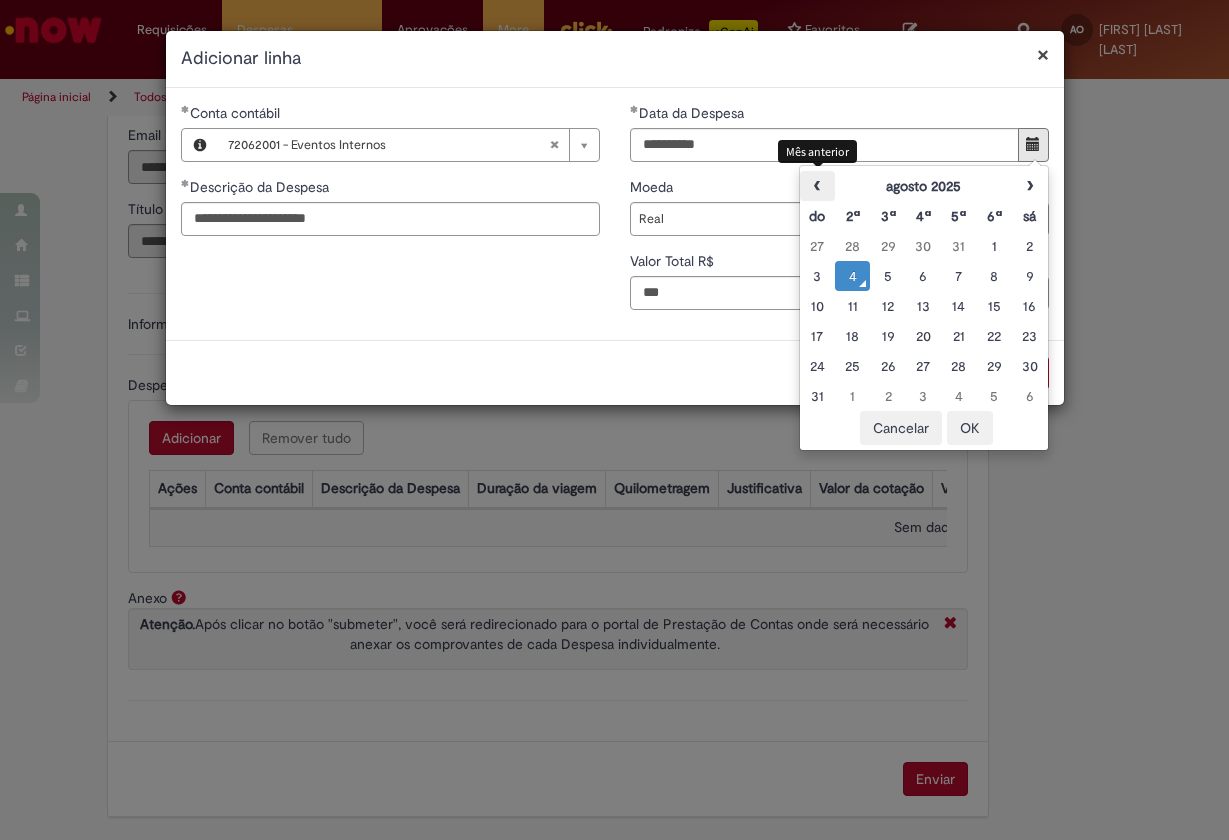 click on "‹" at bounding box center [817, 186] 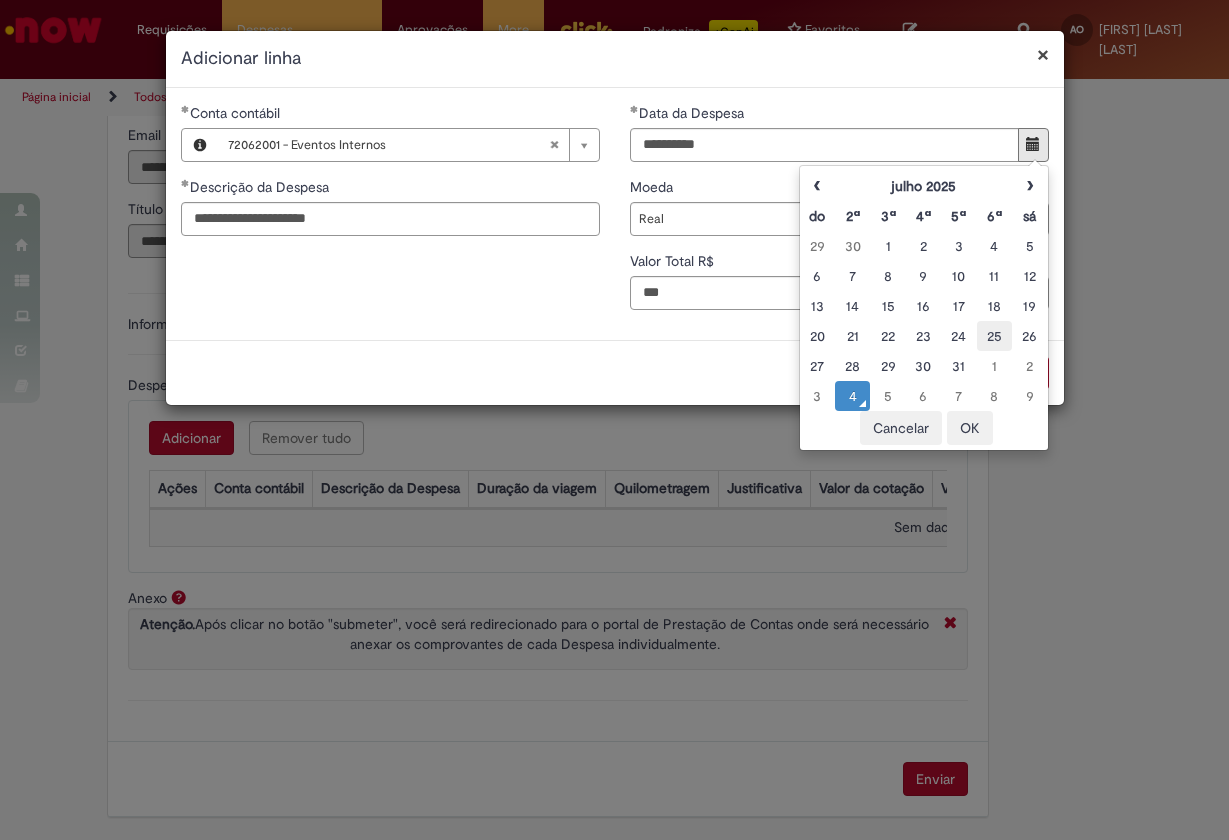 click on "25" at bounding box center (994, 336) 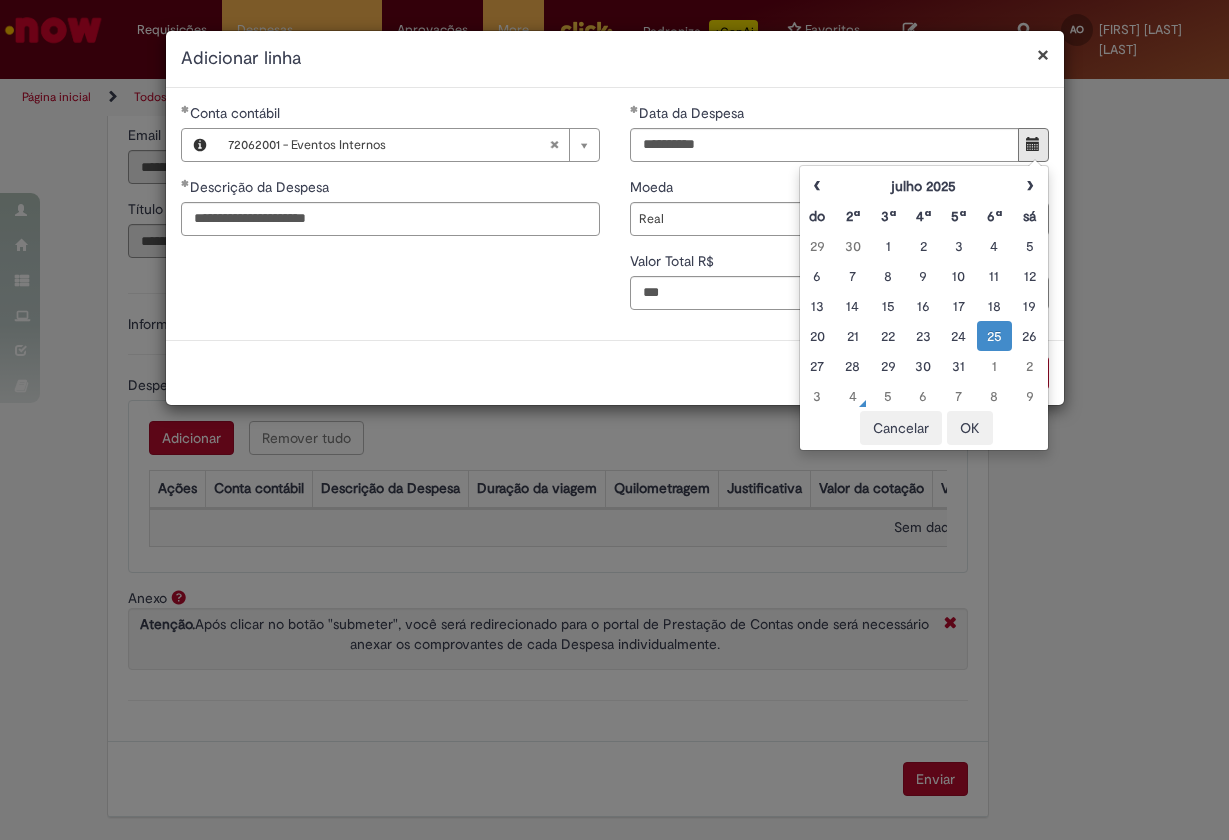 click on "OK" at bounding box center (970, 428) 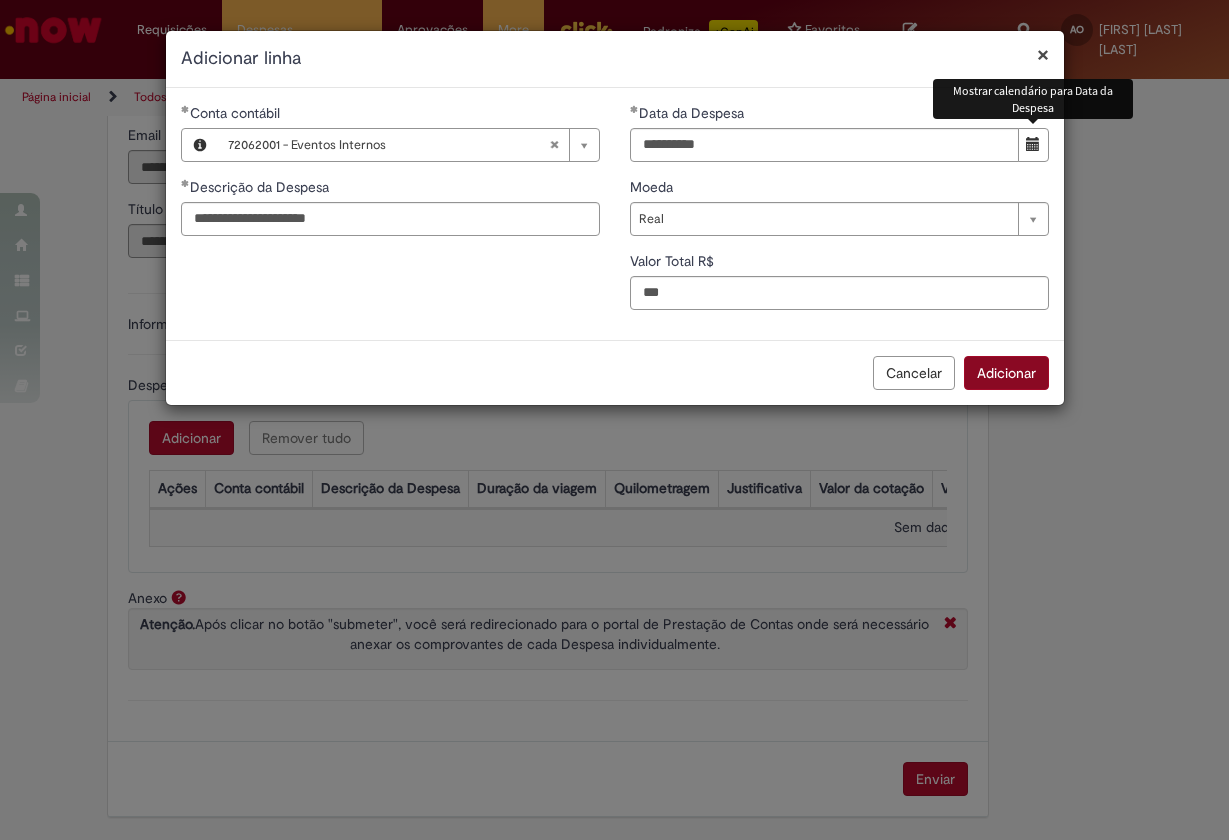 click on "Adicionar" at bounding box center (1006, 373) 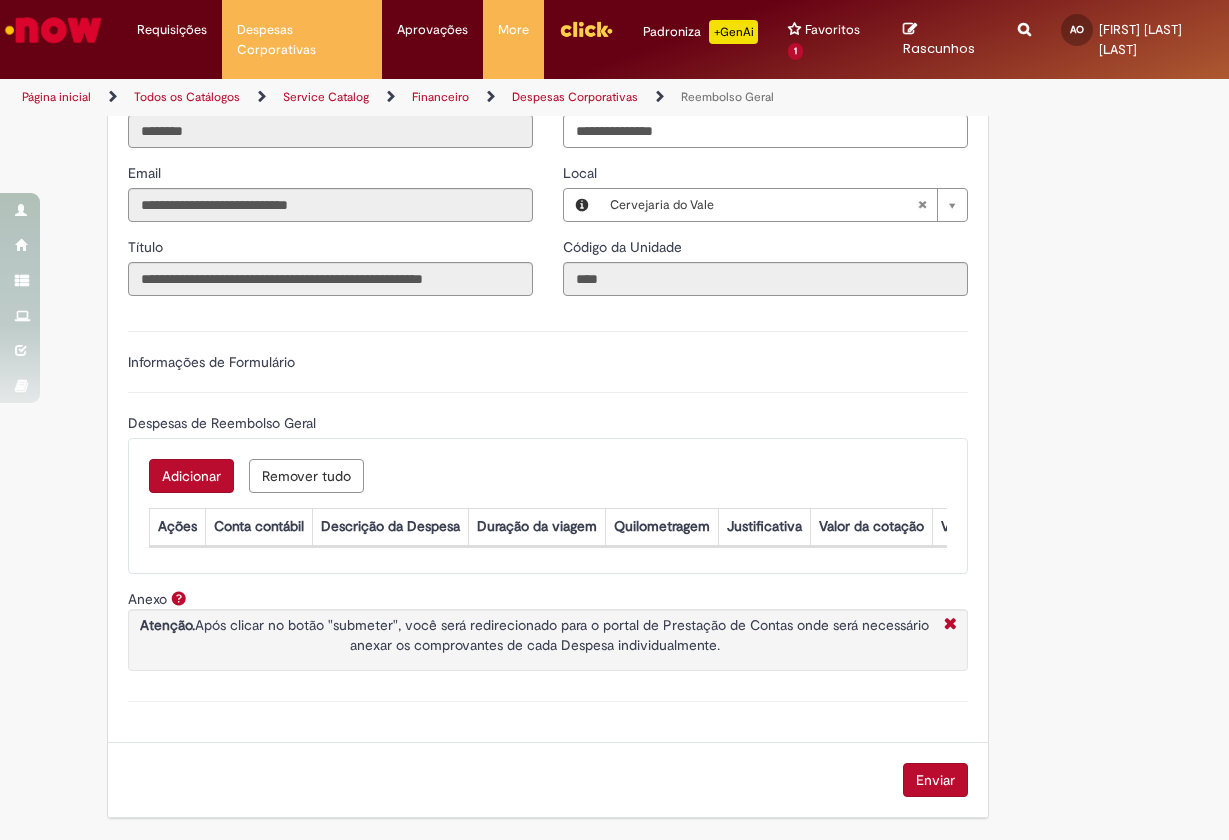 scroll, scrollTop: 492, scrollLeft: 0, axis: vertical 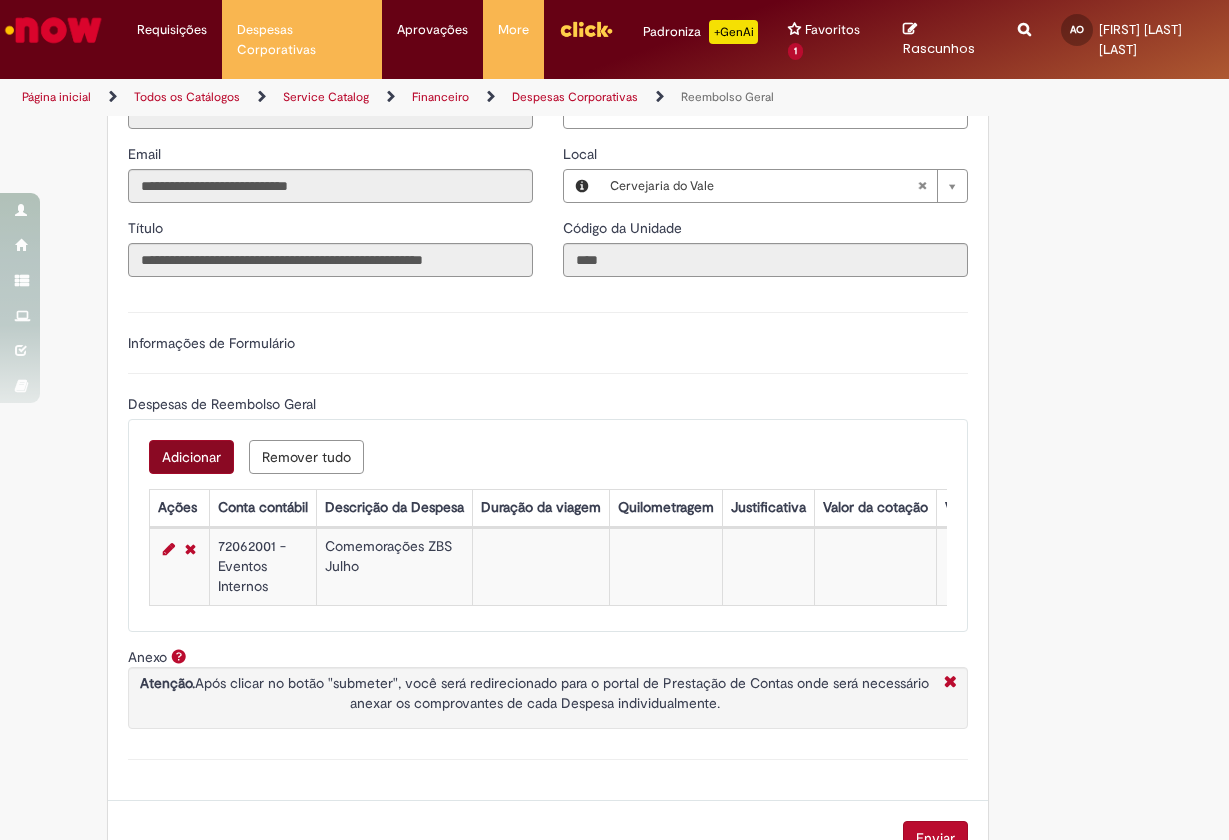 click on "Adicionar" at bounding box center [191, 457] 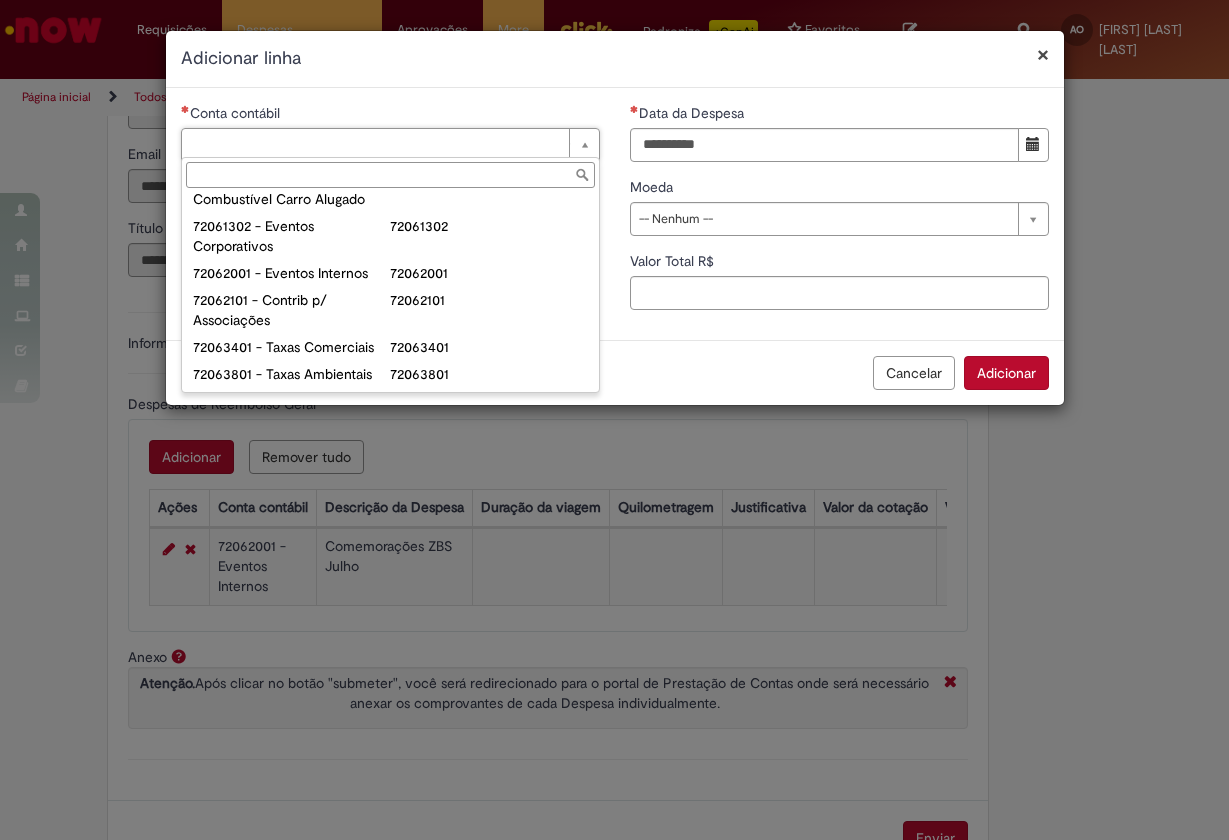 scroll, scrollTop: 1414, scrollLeft: 0, axis: vertical 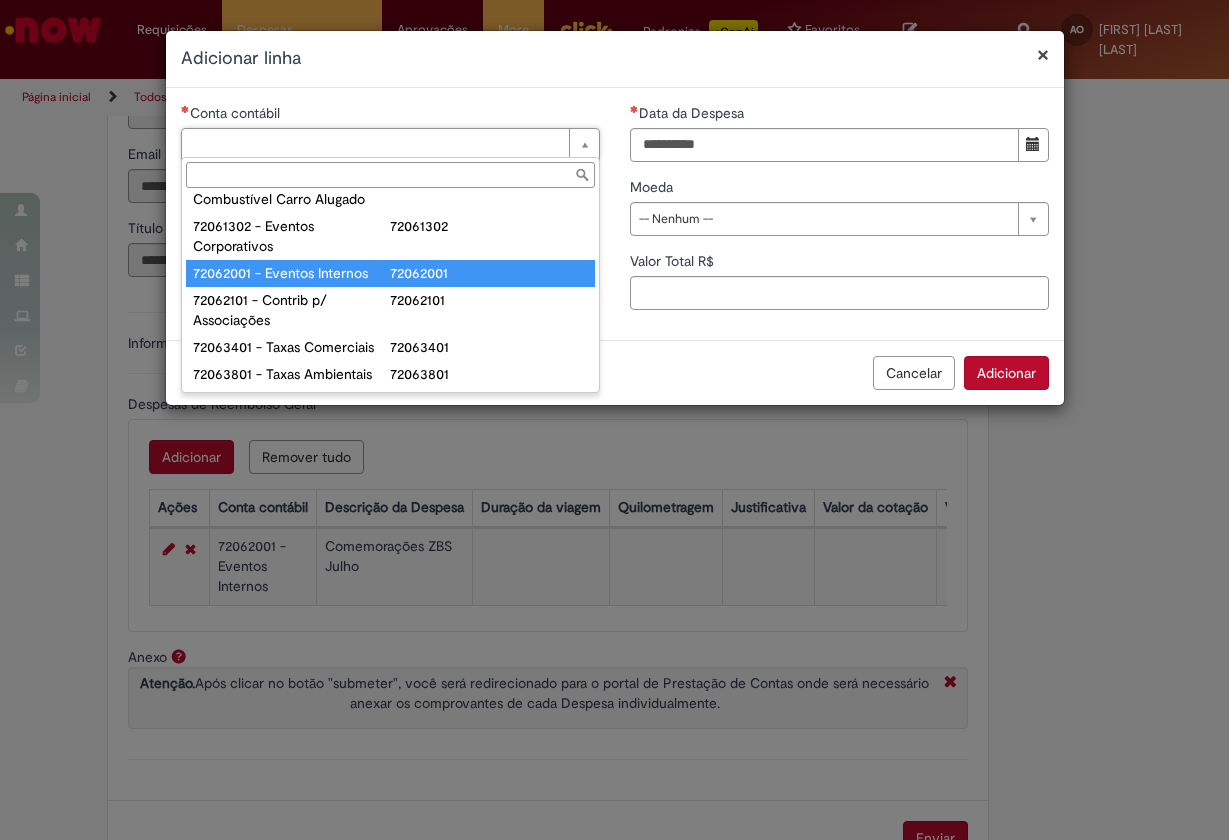 type on "**********" 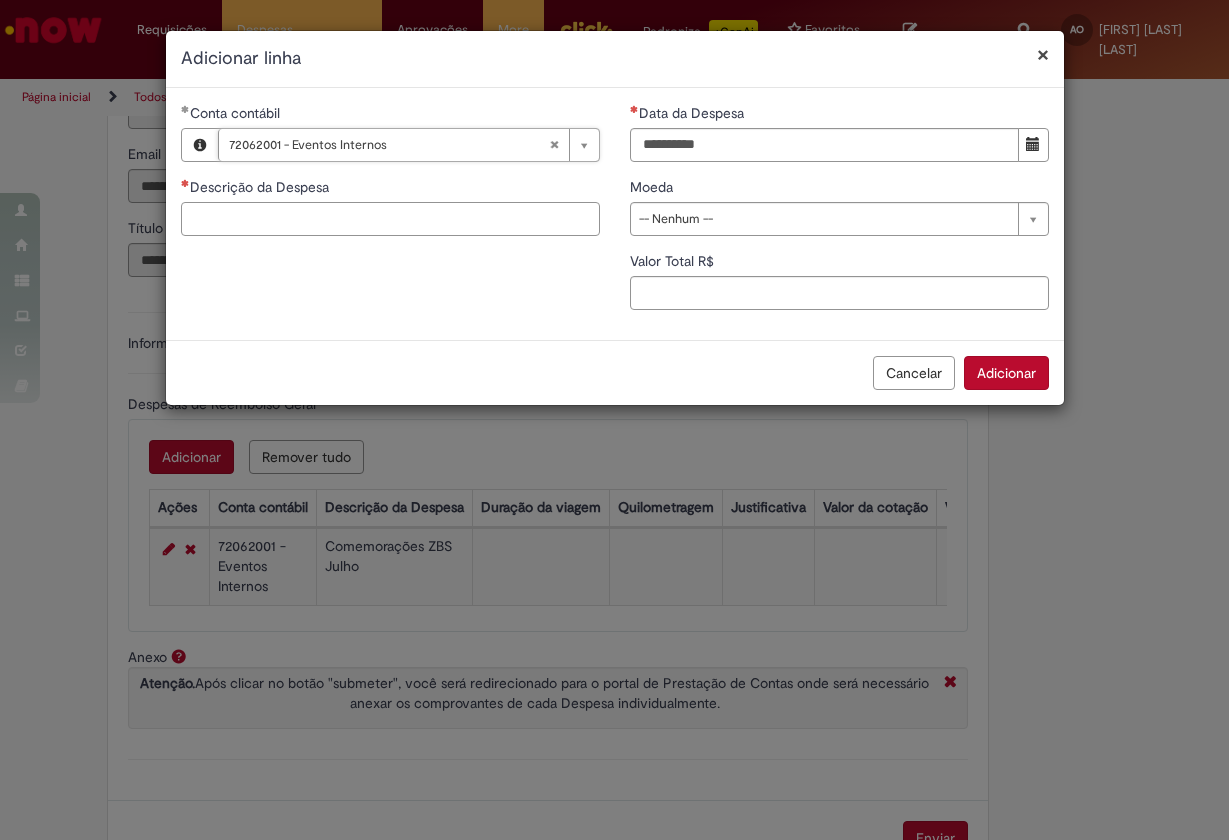 click on "Descrição da Despesa" at bounding box center (390, 219) 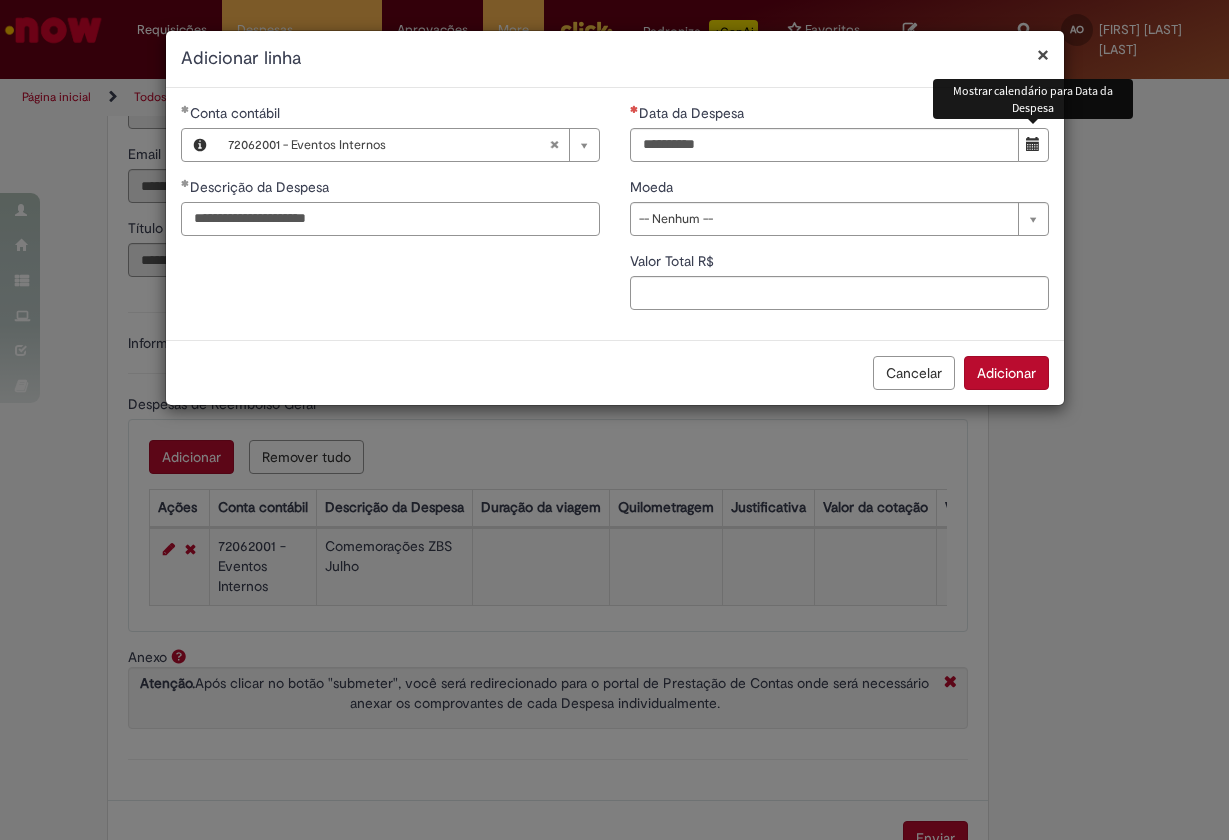 type on "**********" 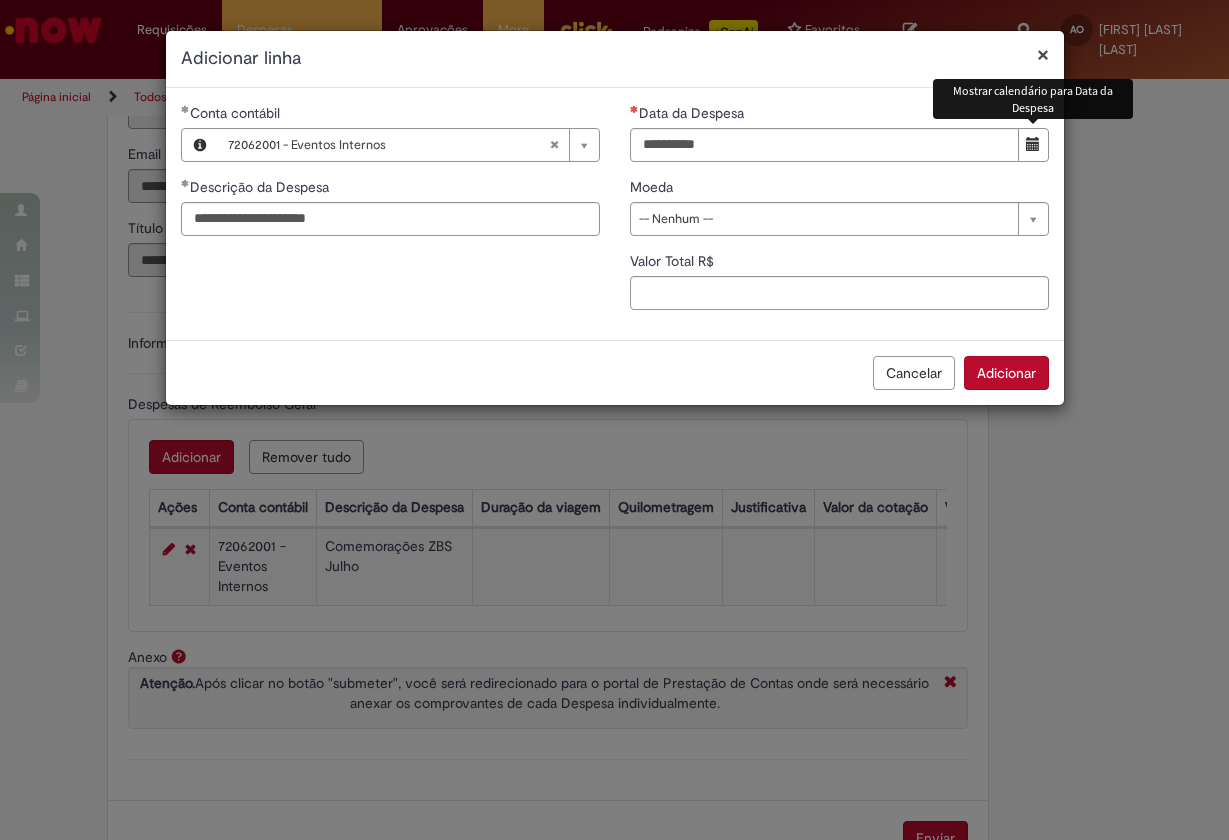 click at bounding box center [1033, 144] 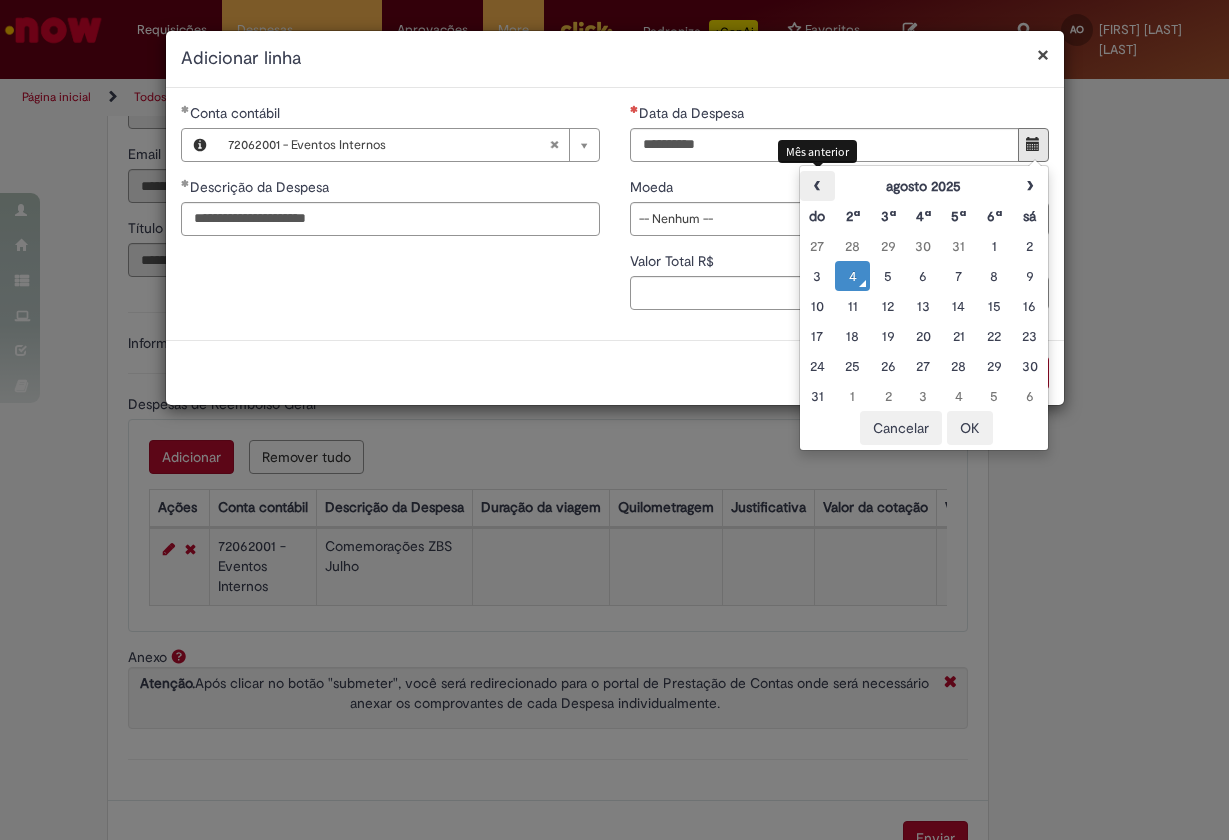 click on "‹" at bounding box center (817, 186) 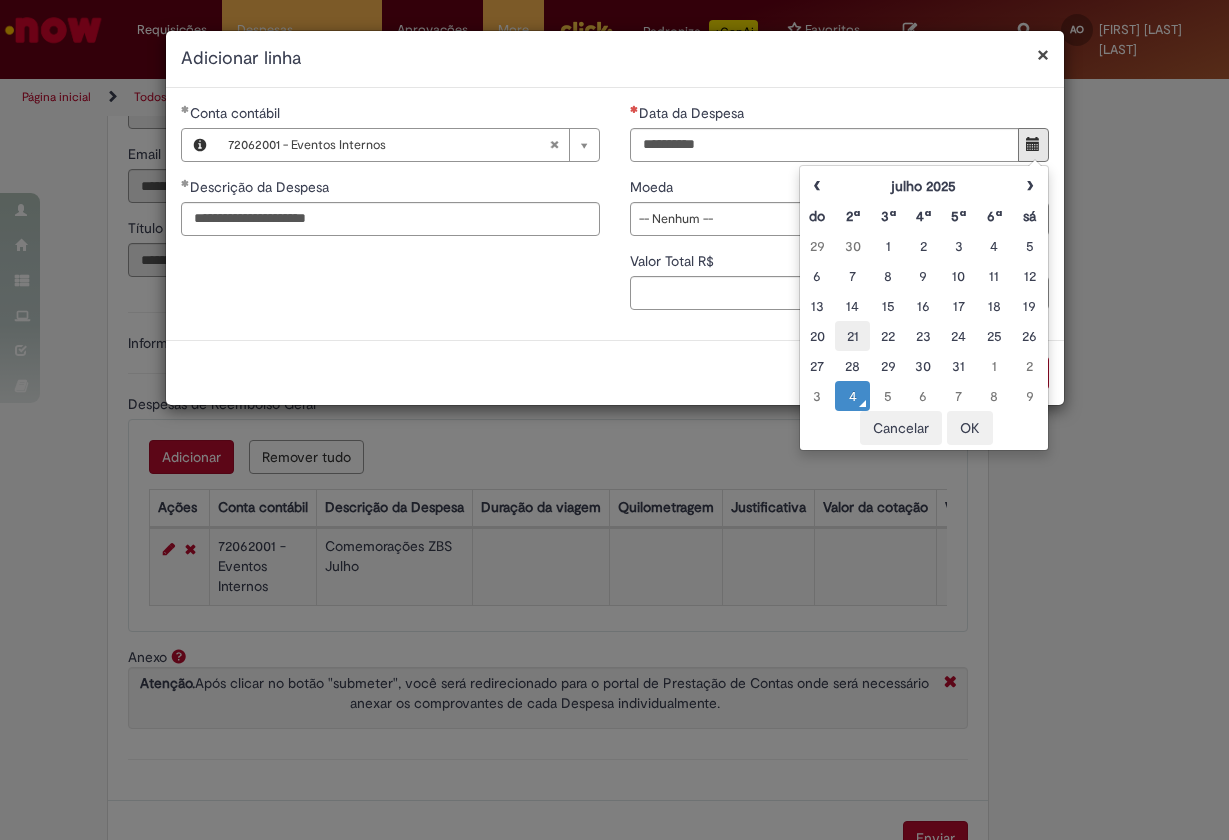 click on "21" at bounding box center (852, 336) 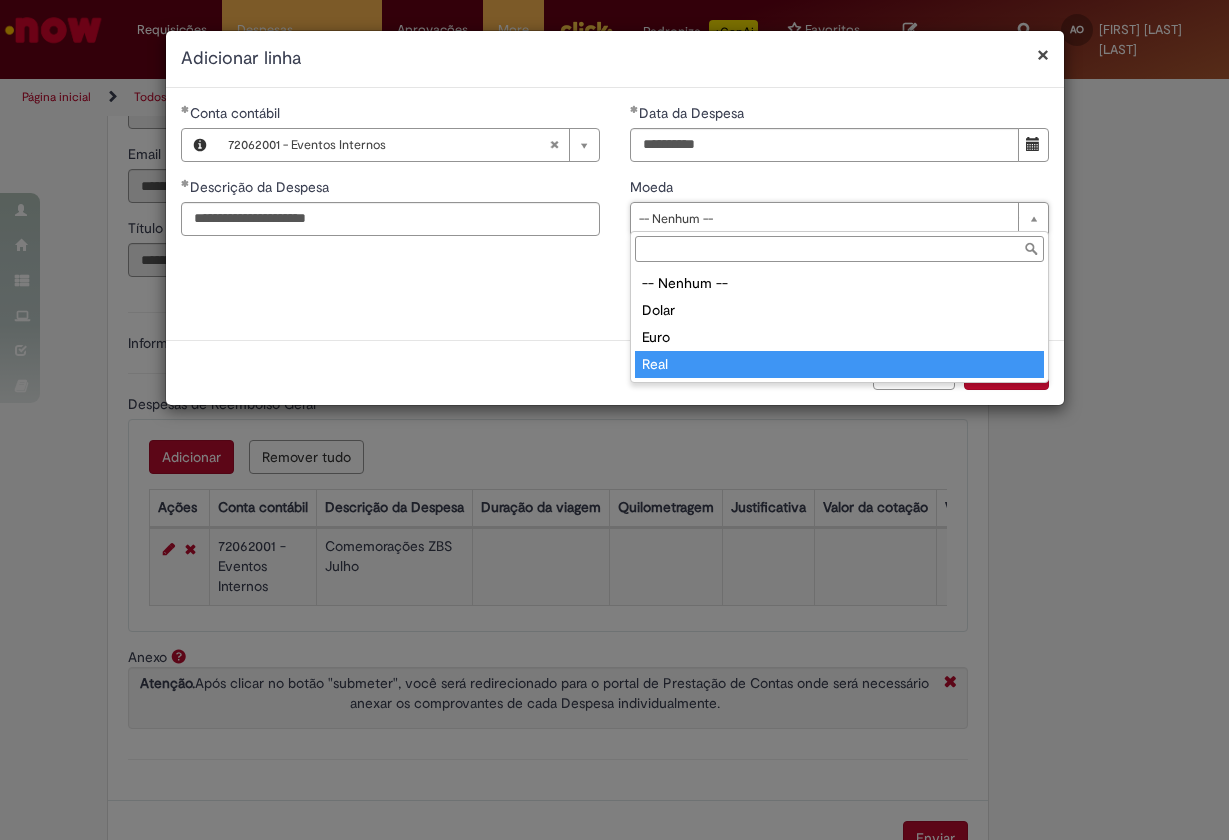 type on "****" 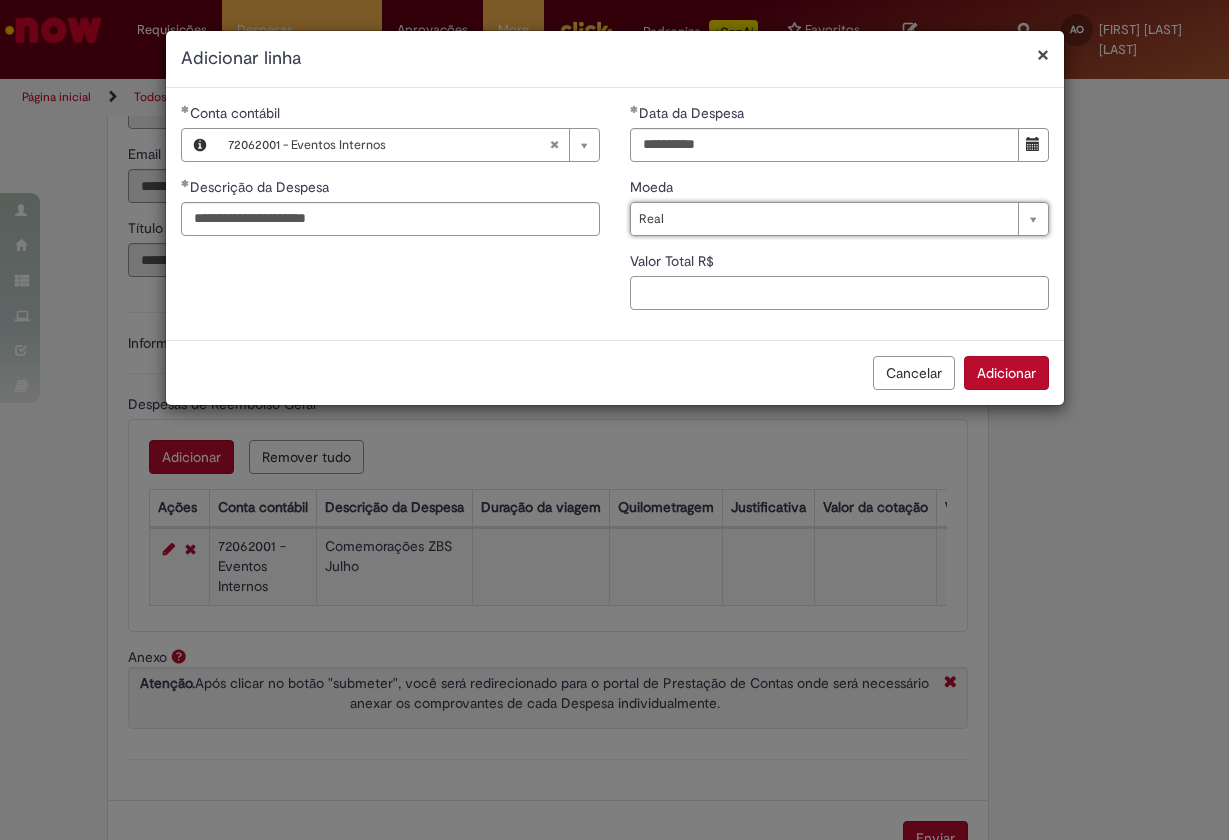click on "Valor Total R$" at bounding box center (839, 293) 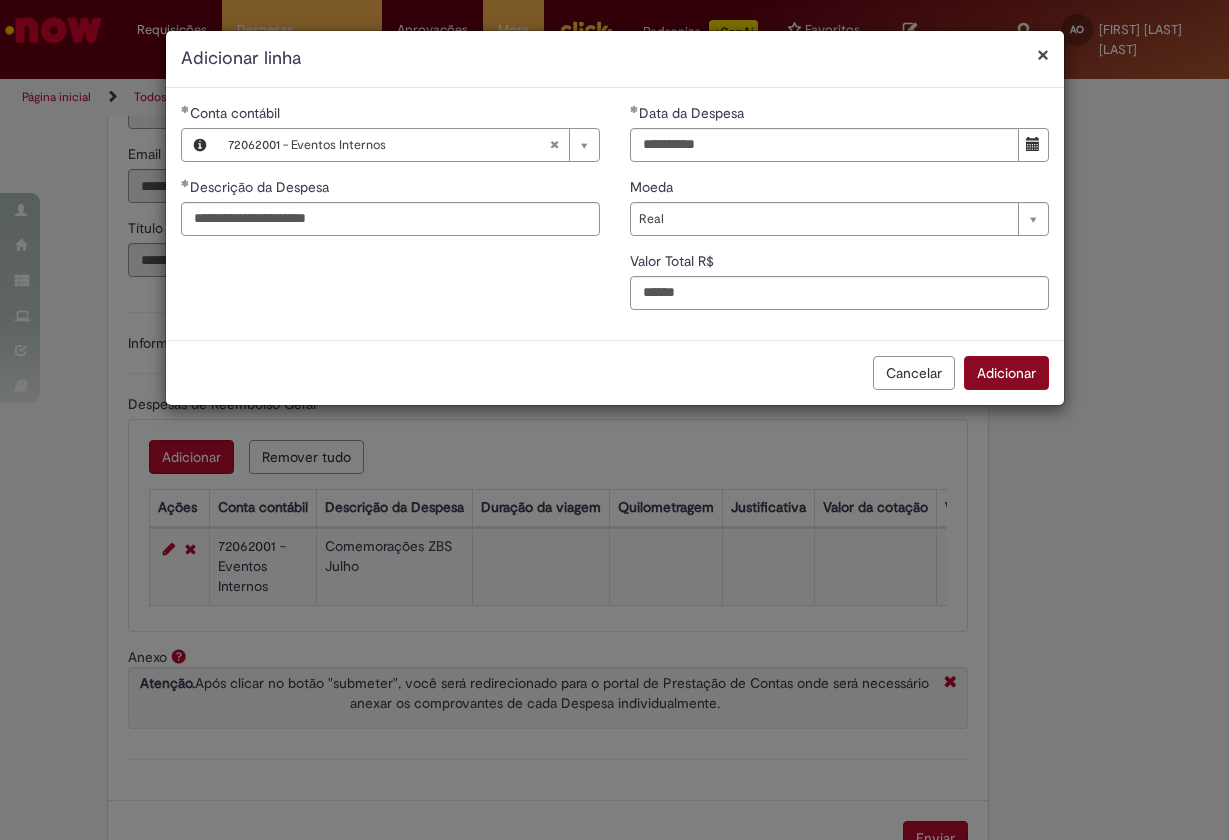 type on "***" 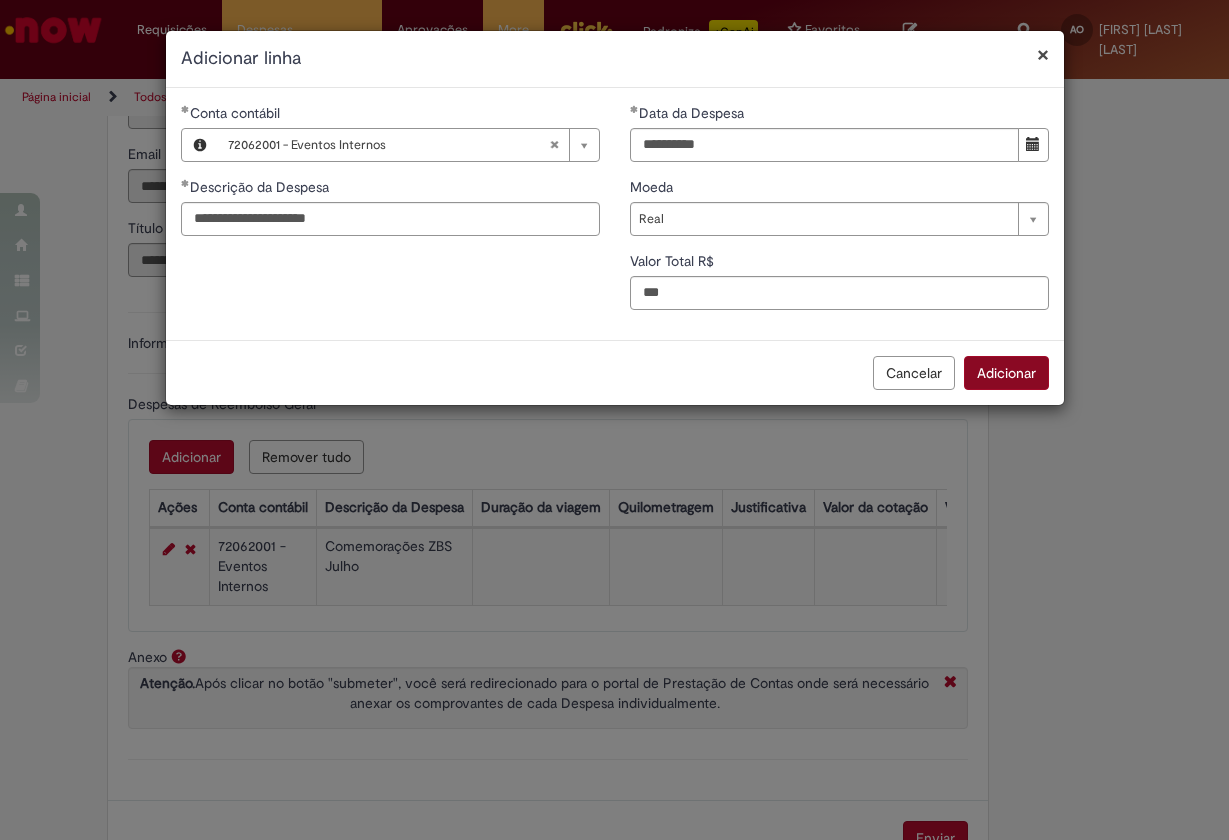 click on "Adicionar" at bounding box center [1006, 373] 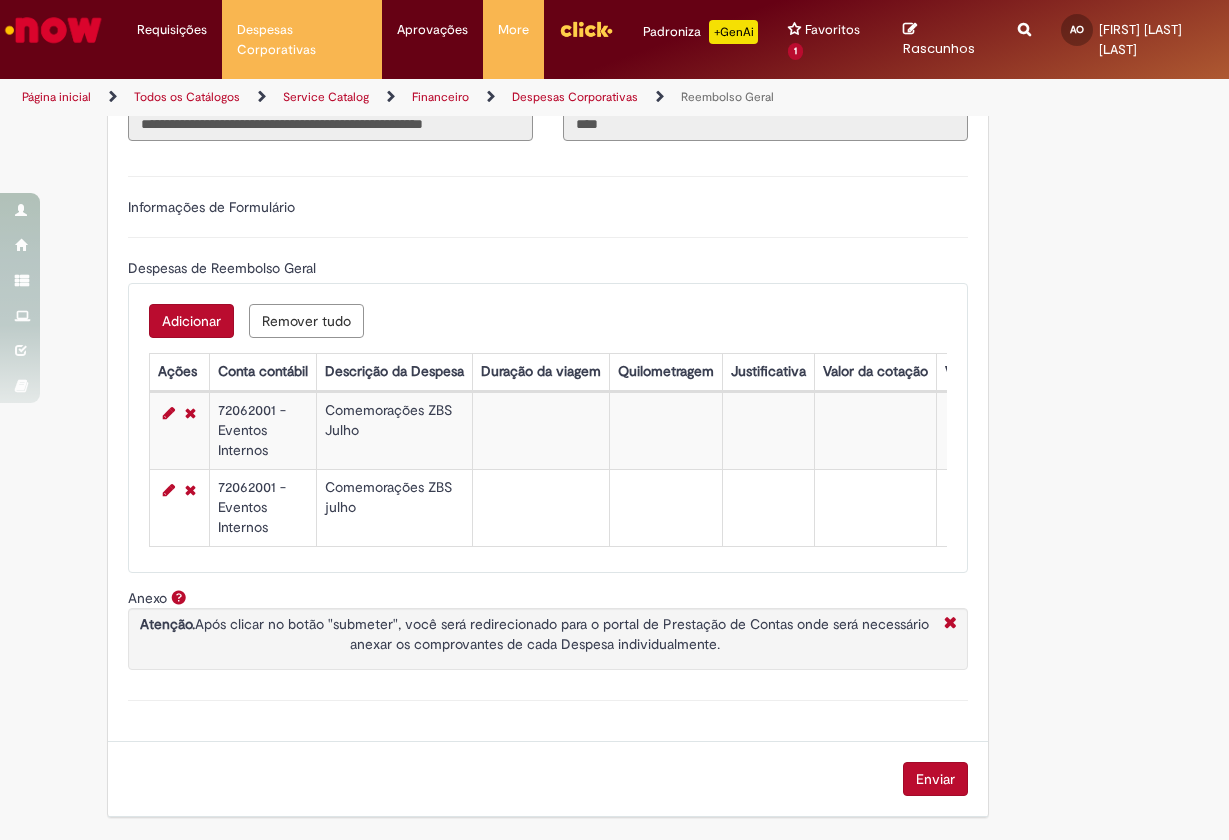 scroll, scrollTop: 640, scrollLeft: 0, axis: vertical 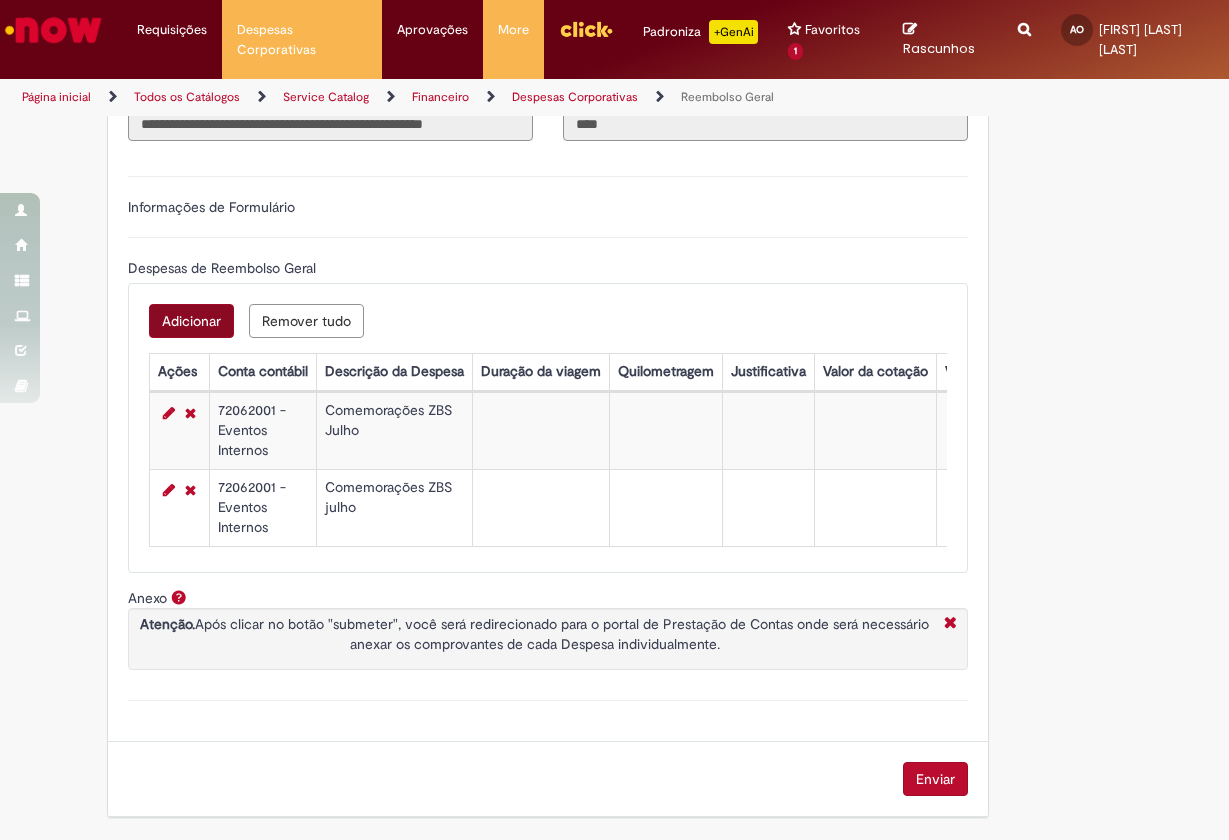 click on "Adicionar" at bounding box center [191, 321] 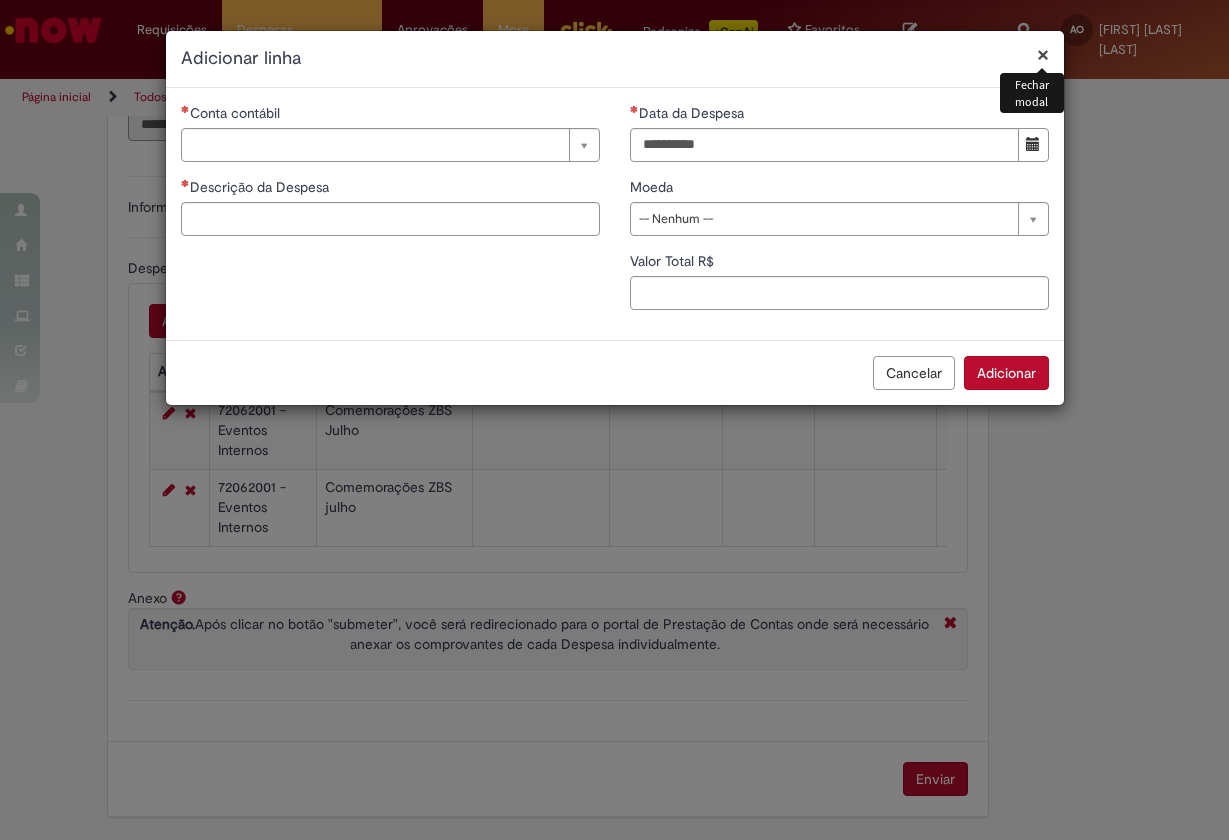click on "Cancelar" at bounding box center [914, 373] 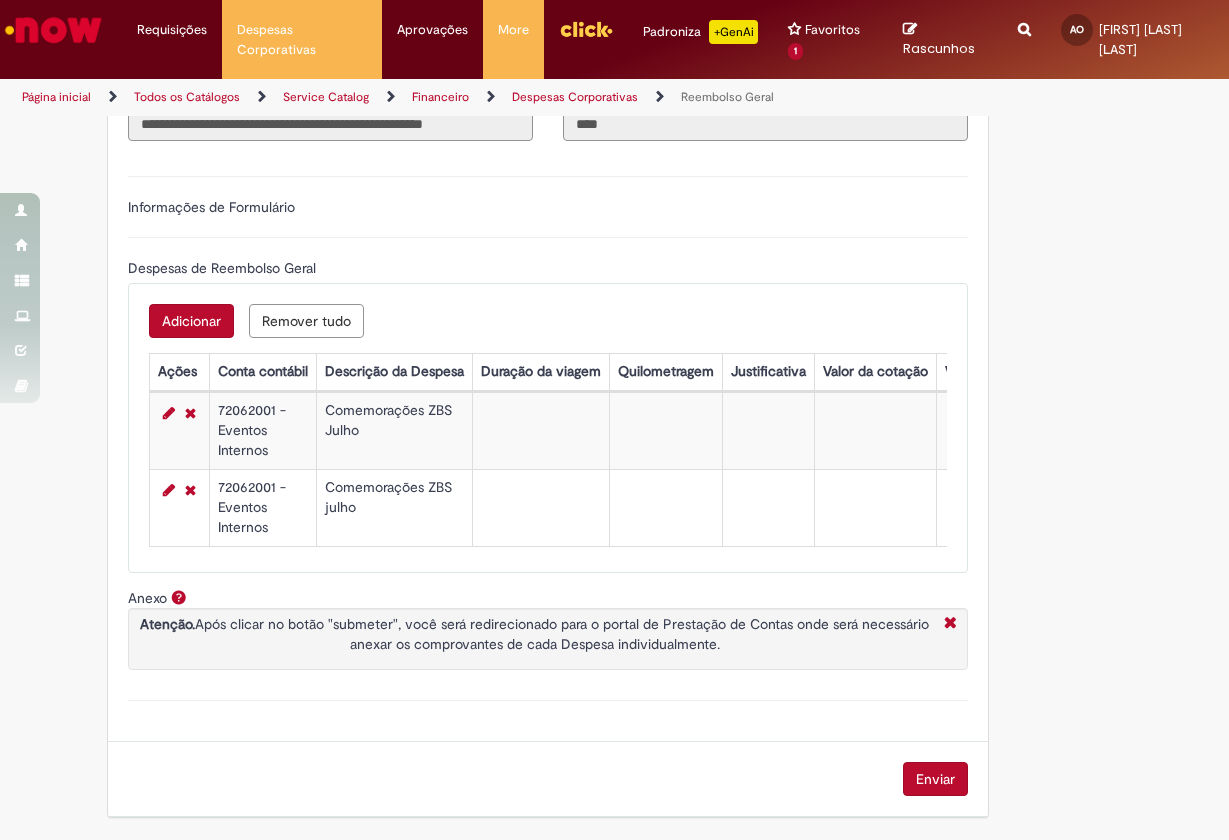 scroll, scrollTop: 640, scrollLeft: 0, axis: vertical 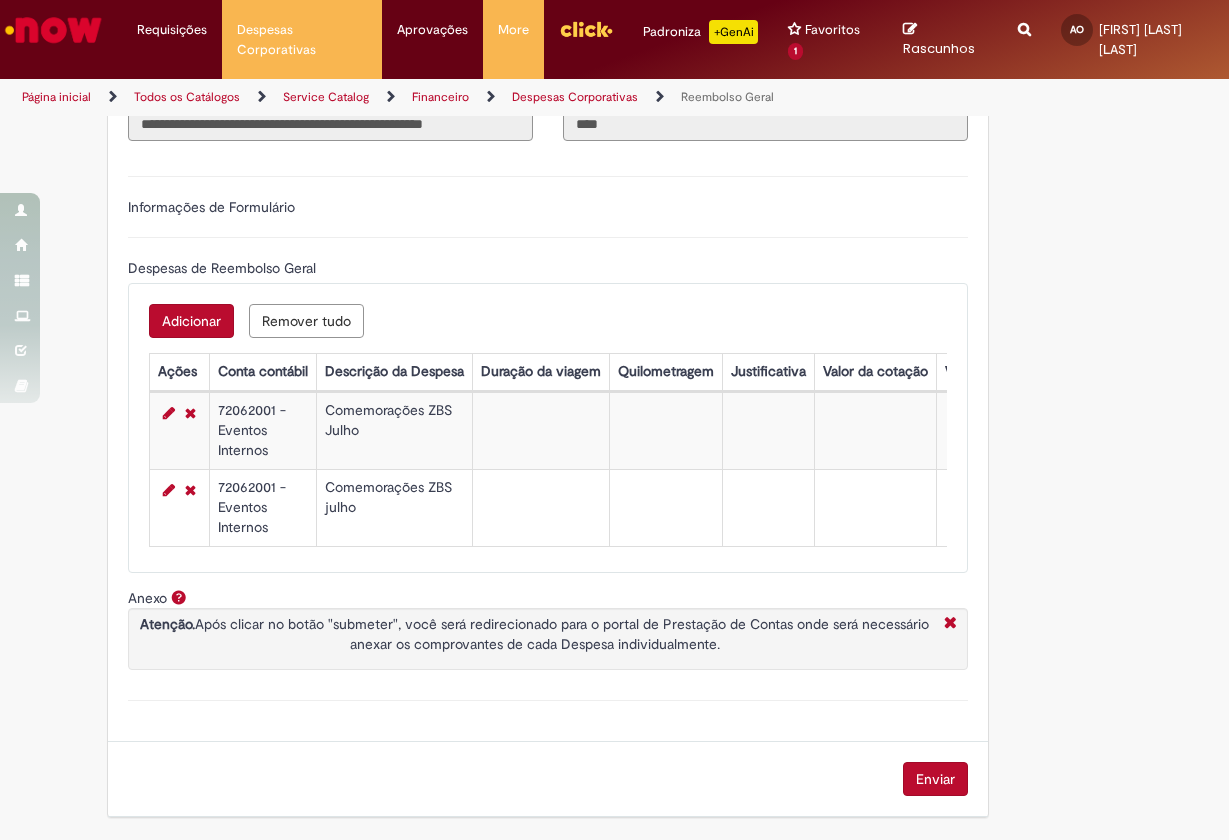 click on "Enviar" at bounding box center [935, 779] 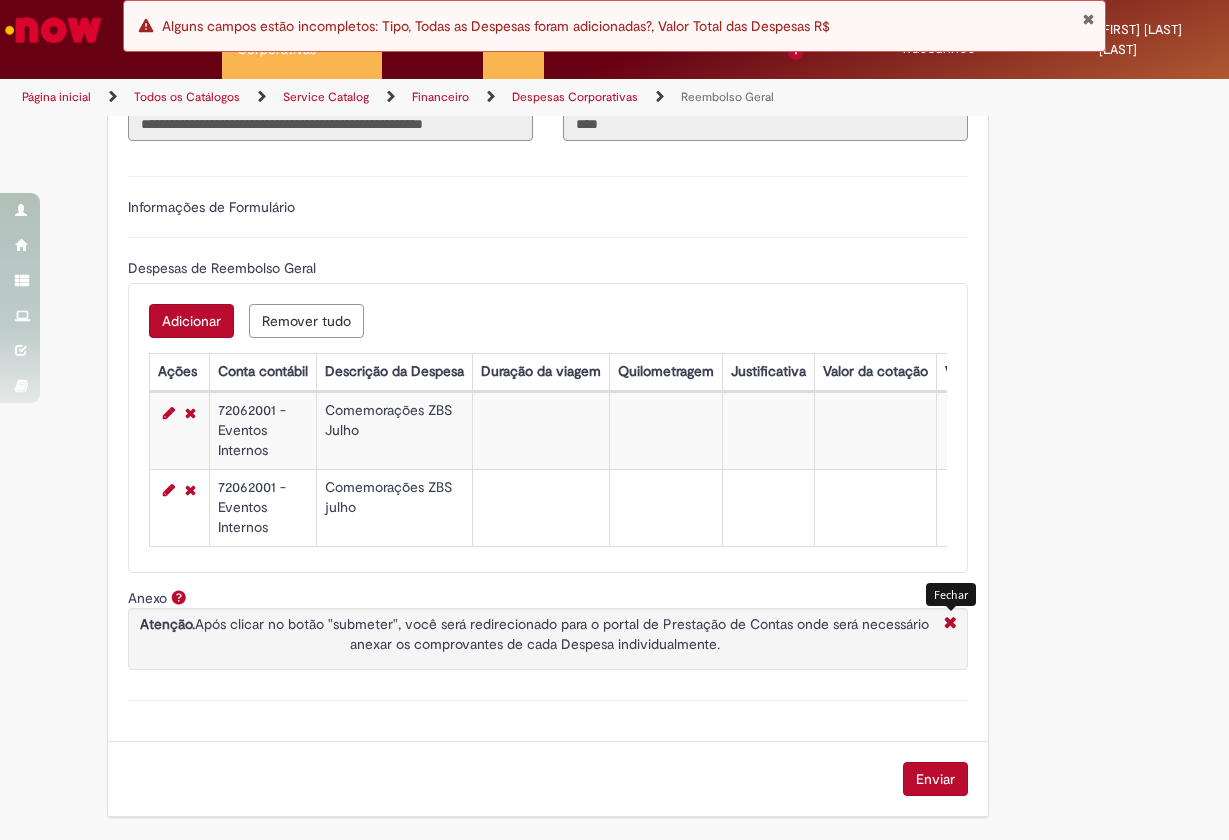 click at bounding box center [950, 624] 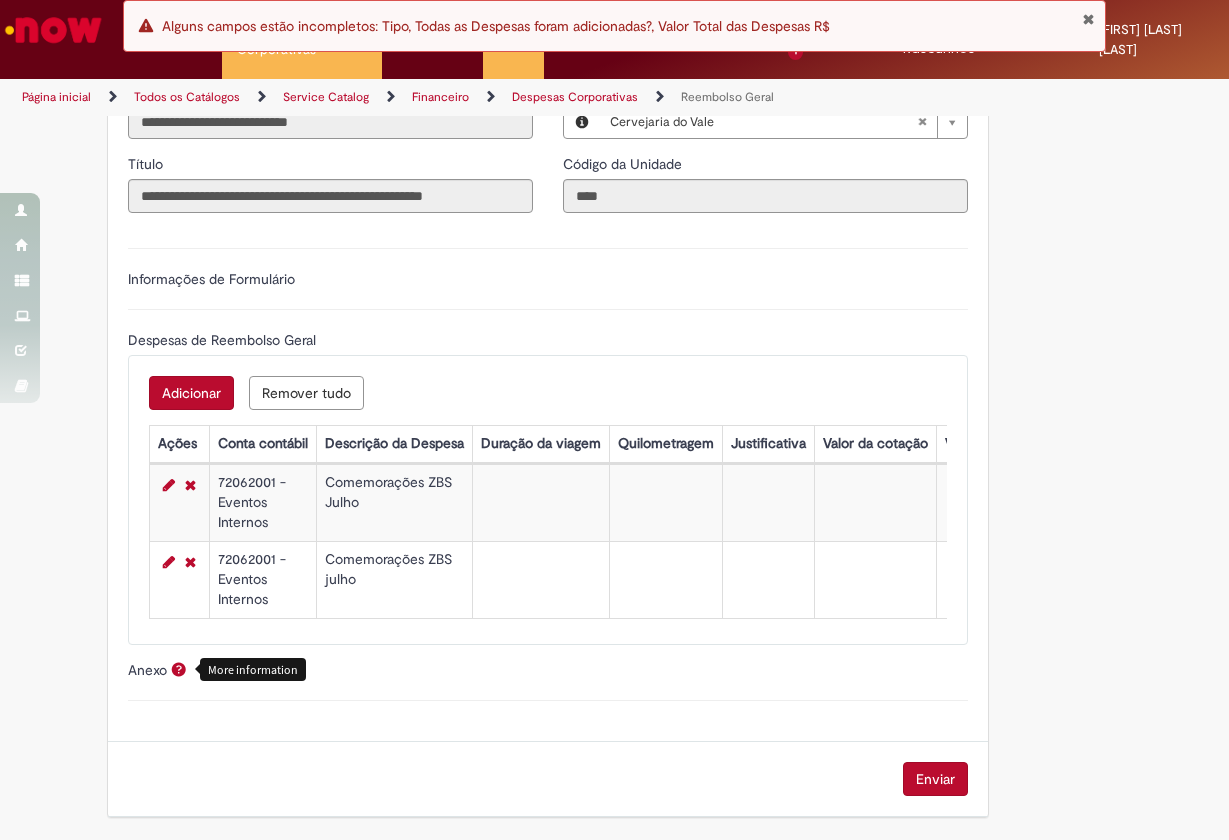 scroll, scrollTop: 568, scrollLeft: 0, axis: vertical 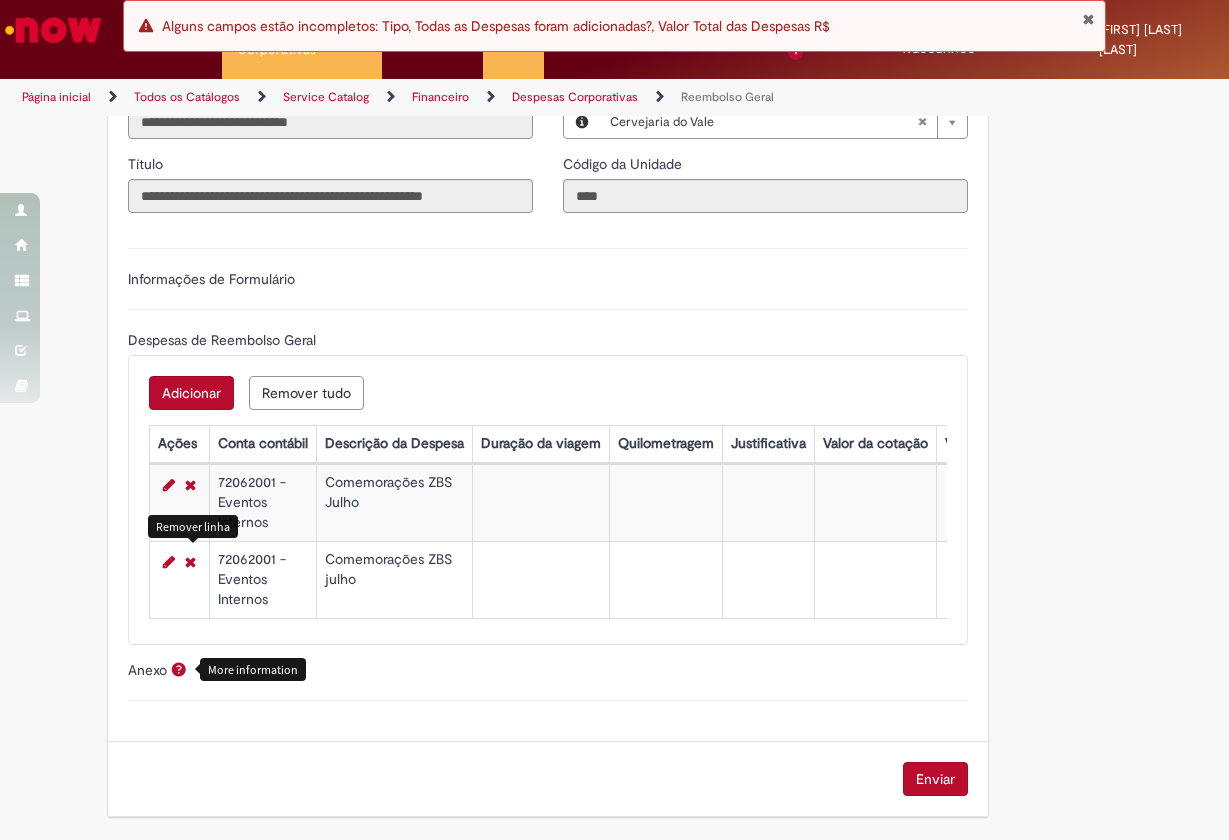 click at bounding box center [190, 562] 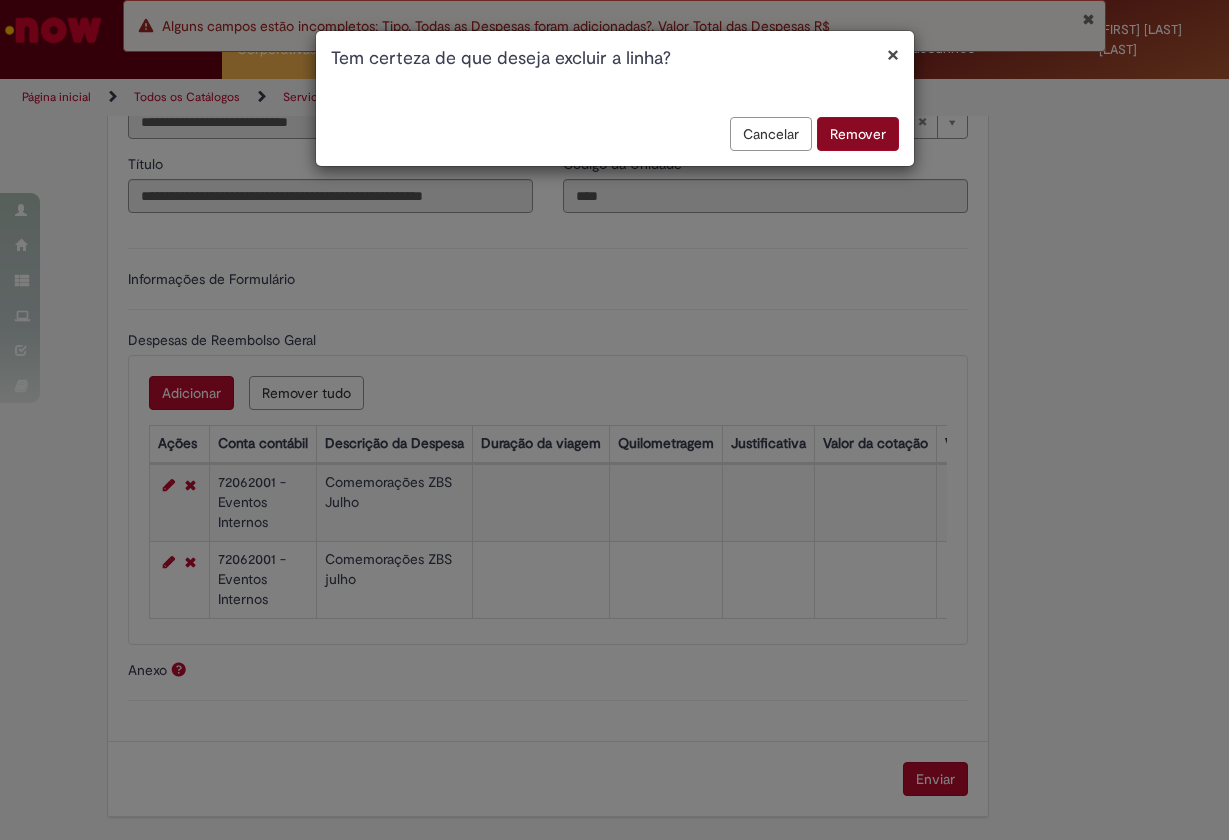 click on "Remover" at bounding box center (858, 134) 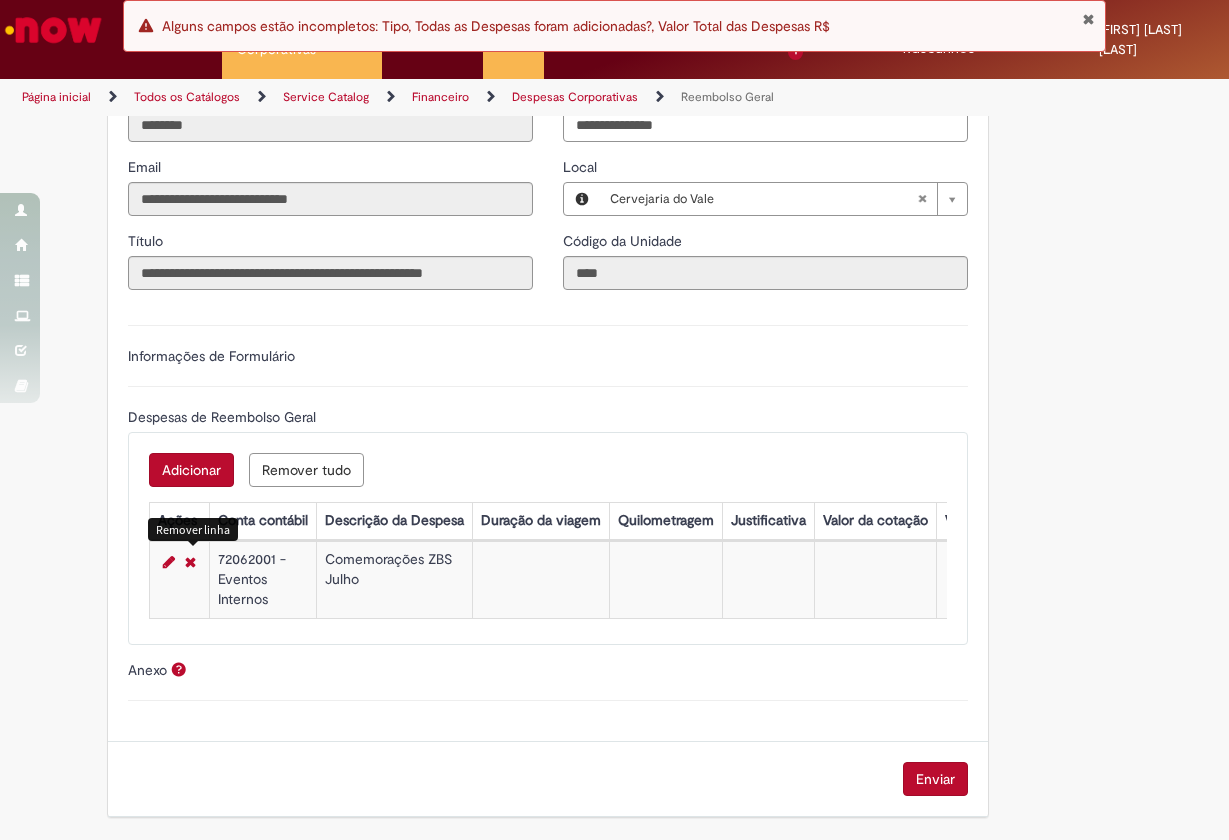 scroll, scrollTop: 494, scrollLeft: 0, axis: vertical 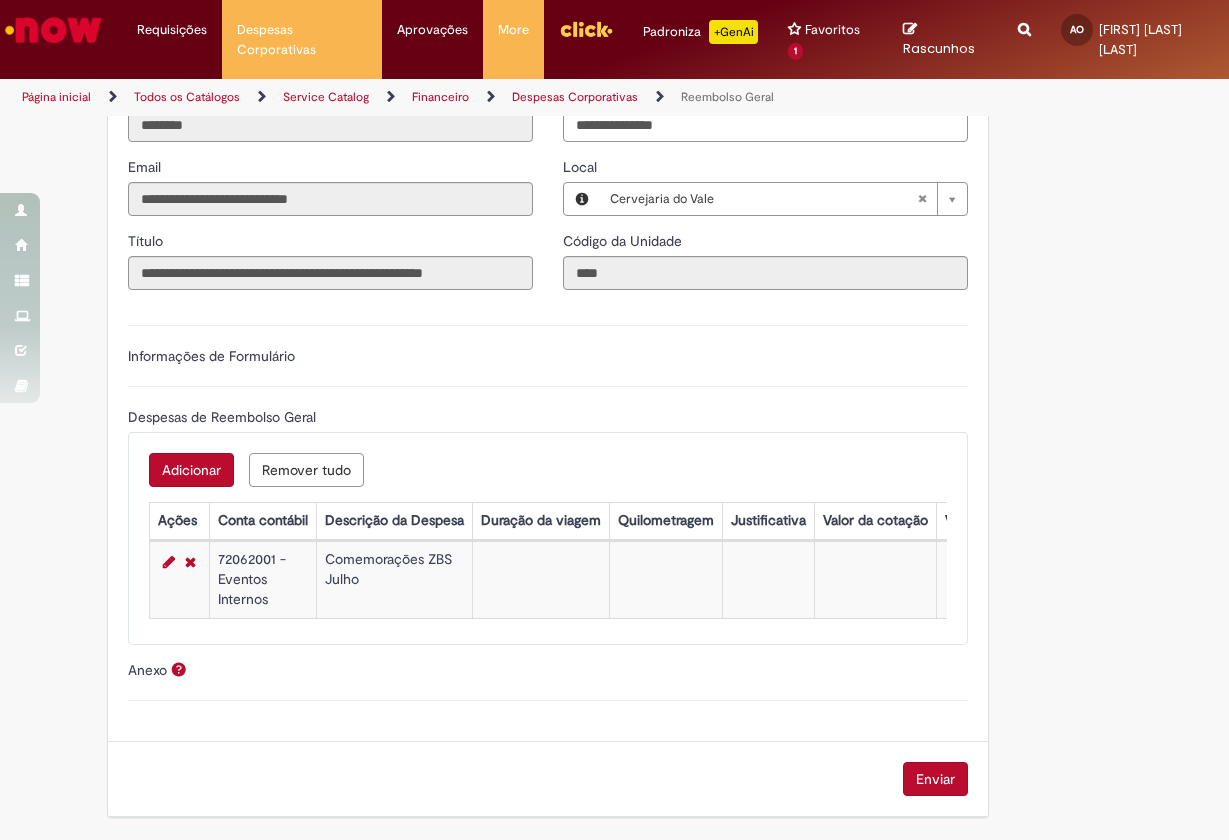 click on "Remover tudo" at bounding box center (306, 470) 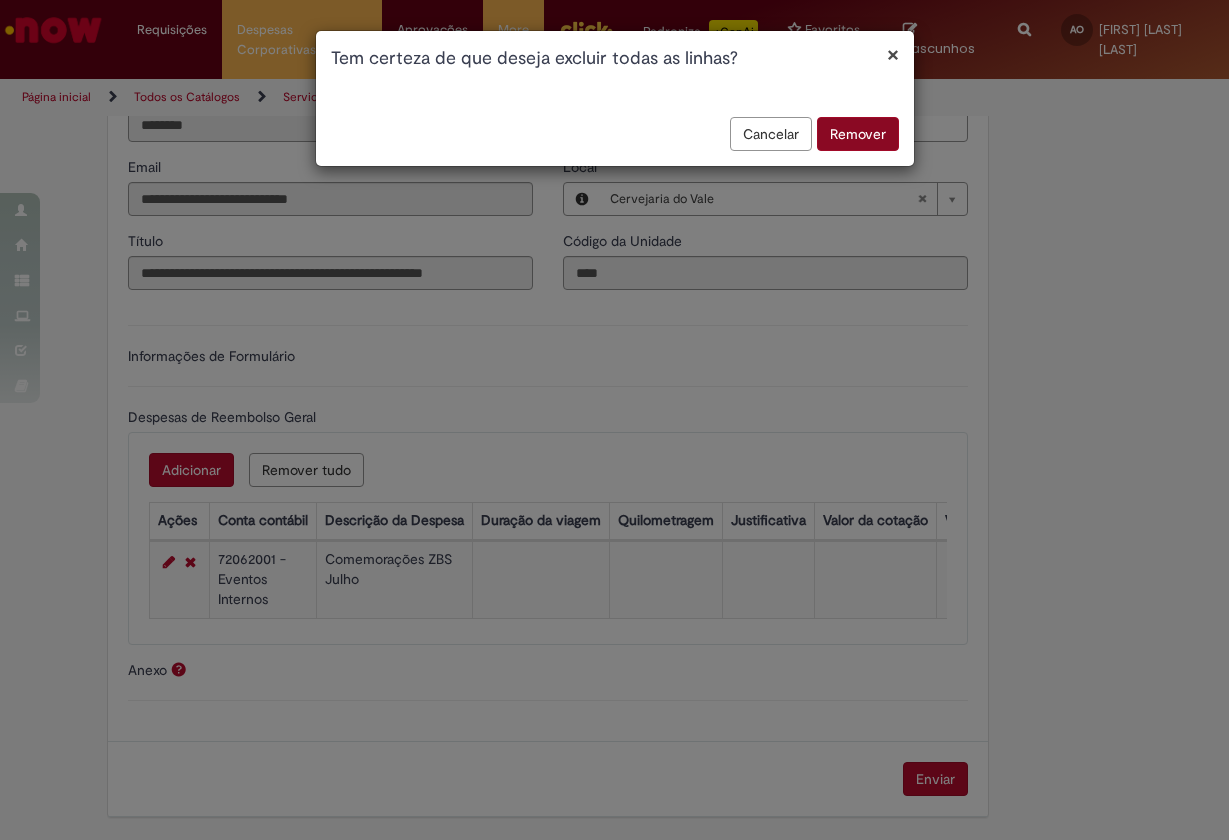 click on "Remover" at bounding box center [858, 134] 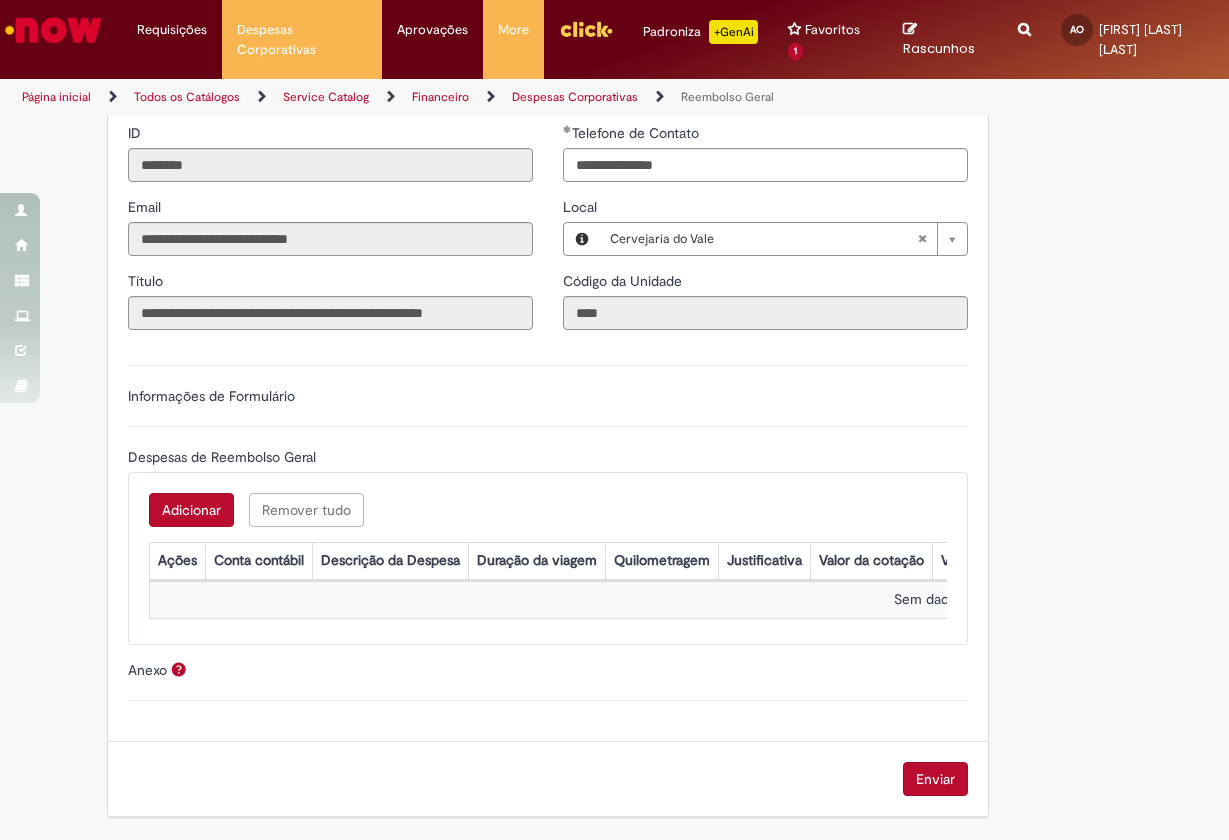 scroll, scrollTop: 0, scrollLeft: 0, axis: both 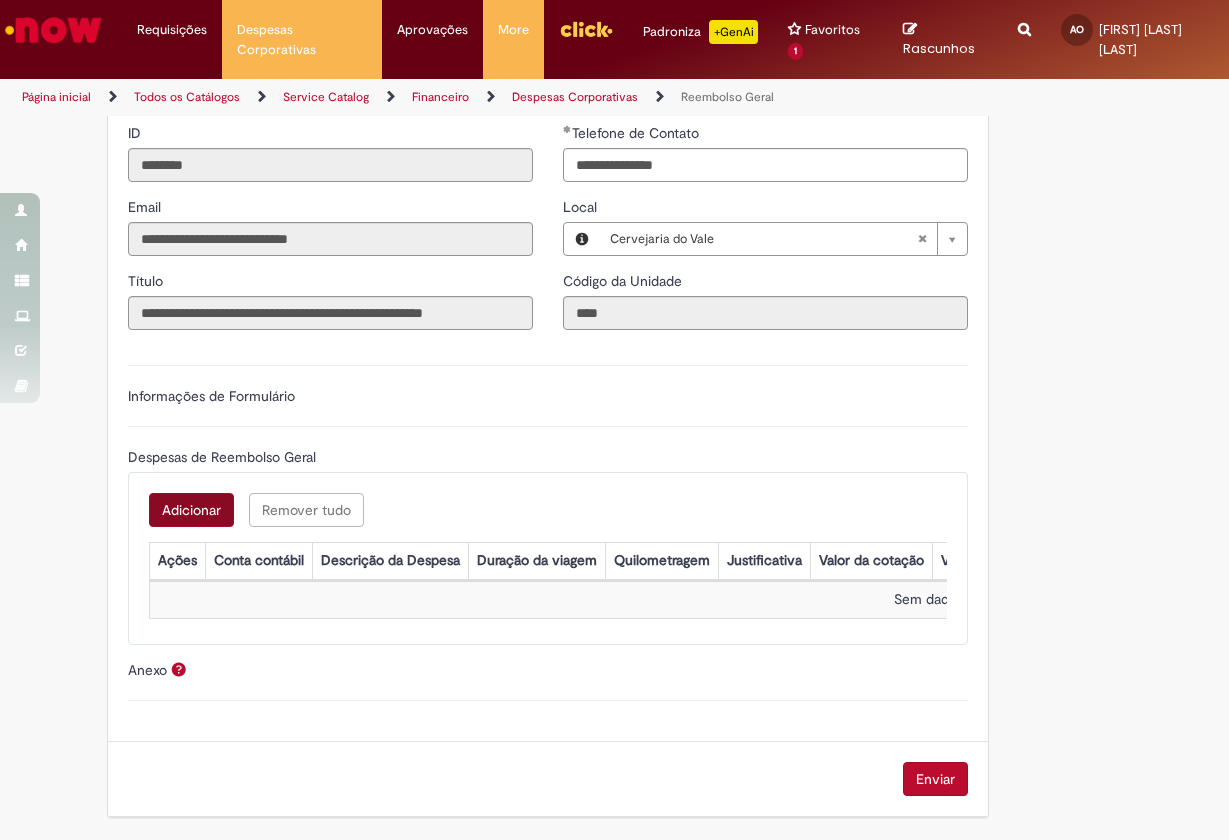 click on "Adicionar" at bounding box center [191, 510] 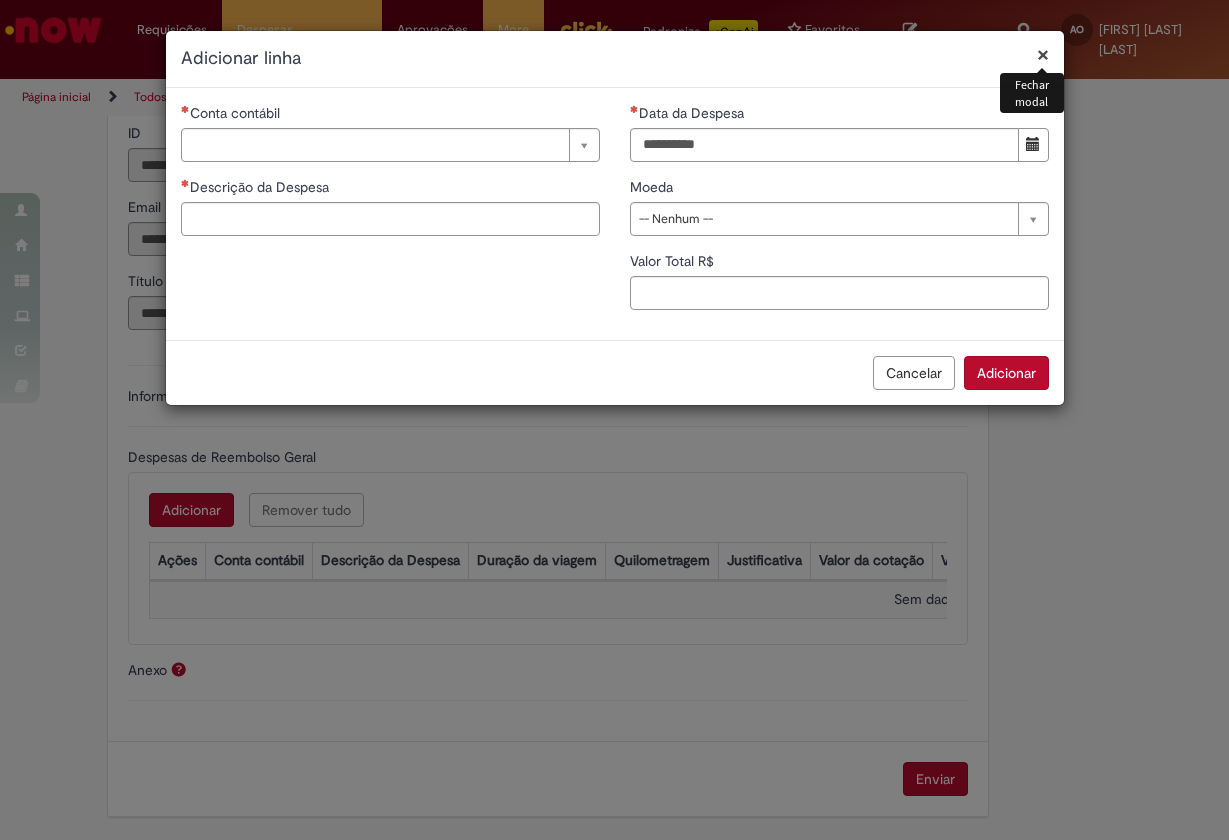 click on "Conta contábil          Pesquisar usando lista                 Conta contábil                     Descrição da Despesa Duração da viagem Quilometragem Justificativa Valor da cotação Valor por Litro" at bounding box center [390, 177] 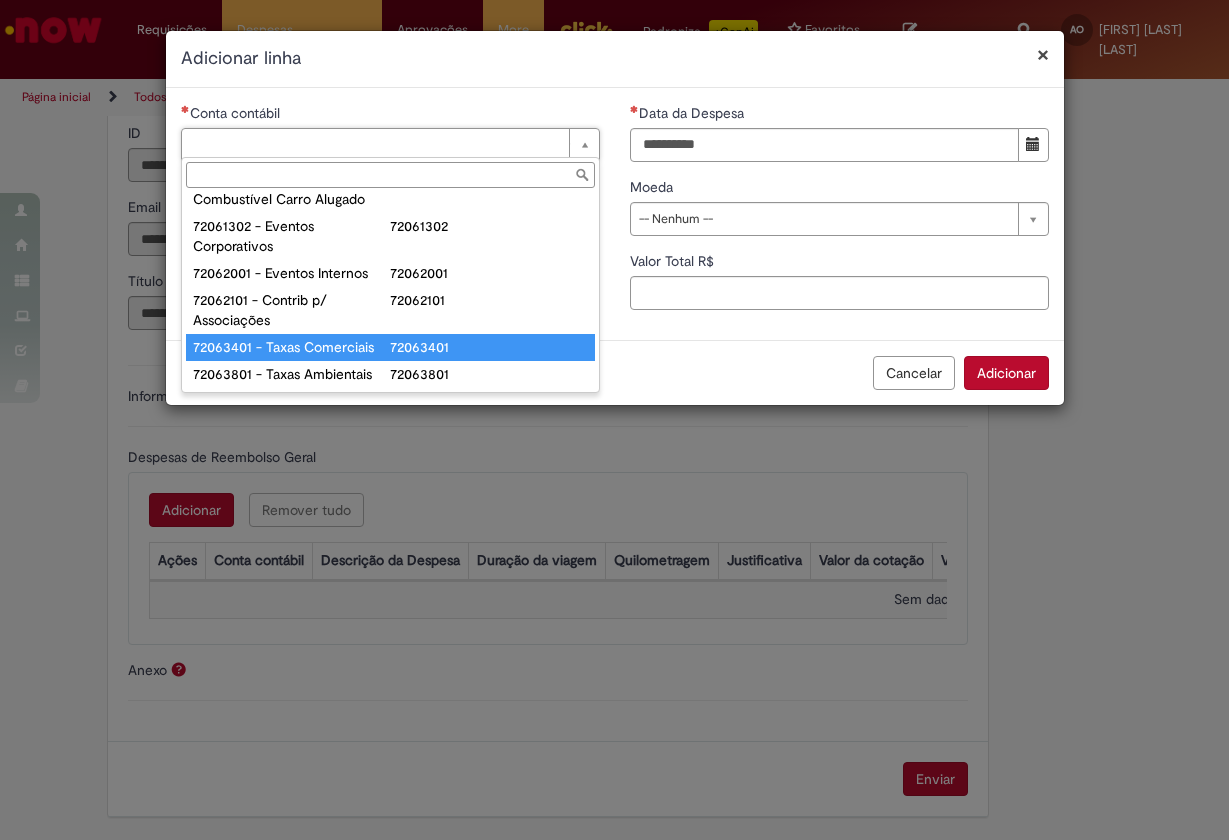 scroll, scrollTop: 1414, scrollLeft: 0, axis: vertical 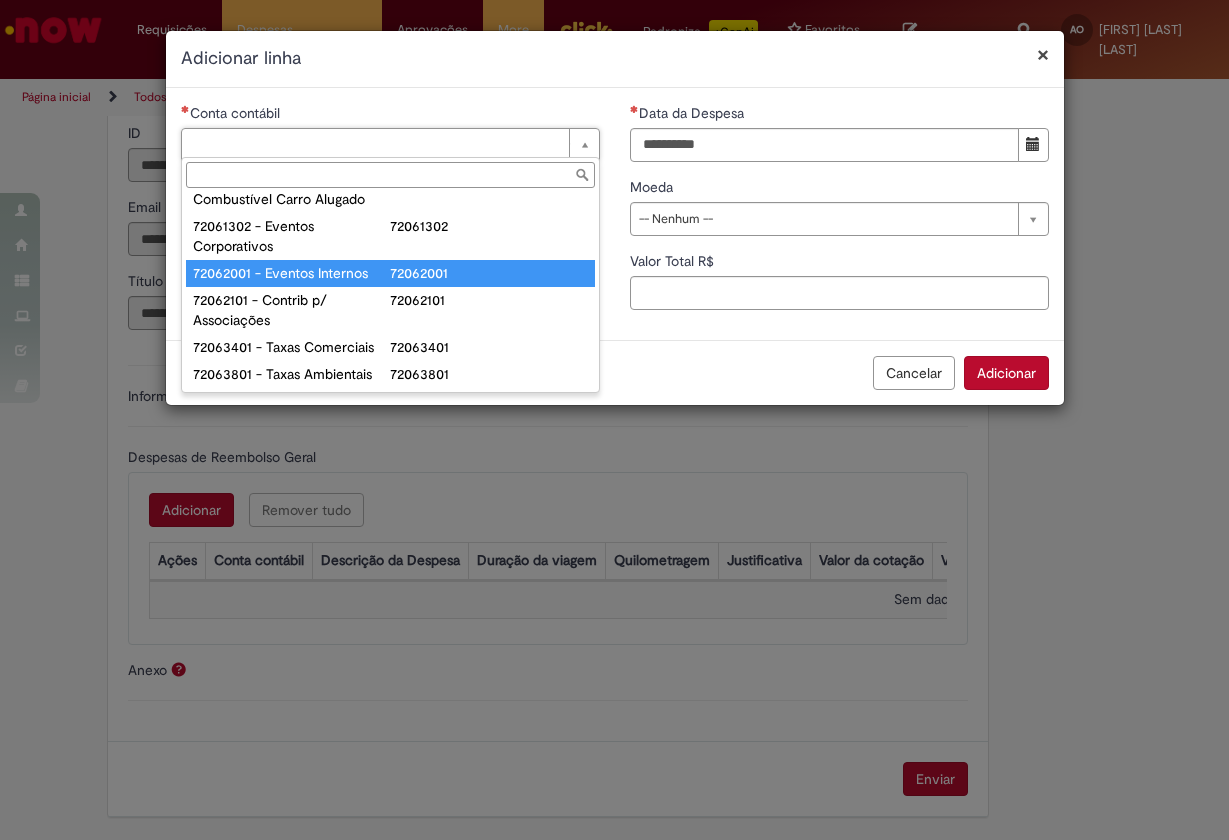 type on "**********" 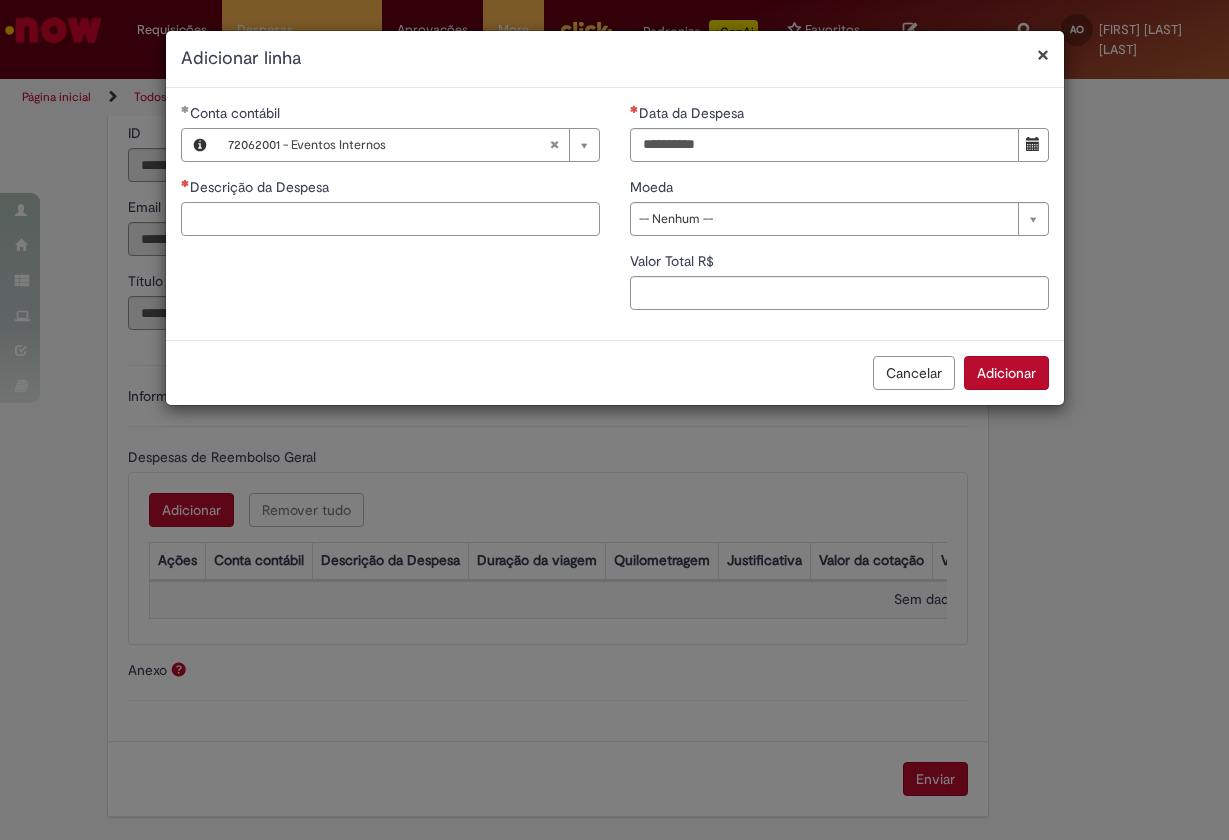 click on "Descrição da Despesa" at bounding box center [390, 219] 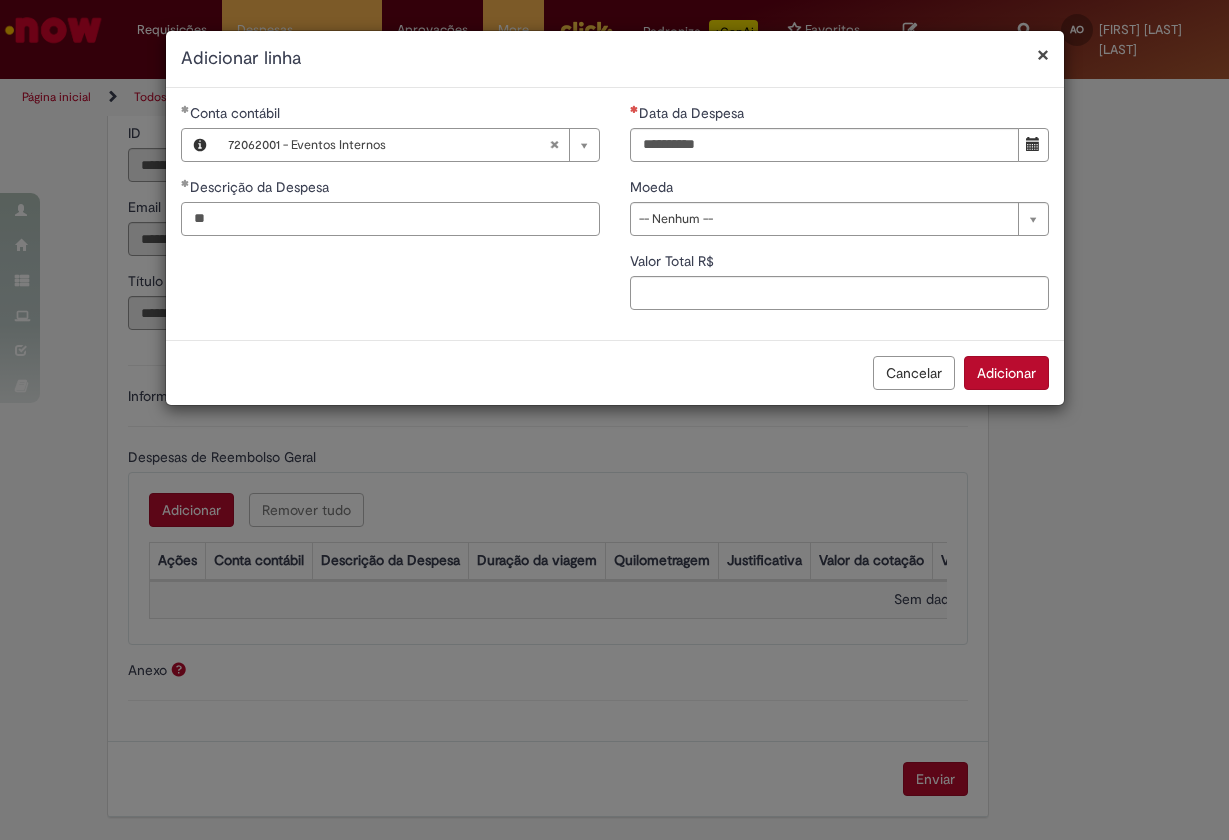 type on "*" 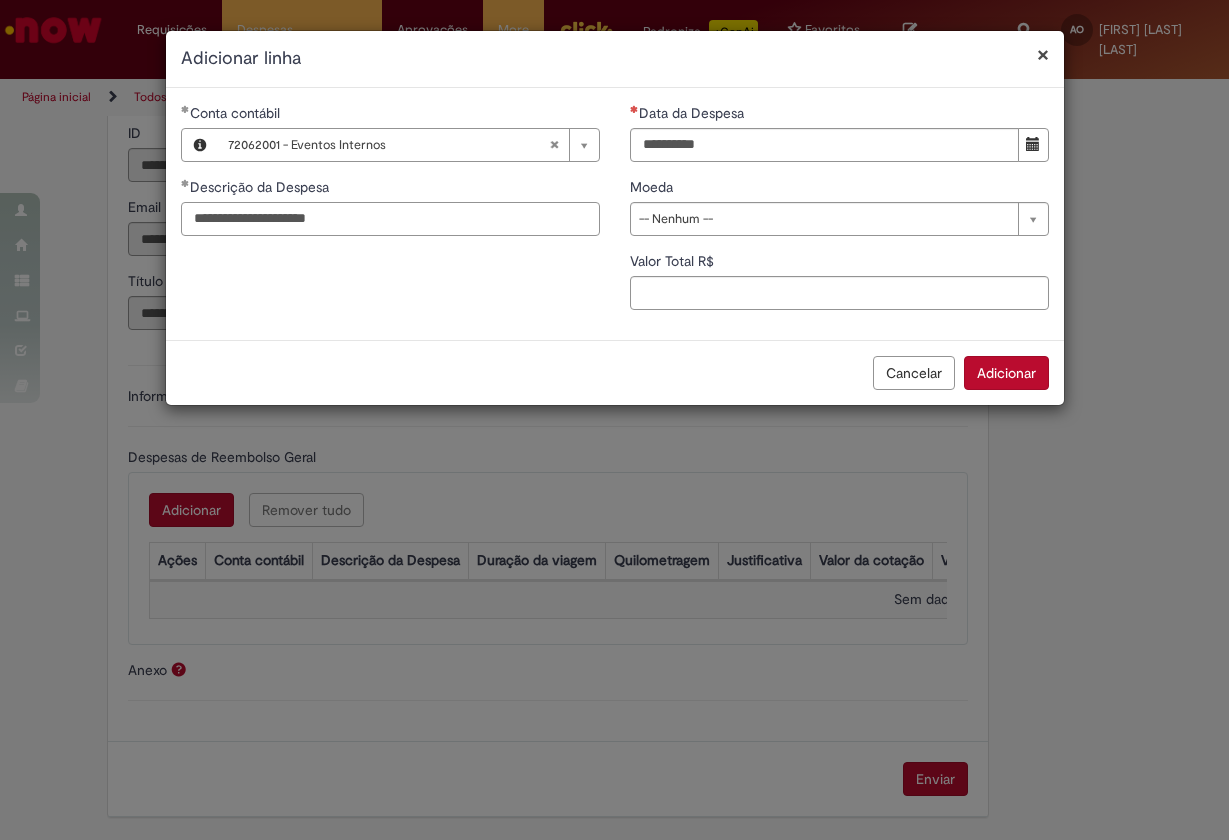 type on "**********" 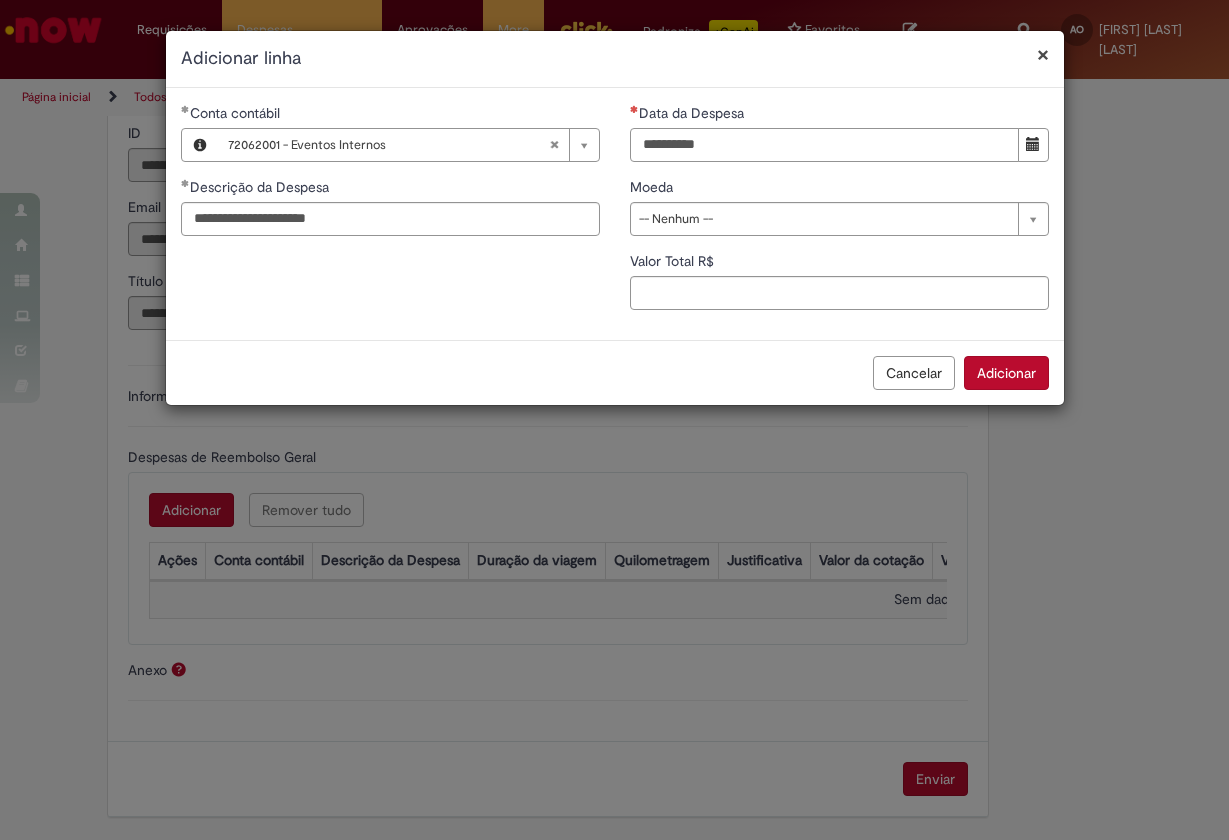 click on "Data da Despesa" at bounding box center [824, 145] 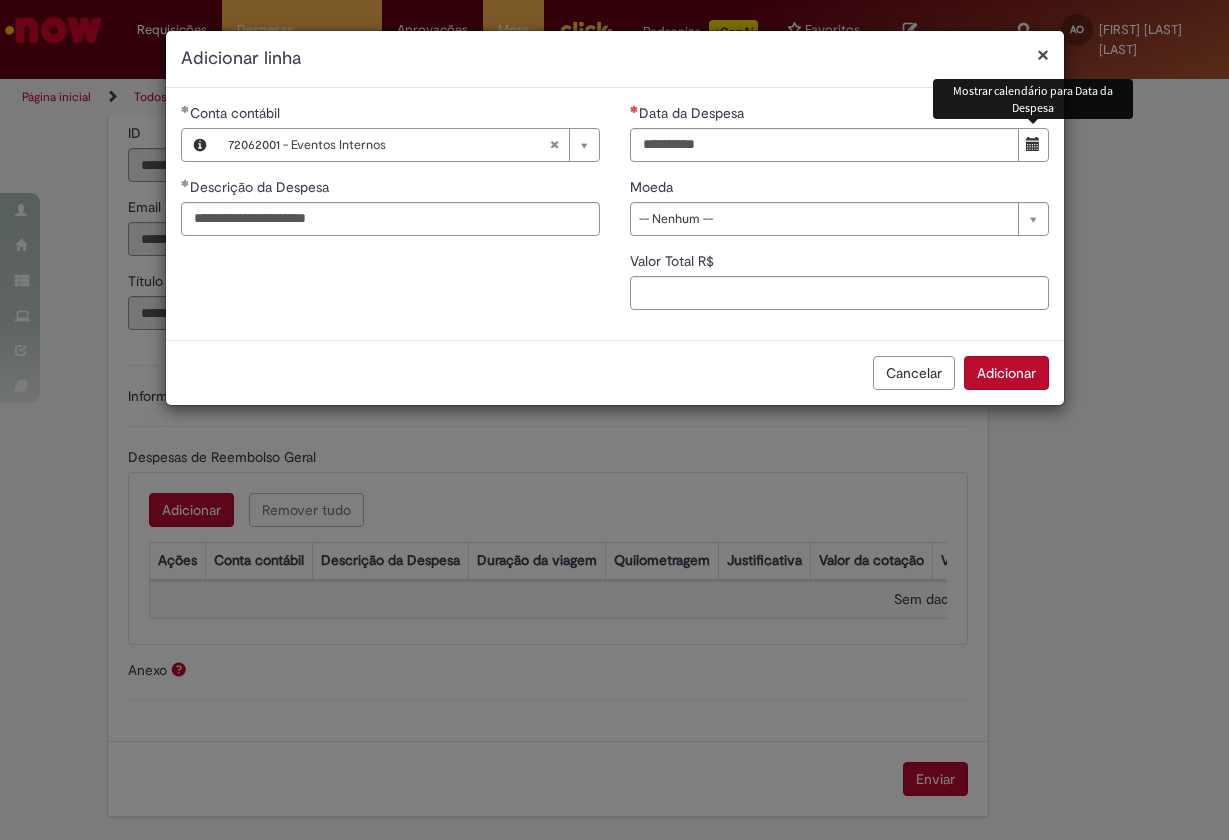 click at bounding box center (1033, 145) 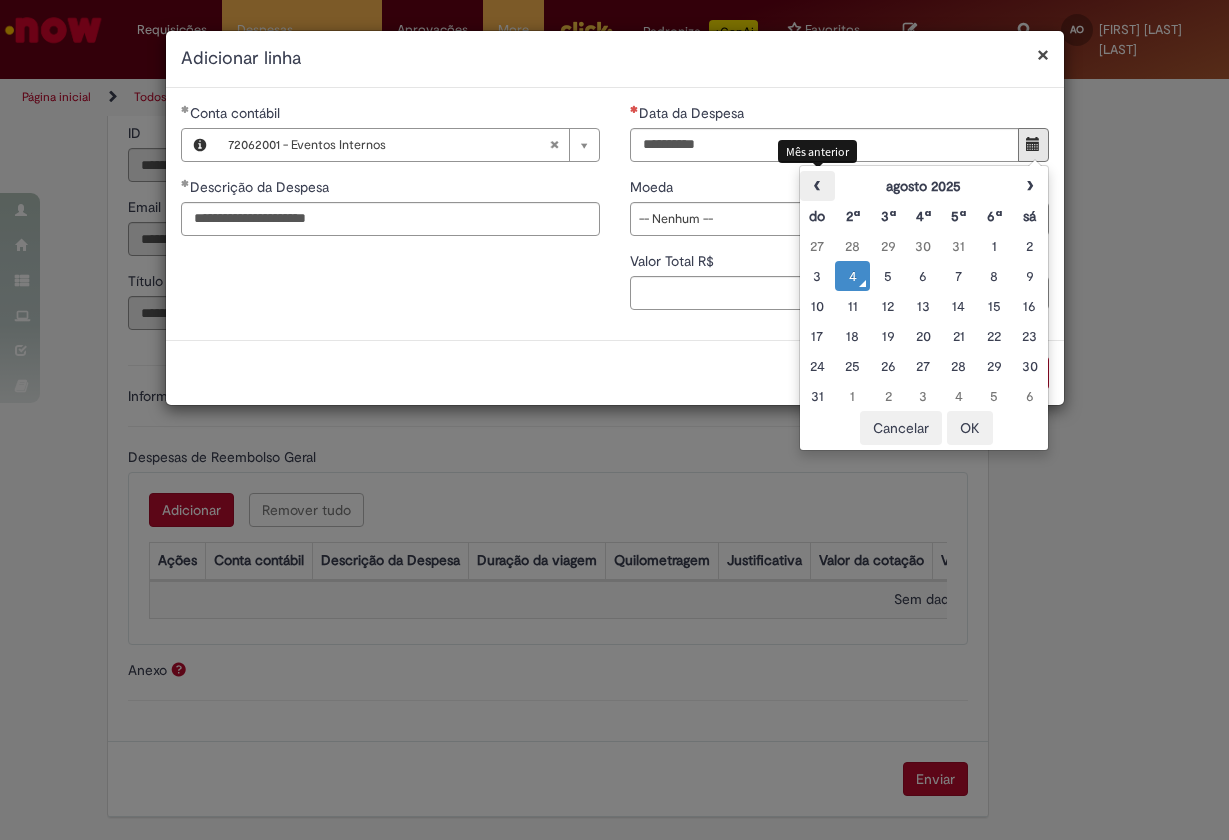 click on "‹" at bounding box center [817, 186] 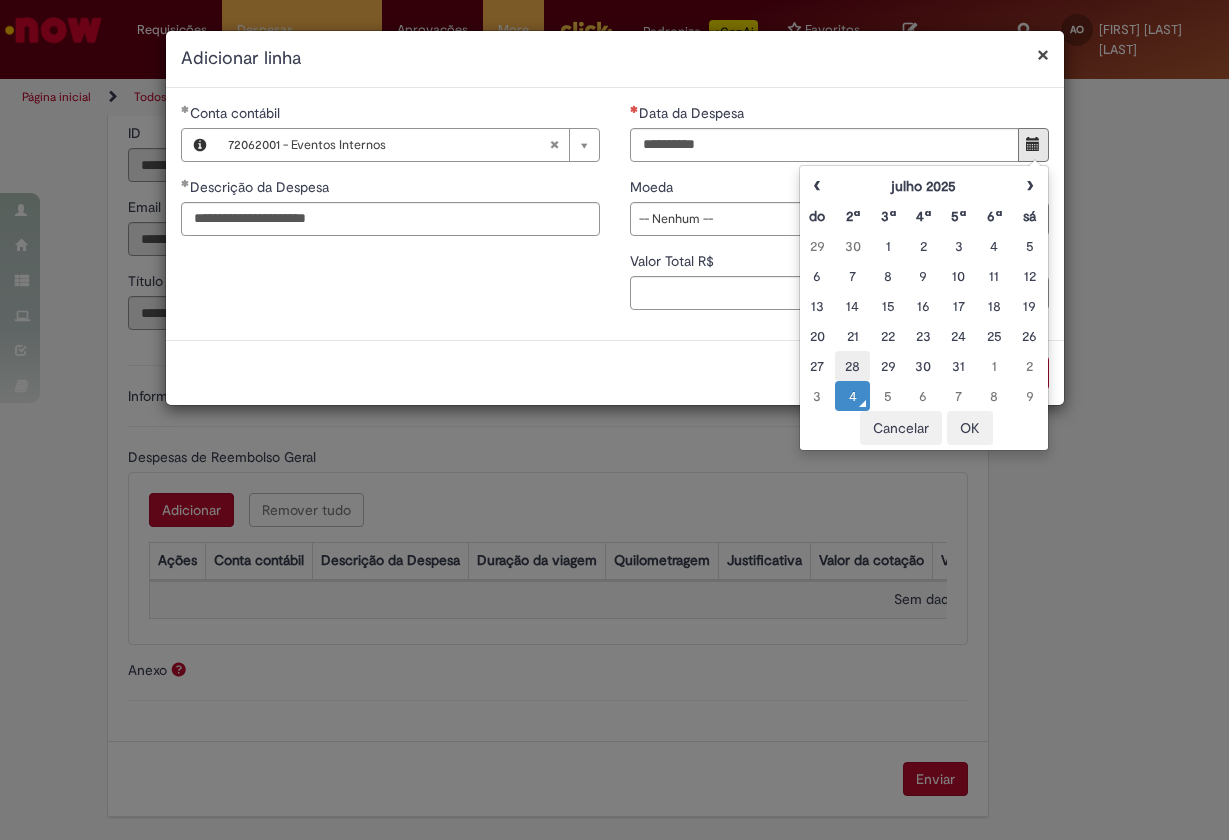 click on "28" at bounding box center [852, 366] 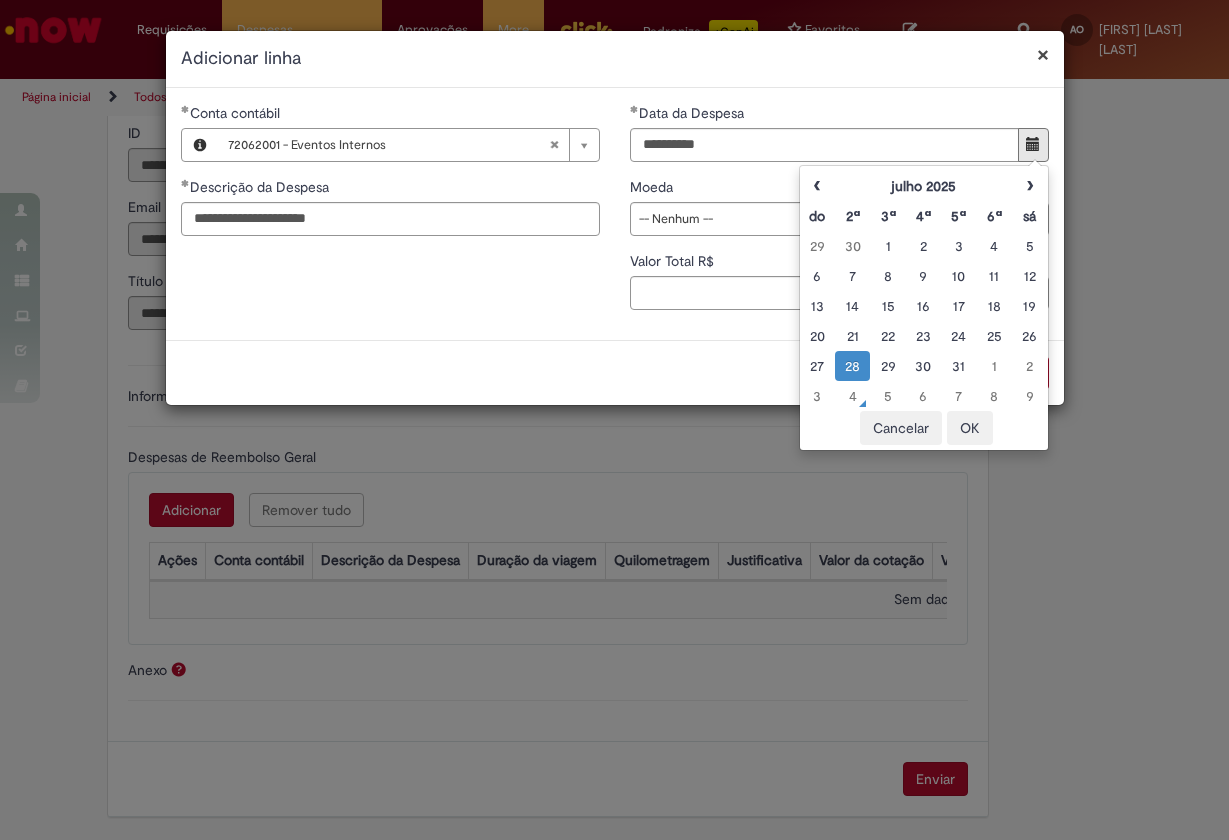 click on "OK" at bounding box center [970, 428] 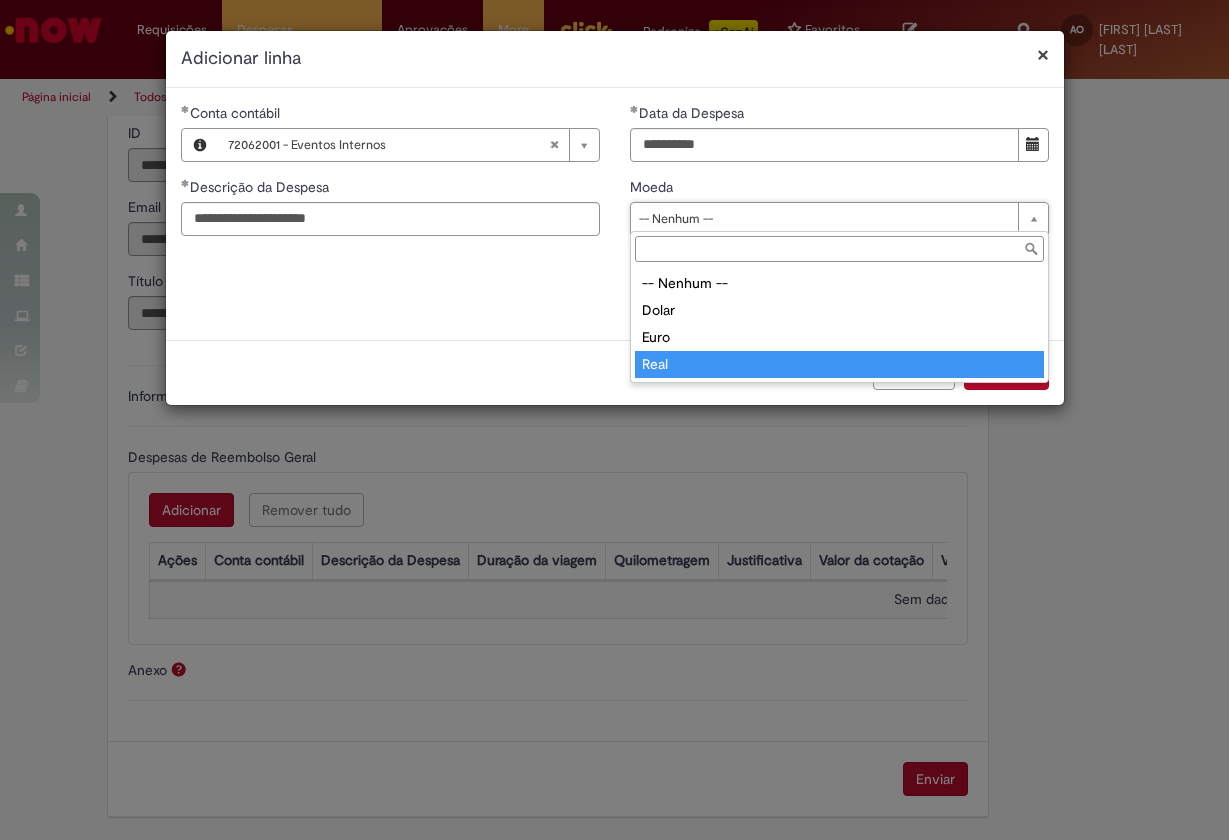 type on "****" 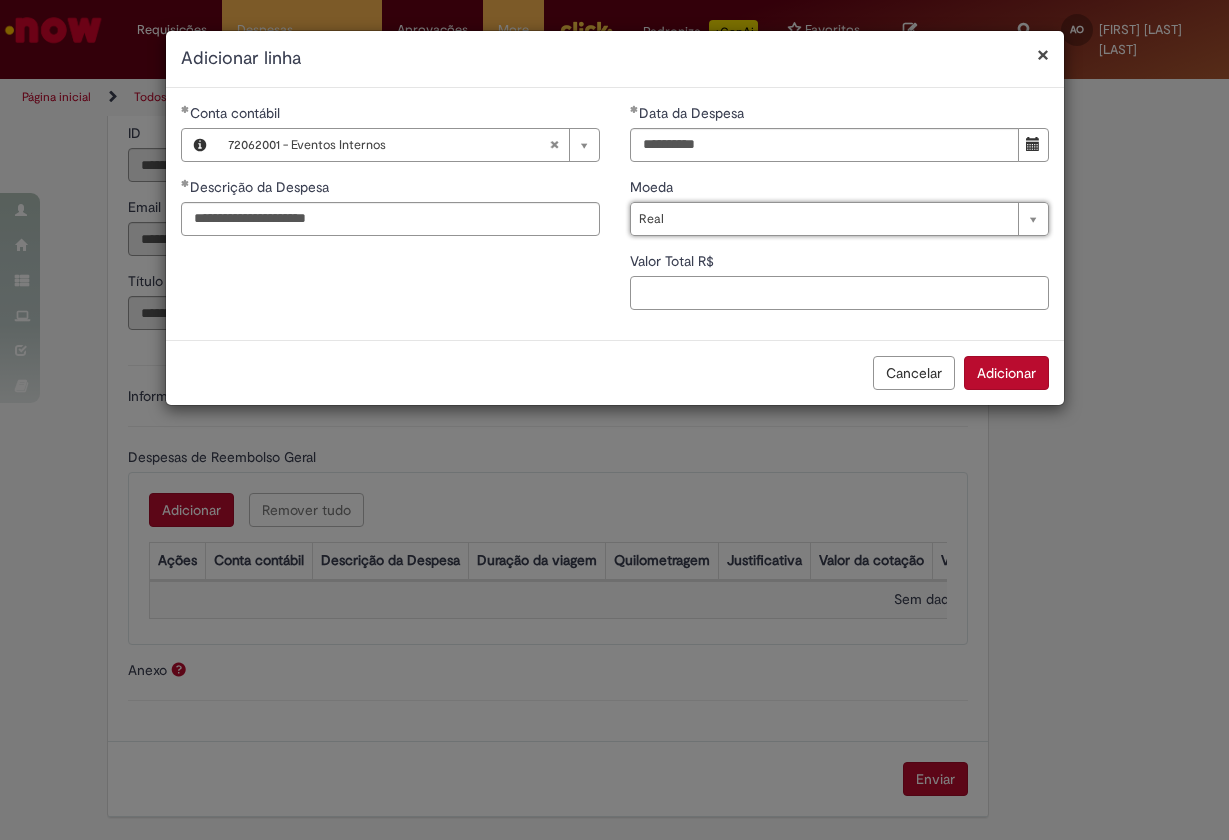 click on "Valor Total R$" at bounding box center (839, 293) 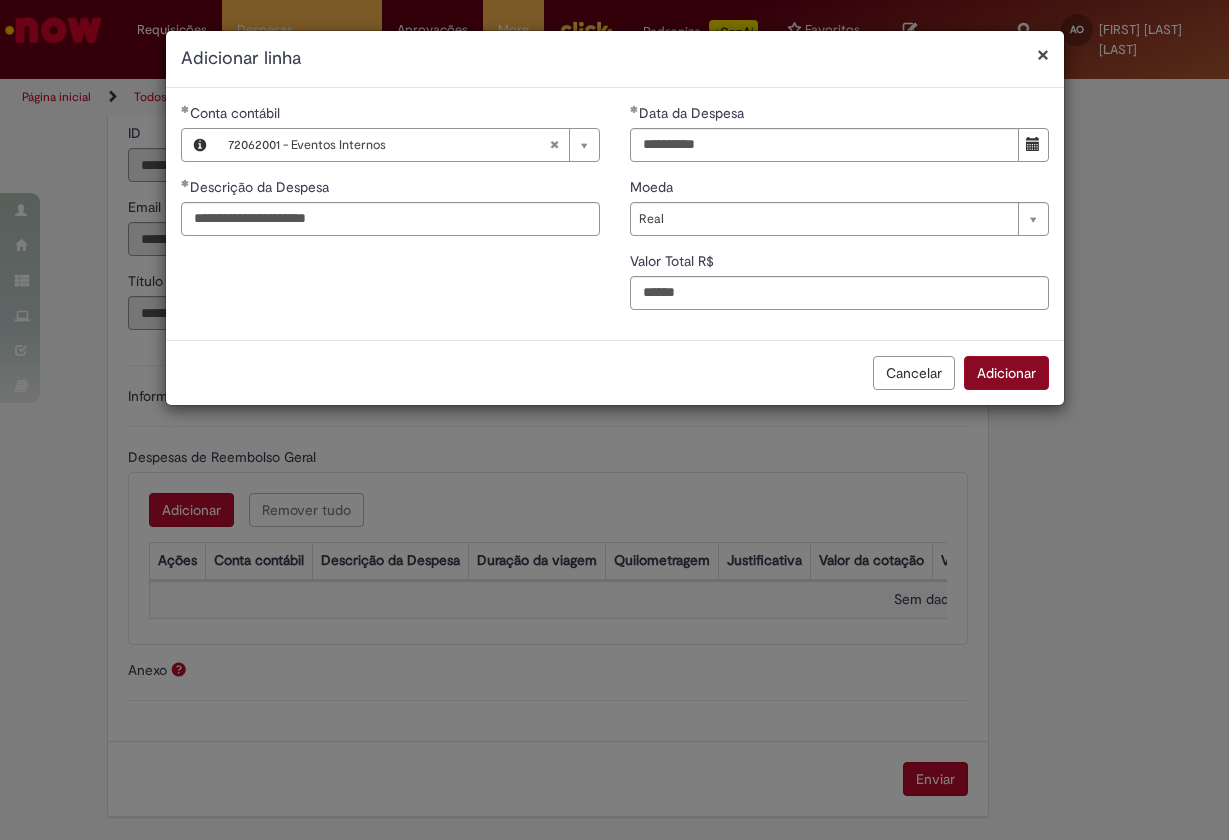 type on "***" 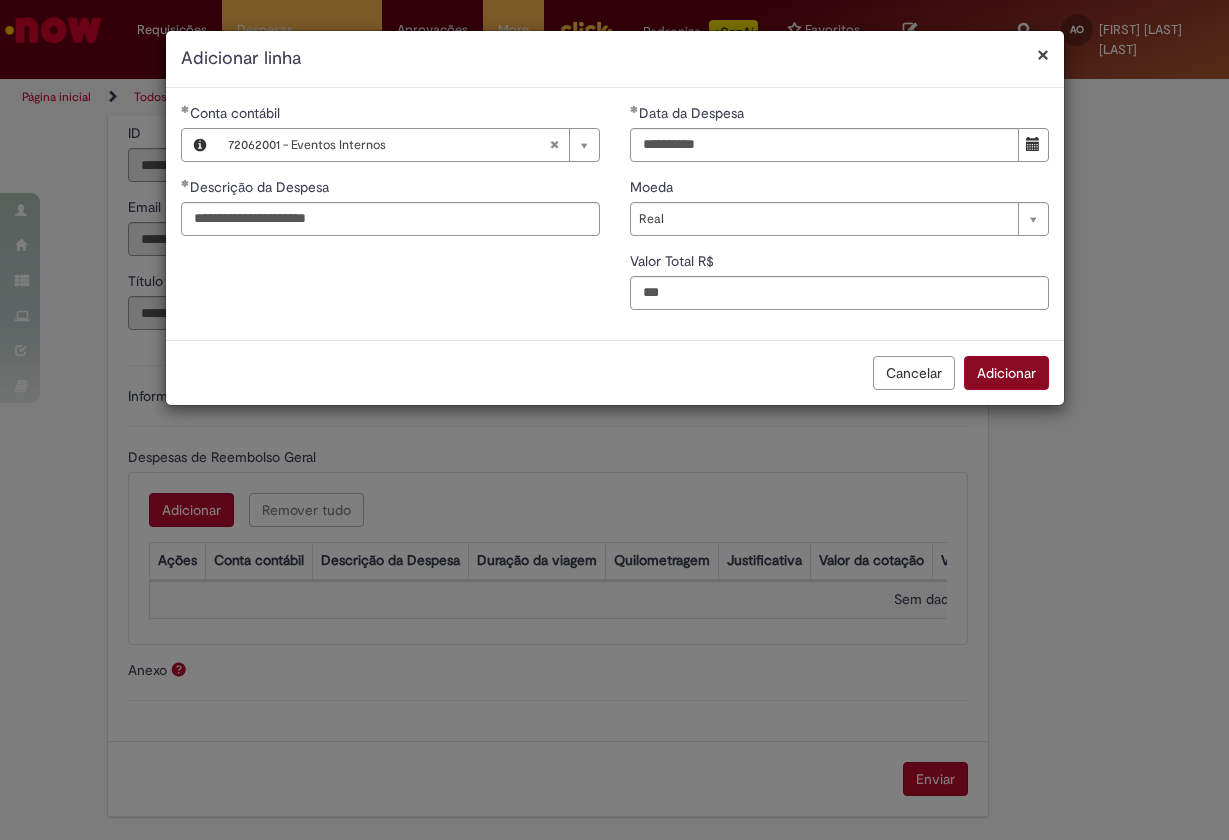 click on "Adicionar" at bounding box center (1006, 373) 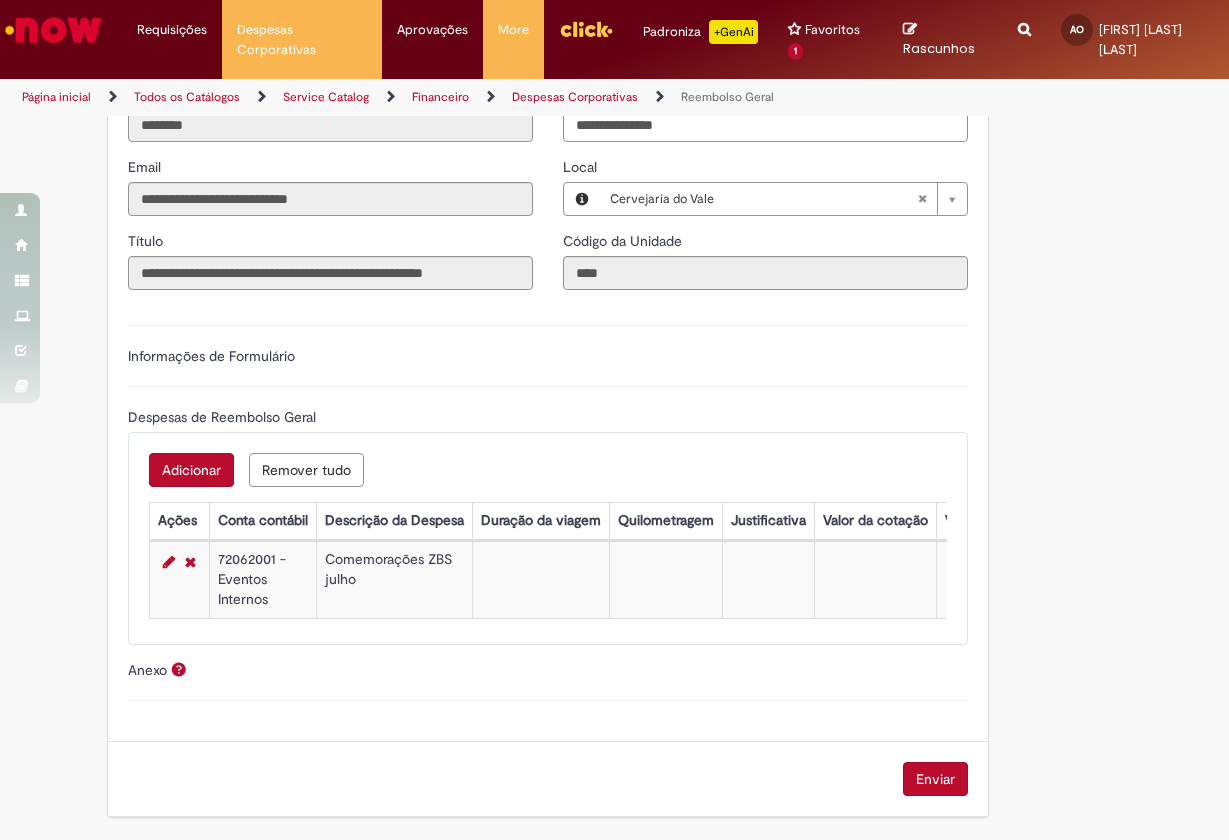 scroll, scrollTop: 494, scrollLeft: 0, axis: vertical 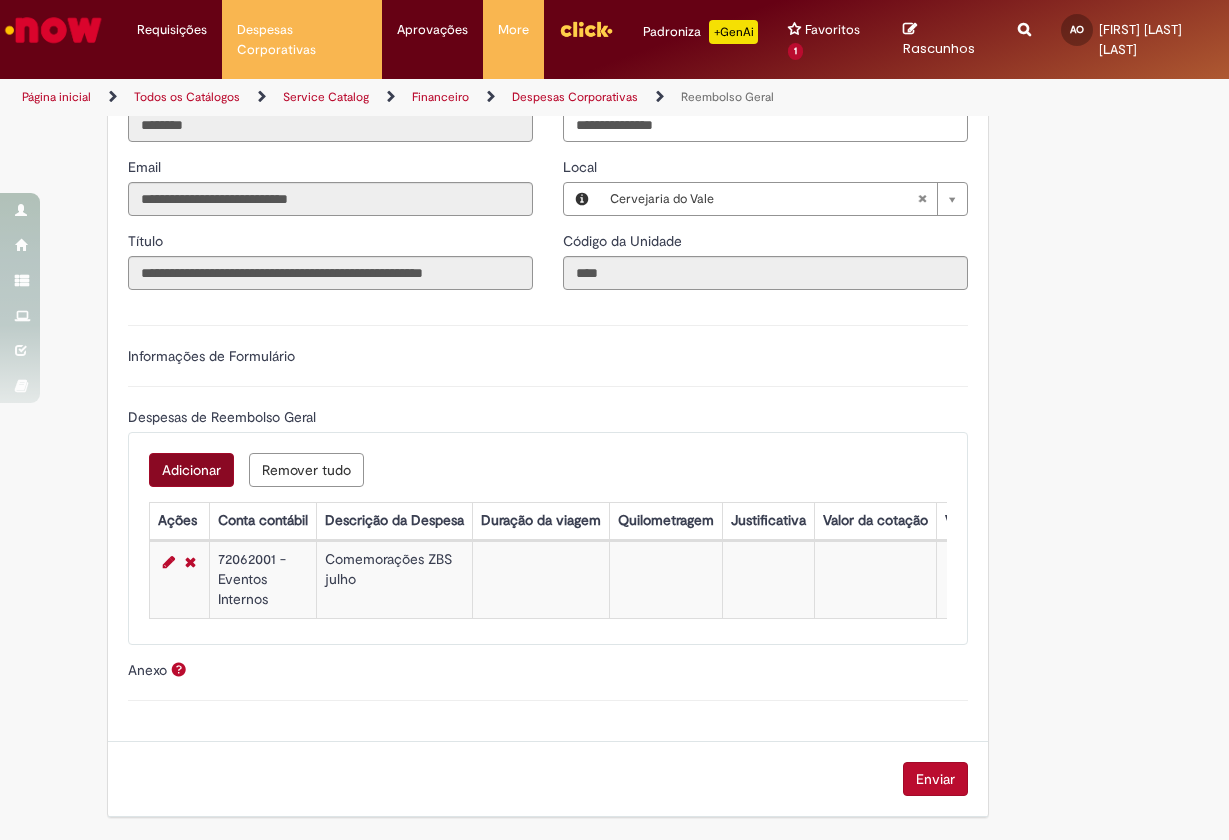 click on "Adicionar" at bounding box center [191, 470] 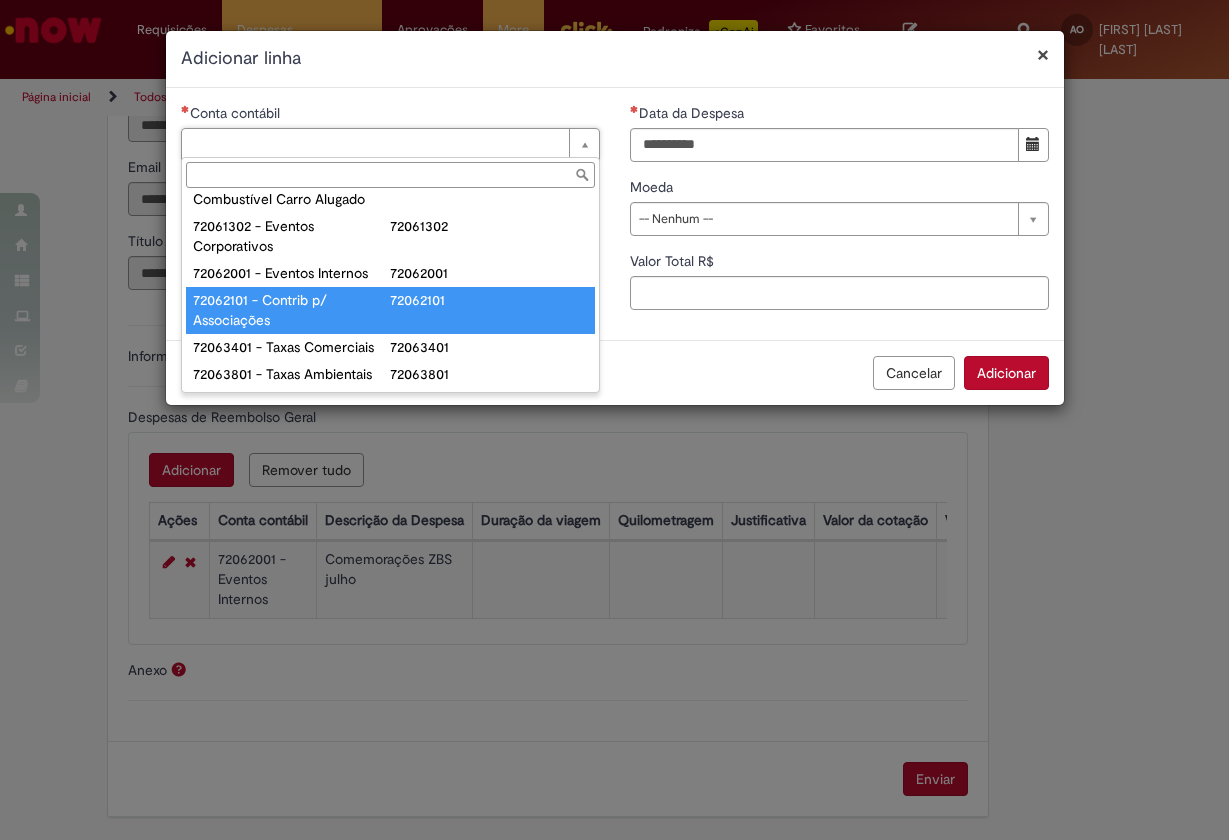 scroll, scrollTop: 1414, scrollLeft: 0, axis: vertical 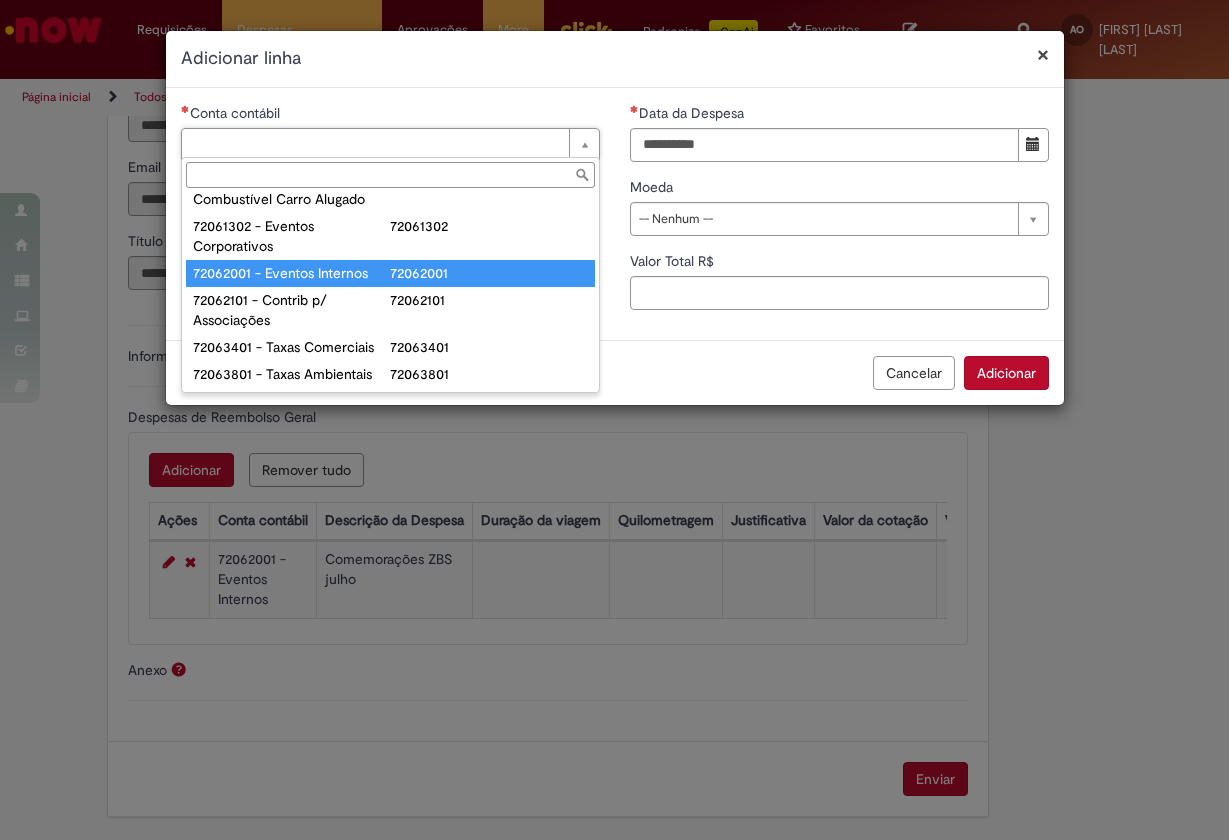 type on "**********" 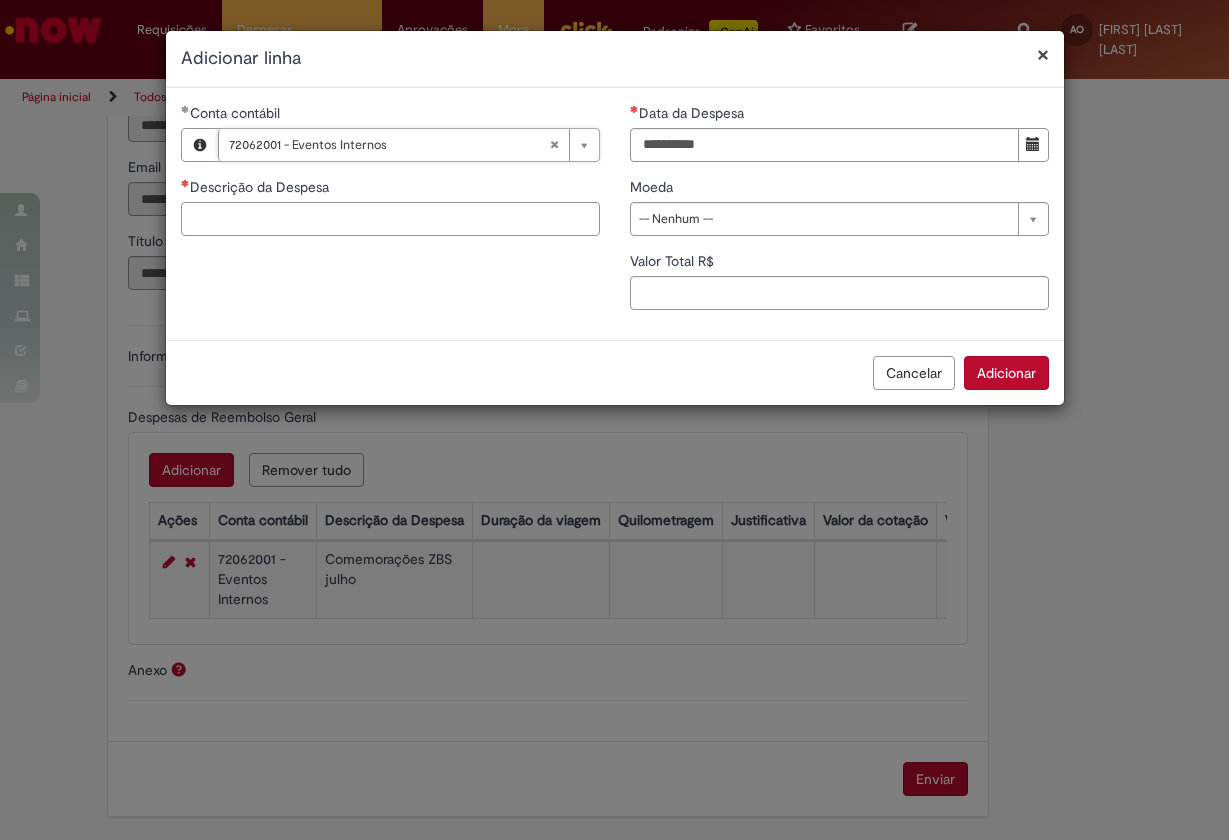 click on "Descrição da Despesa" at bounding box center [390, 219] 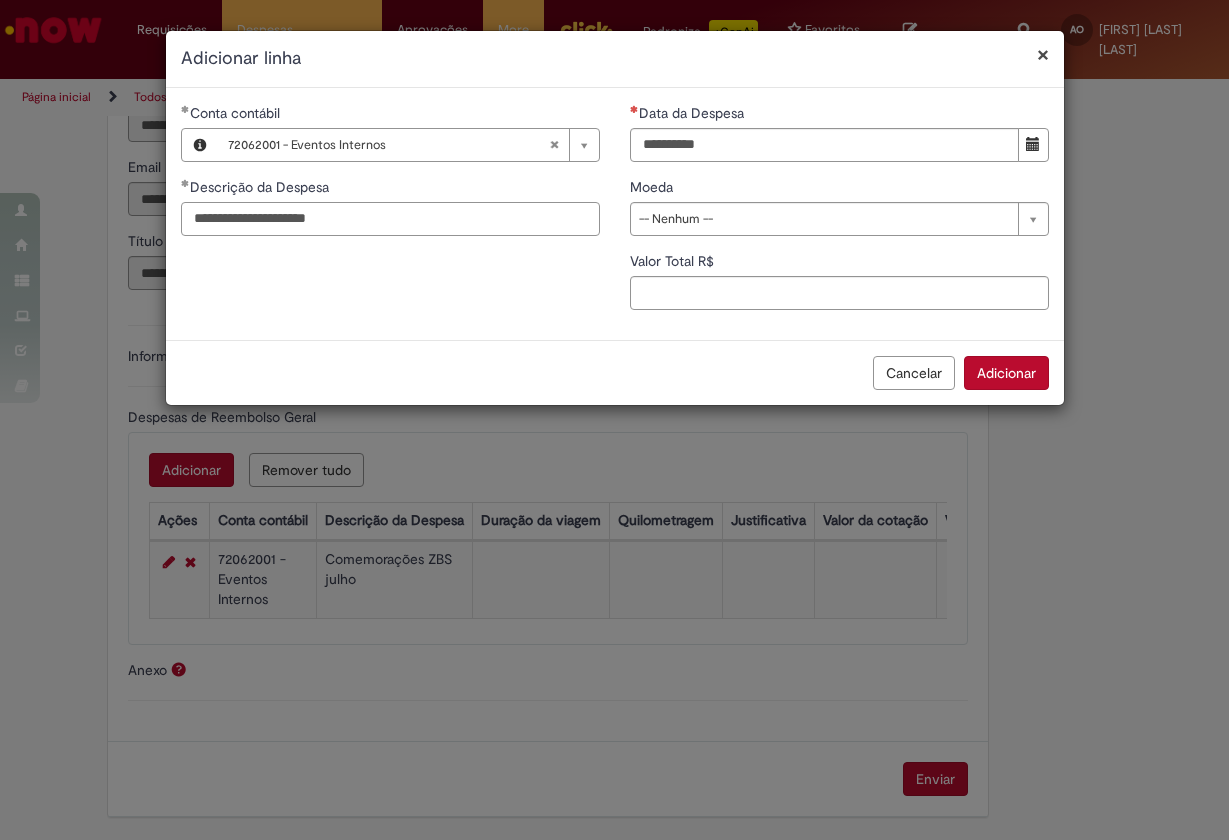 type on "**********" 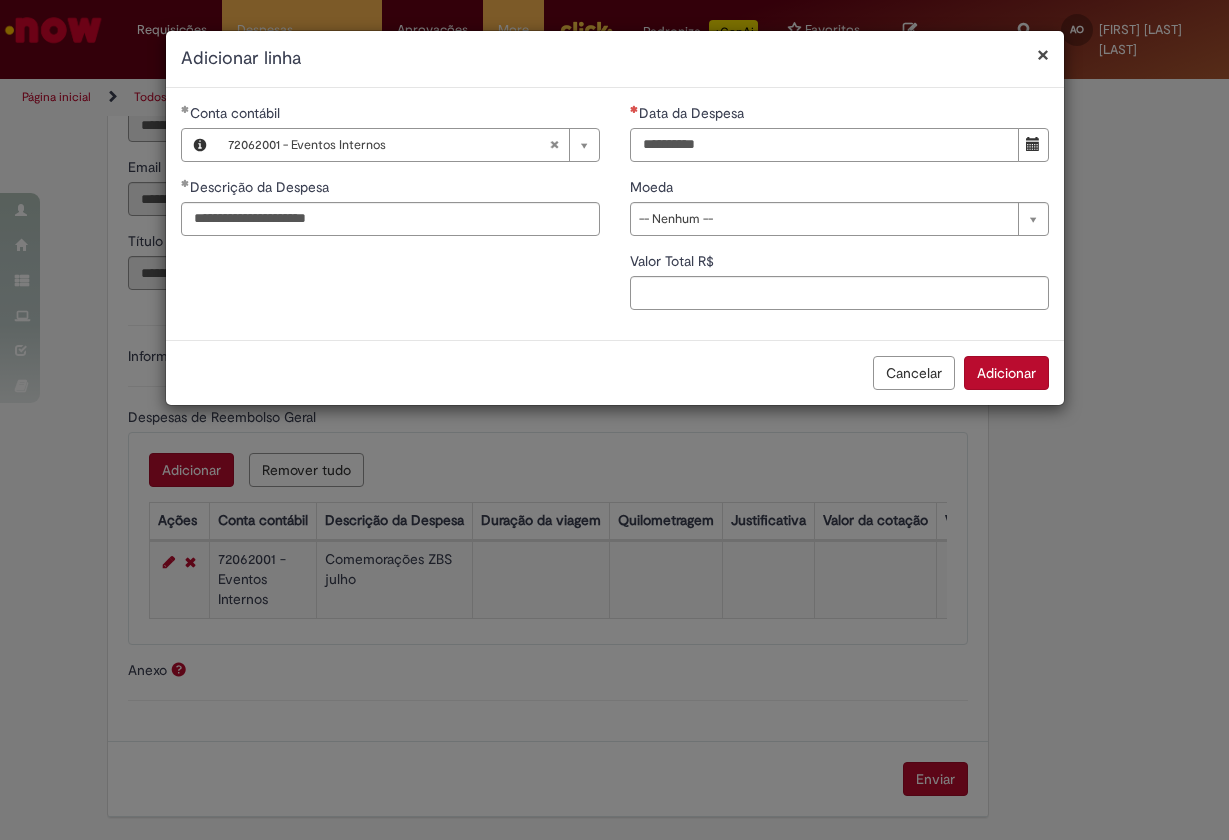 click on "Data da Despesa" at bounding box center (824, 145) 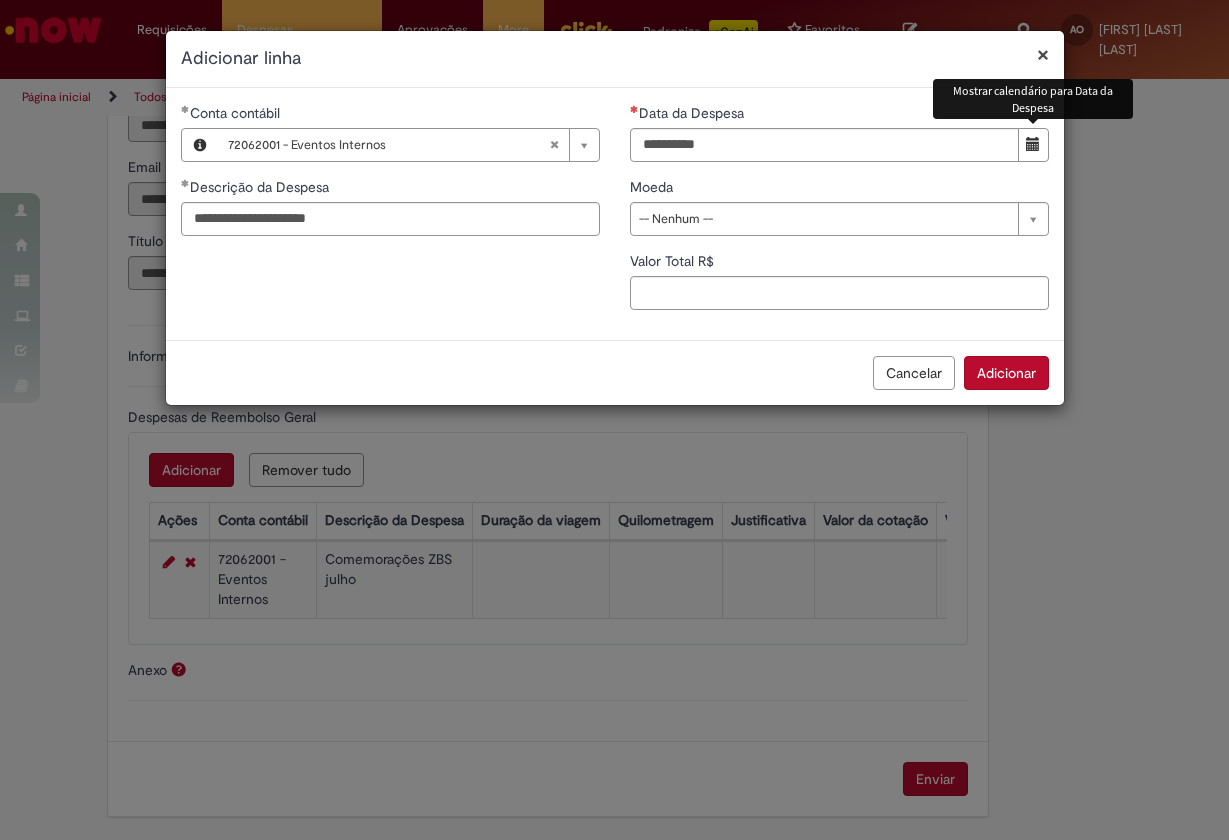 click at bounding box center [1033, 145] 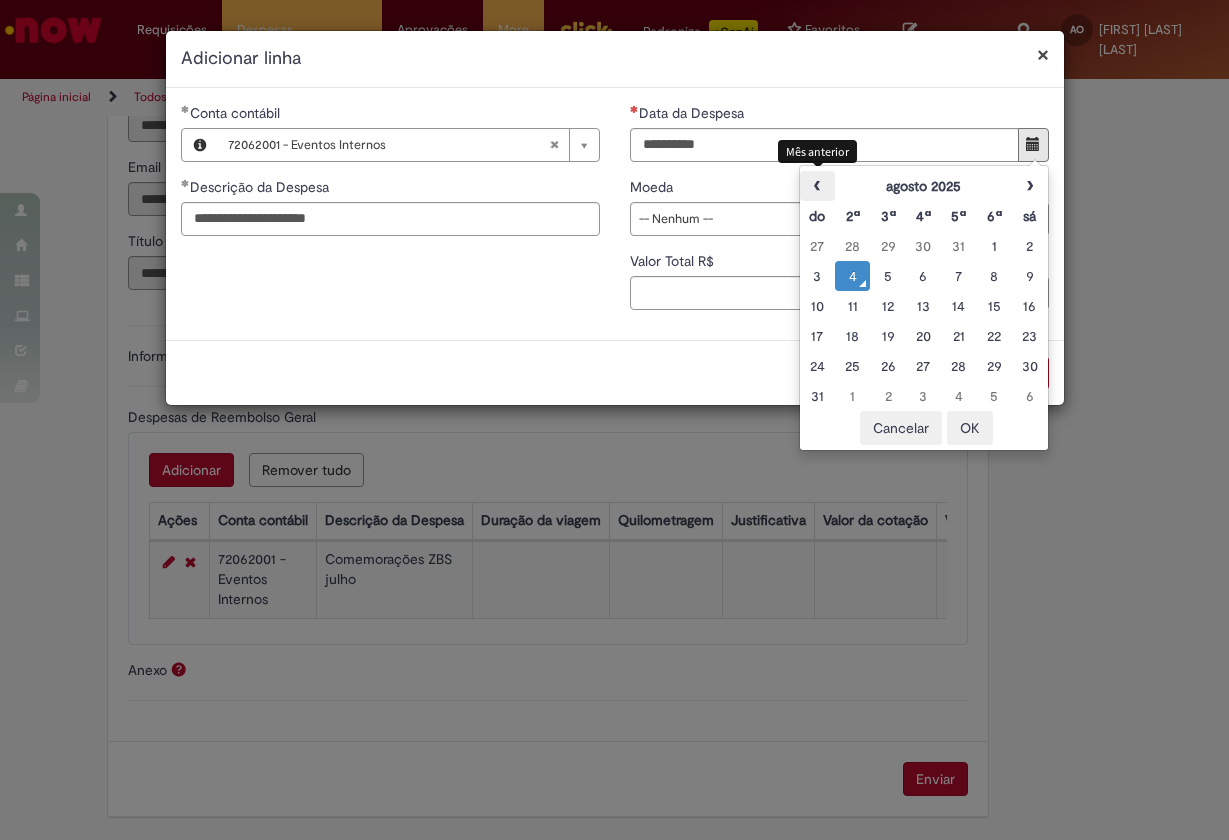 click on "‹" at bounding box center [817, 186] 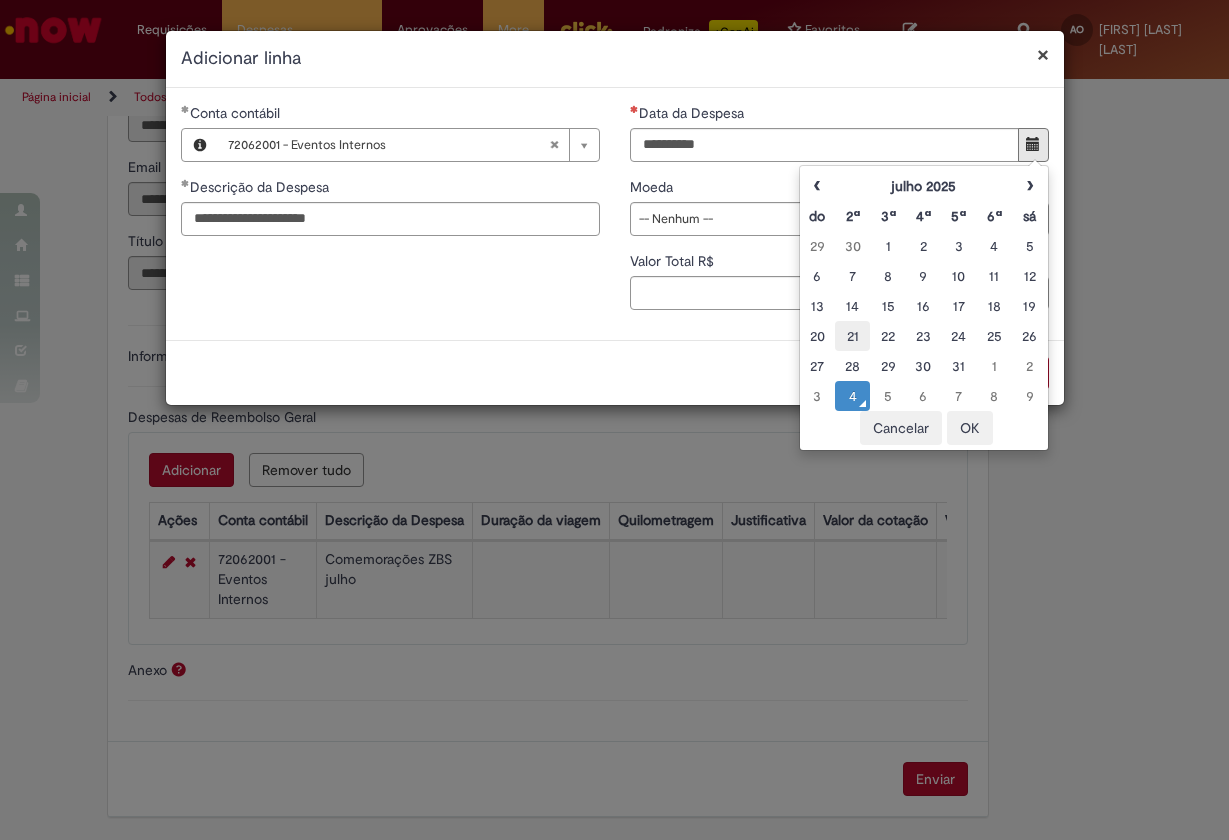 click on "21" at bounding box center [852, 336] 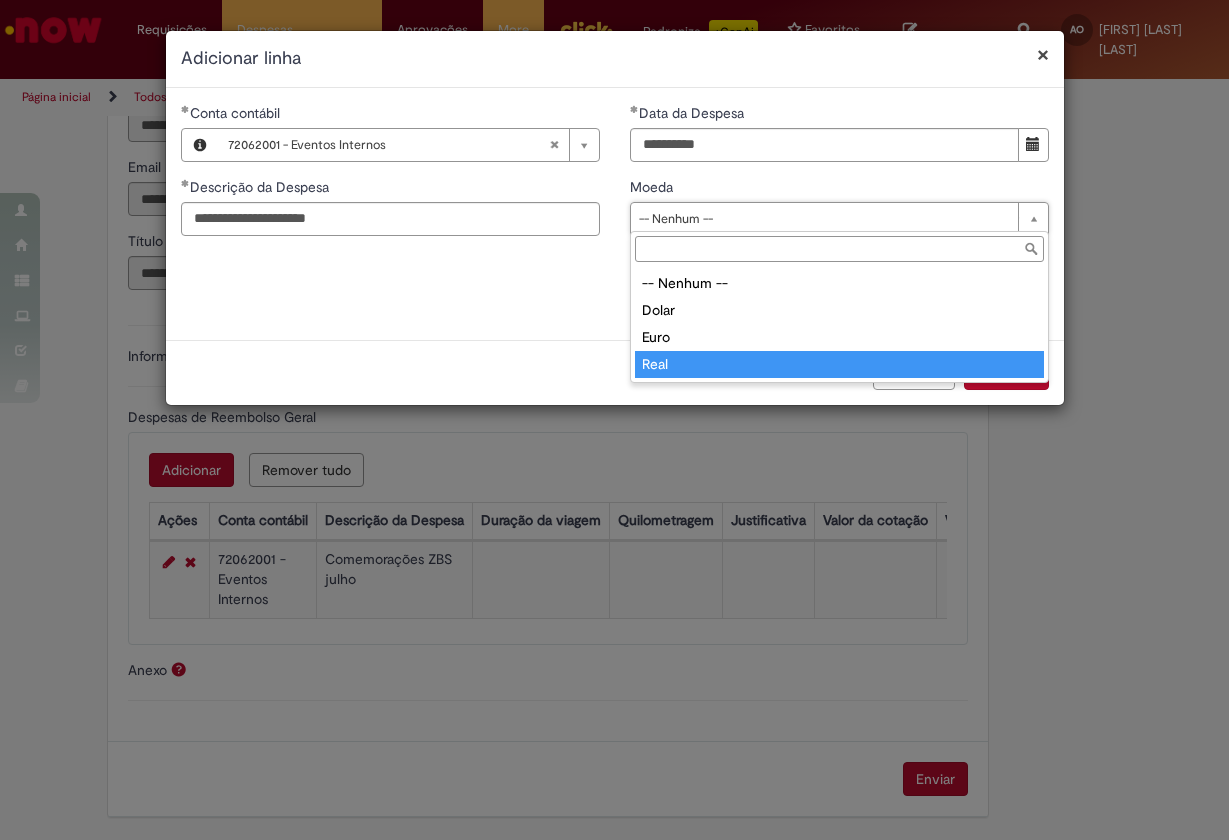 type on "****" 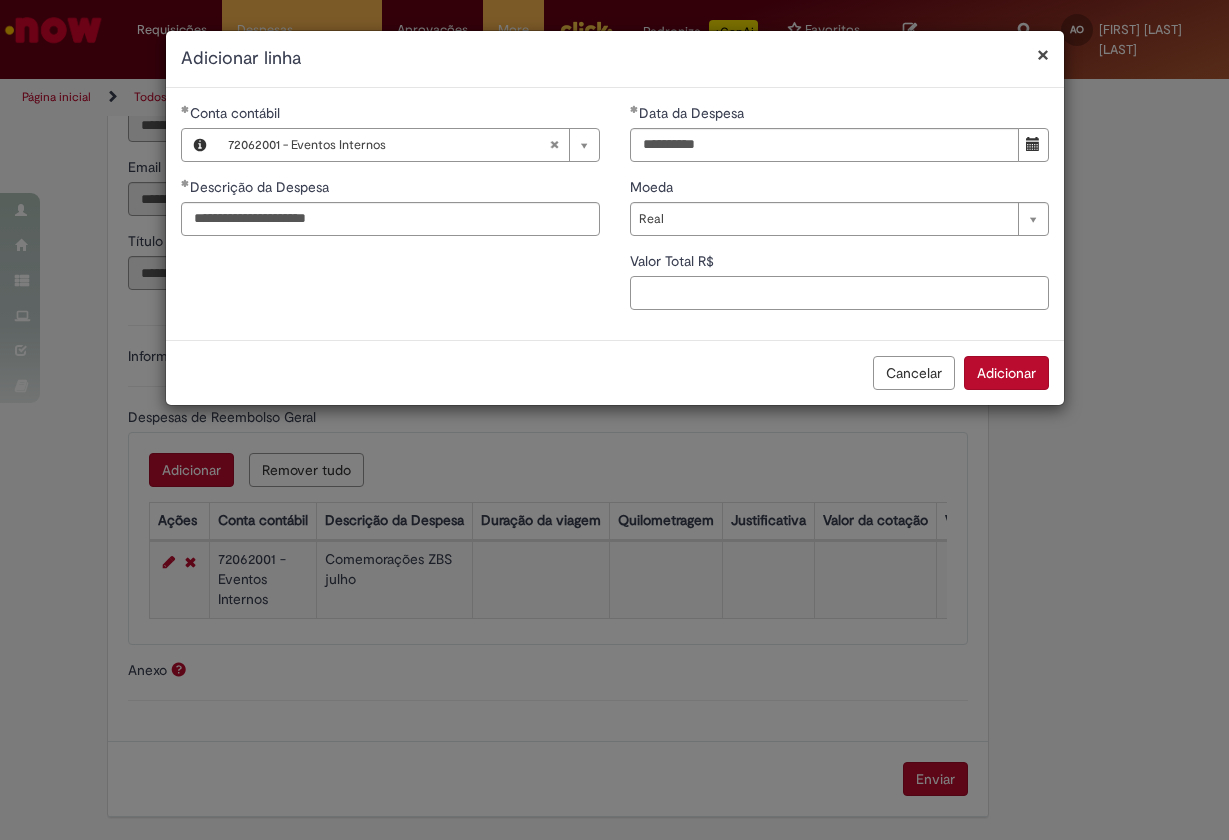 click on "Valor Total R$" at bounding box center [839, 293] 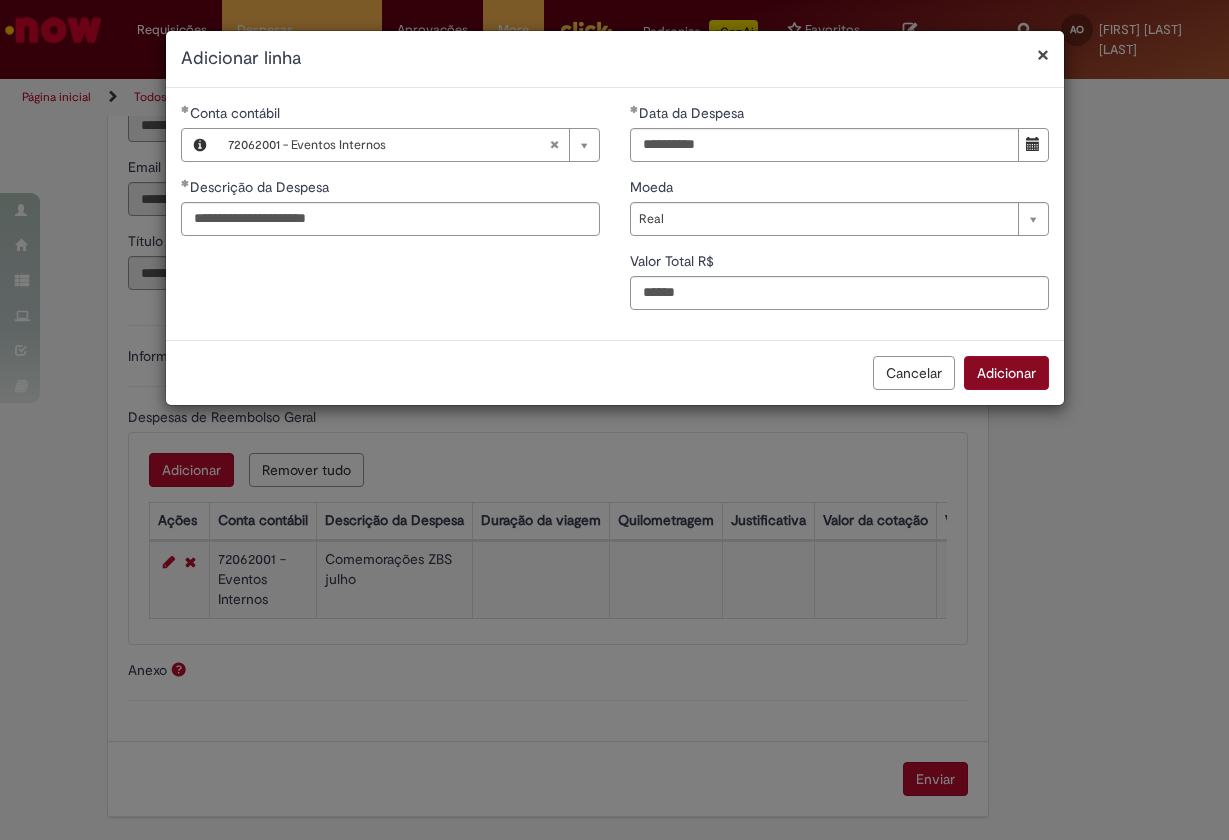 type on "***" 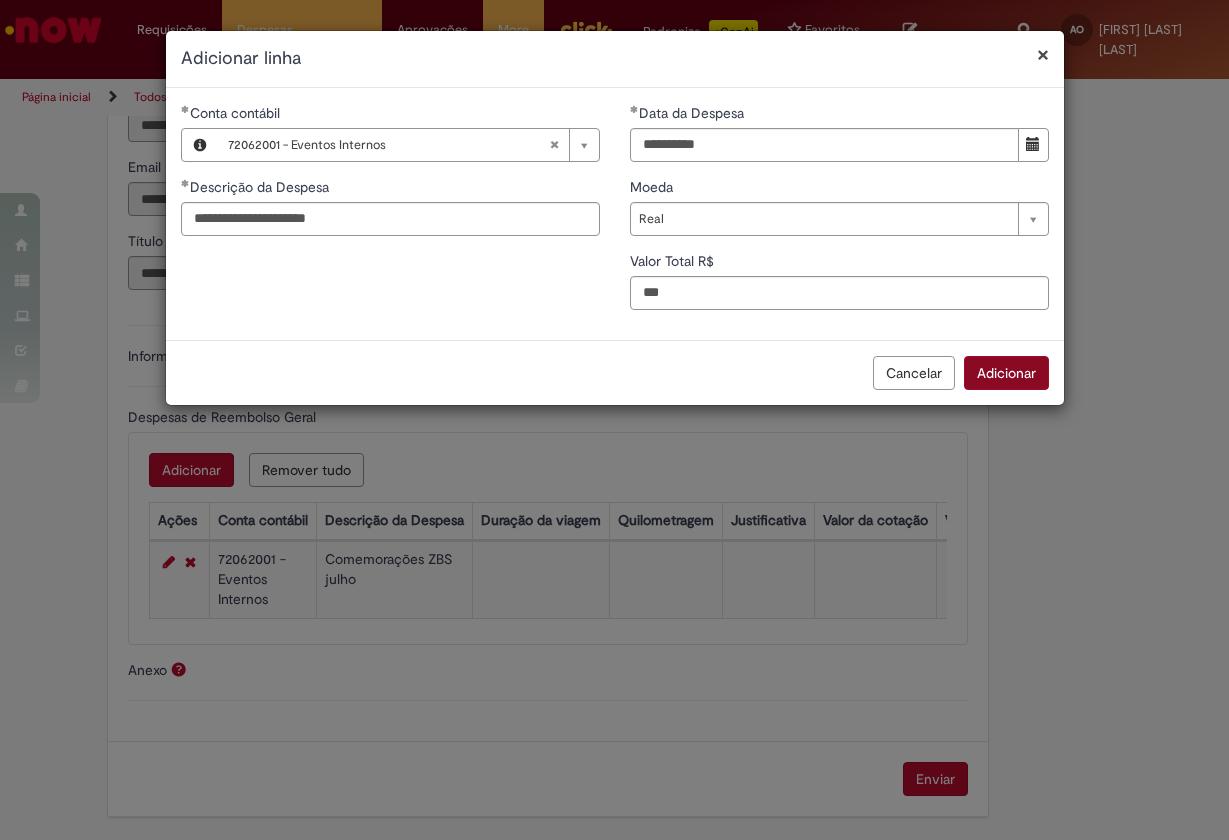 click on "Adicionar" at bounding box center (1006, 373) 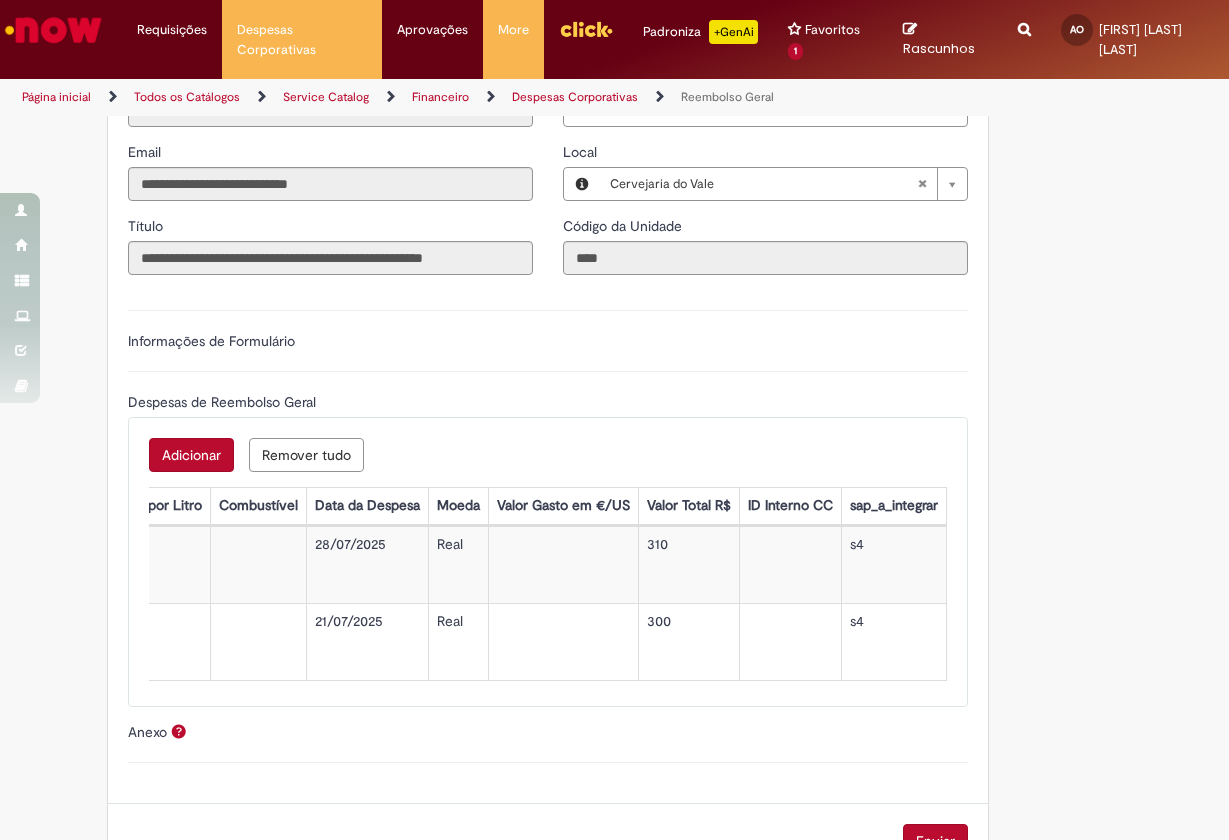 scroll, scrollTop: 0, scrollLeft: 917, axis: horizontal 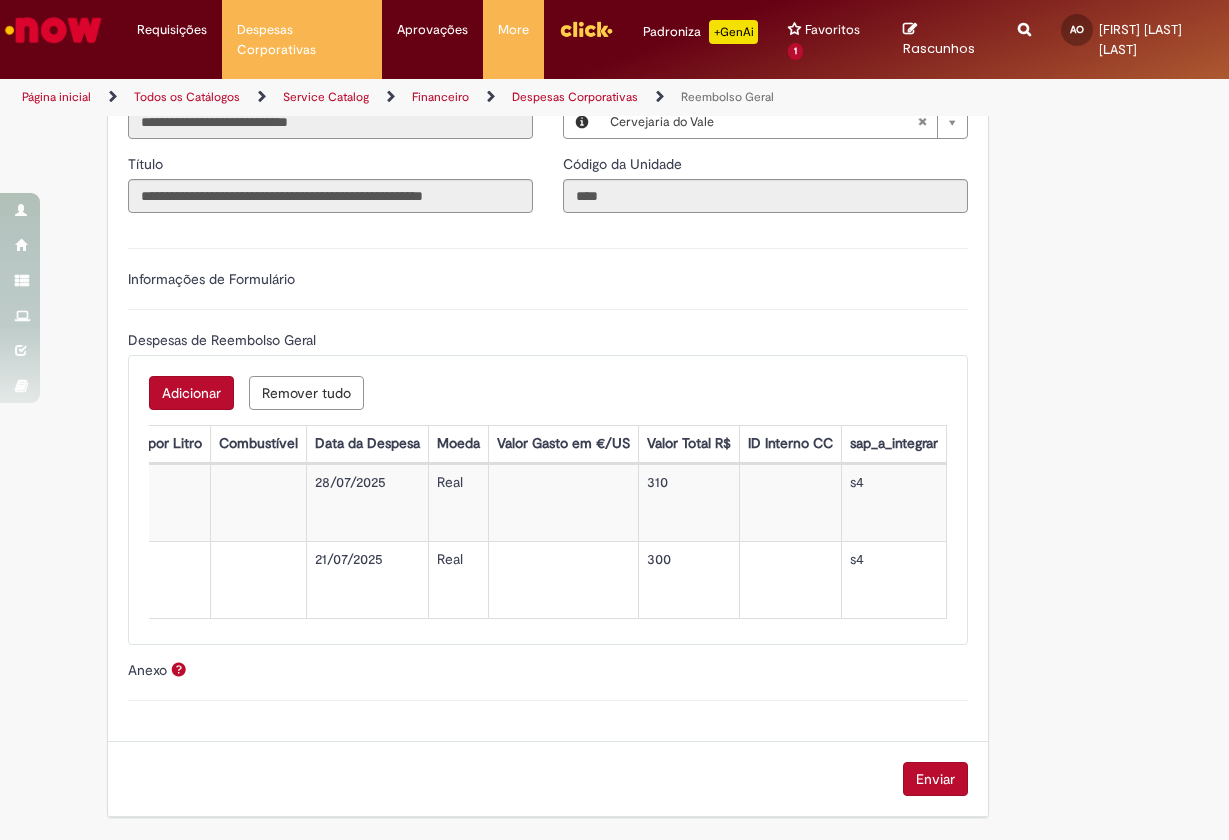 click on "Enviar" at bounding box center (935, 779) 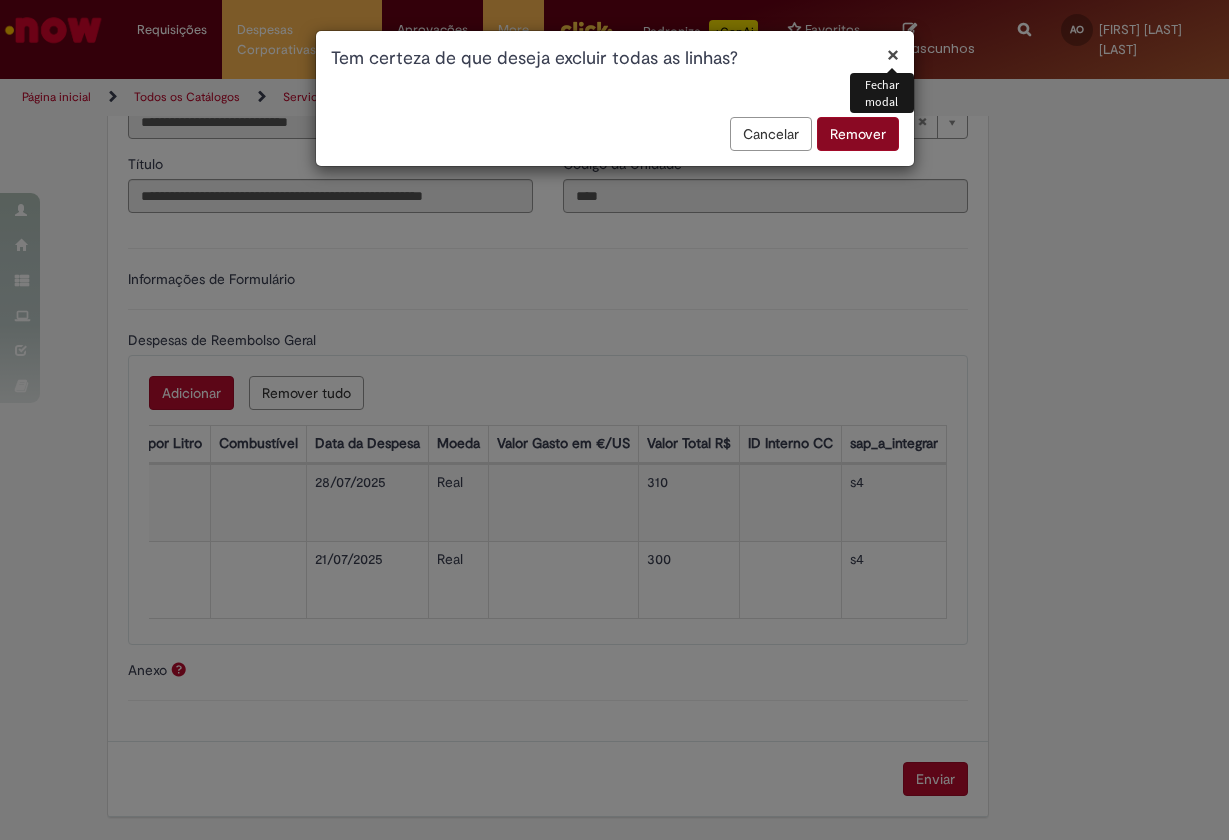 click on "Remover" at bounding box center [858, 134] 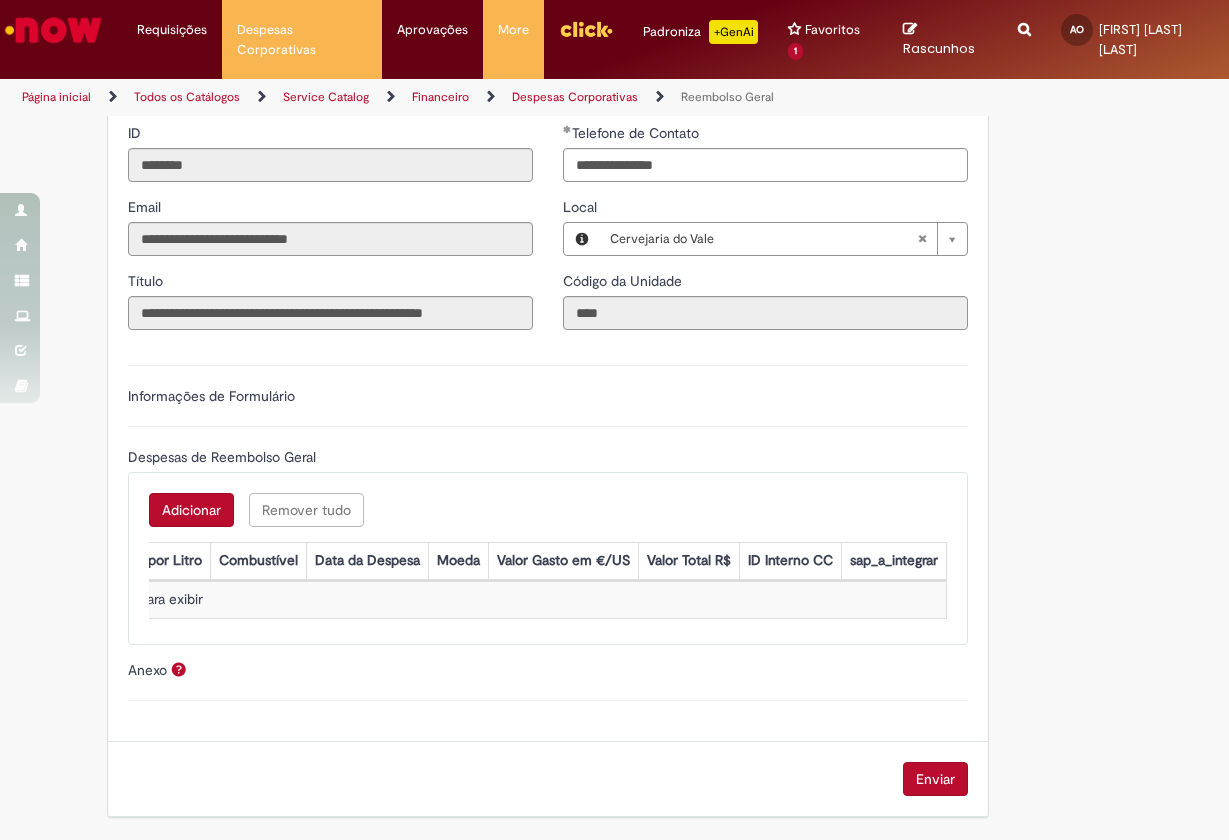 scroll, scrollTop: 0, scrollLeft: 914, axis: horizontal 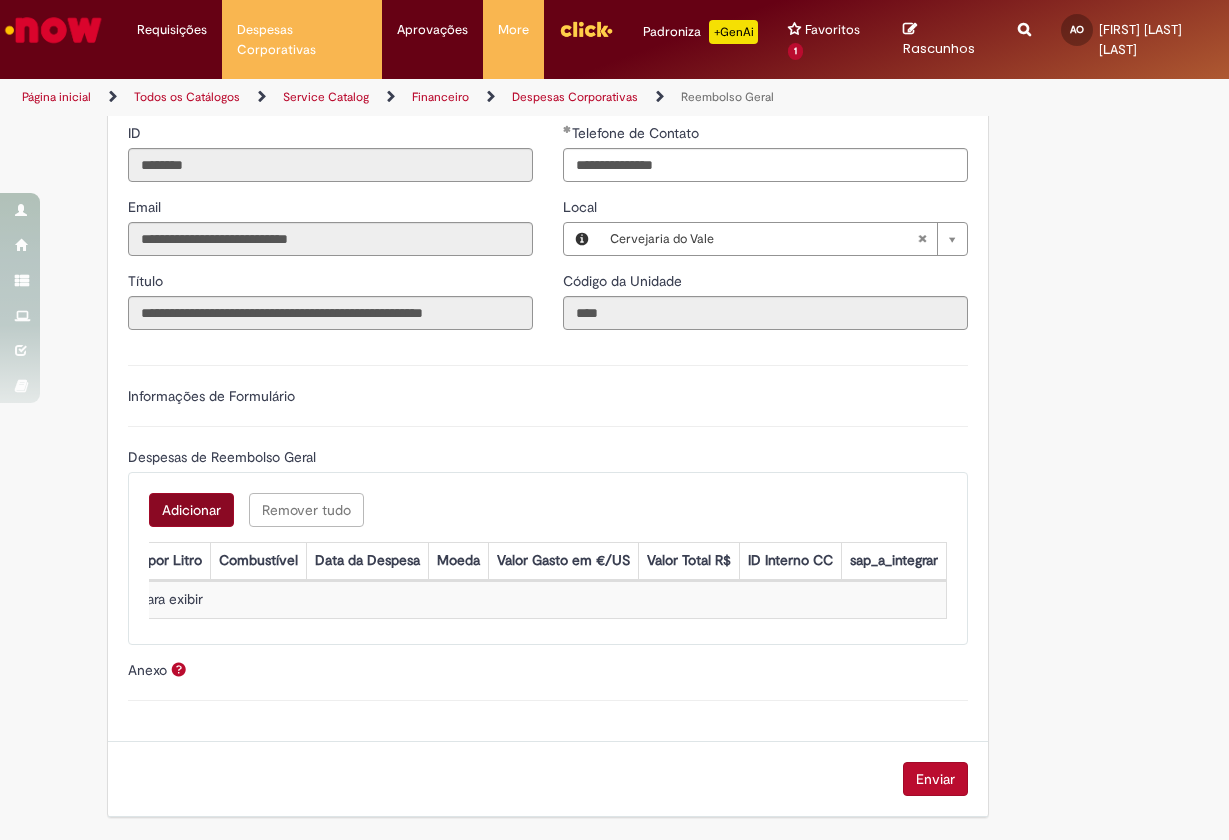 click on "Adicionar" at bounding box center [191, 510] 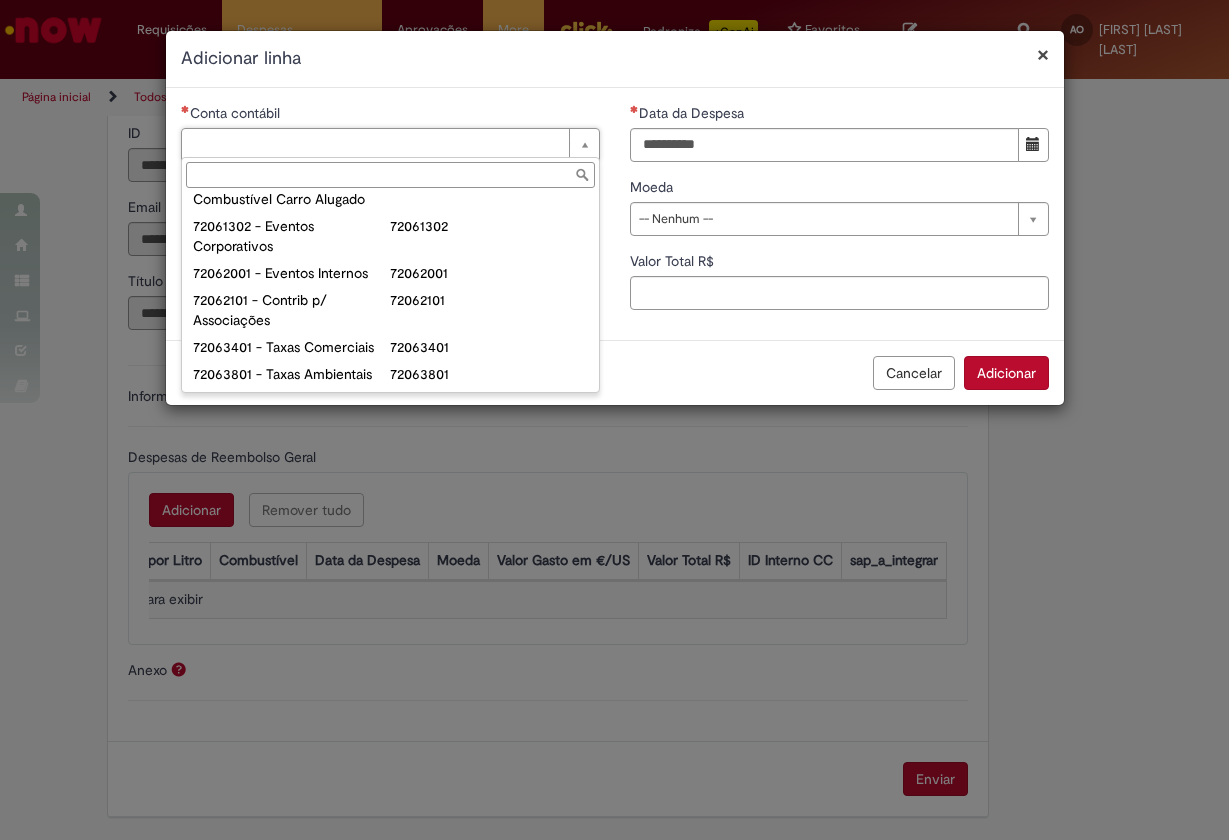 scroll, scrollTop: 1414, scrollLeft: 0, axis: vertical 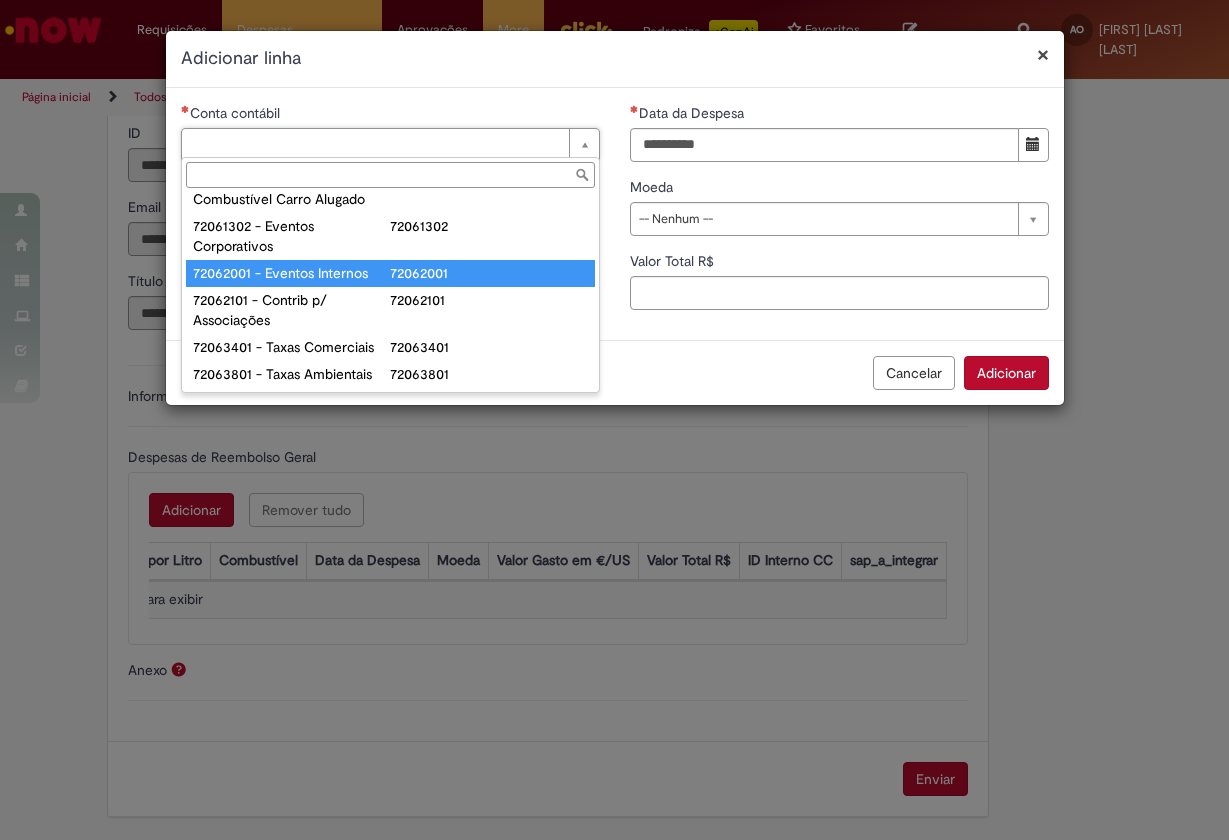 type on "**********" 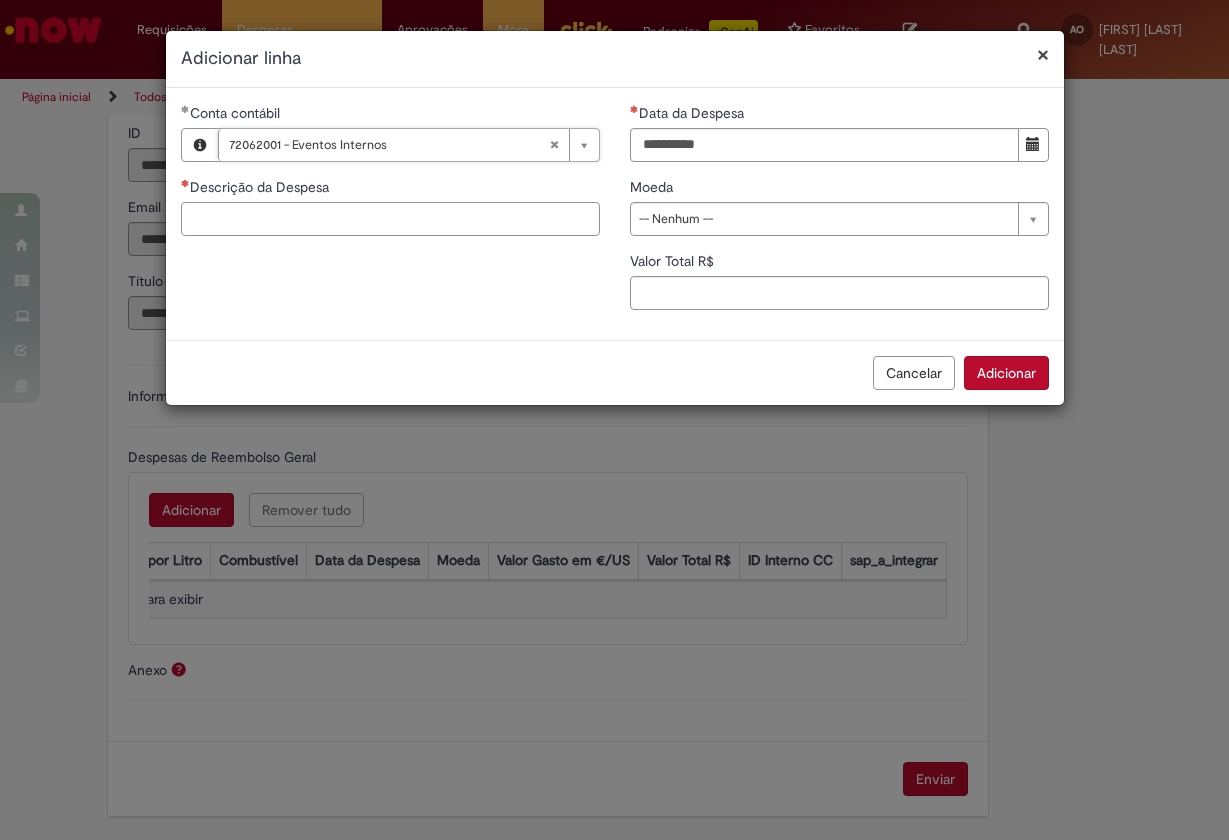 click on "Descrição da Despesa" at bounding box center (390, 219) 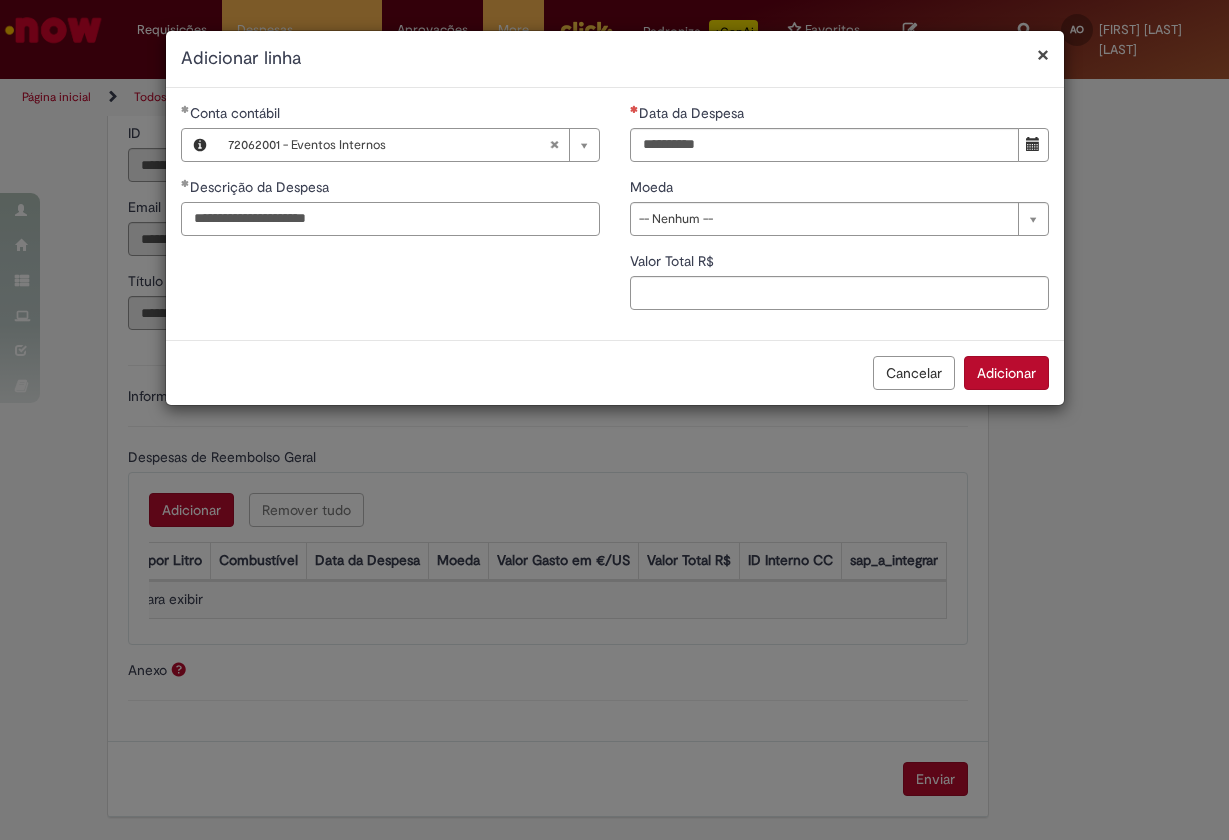 type on "**********" 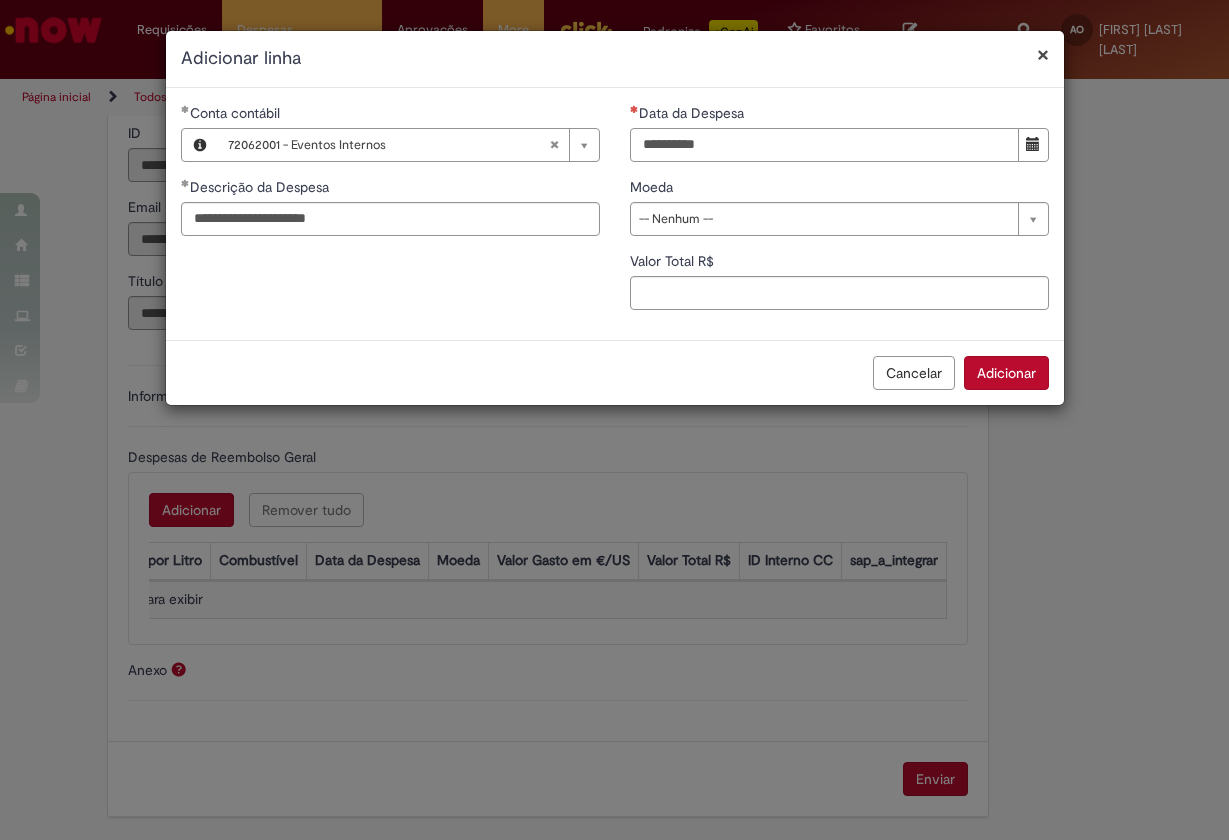 click on "Data da Despesa" at bounding box center [824, 145] 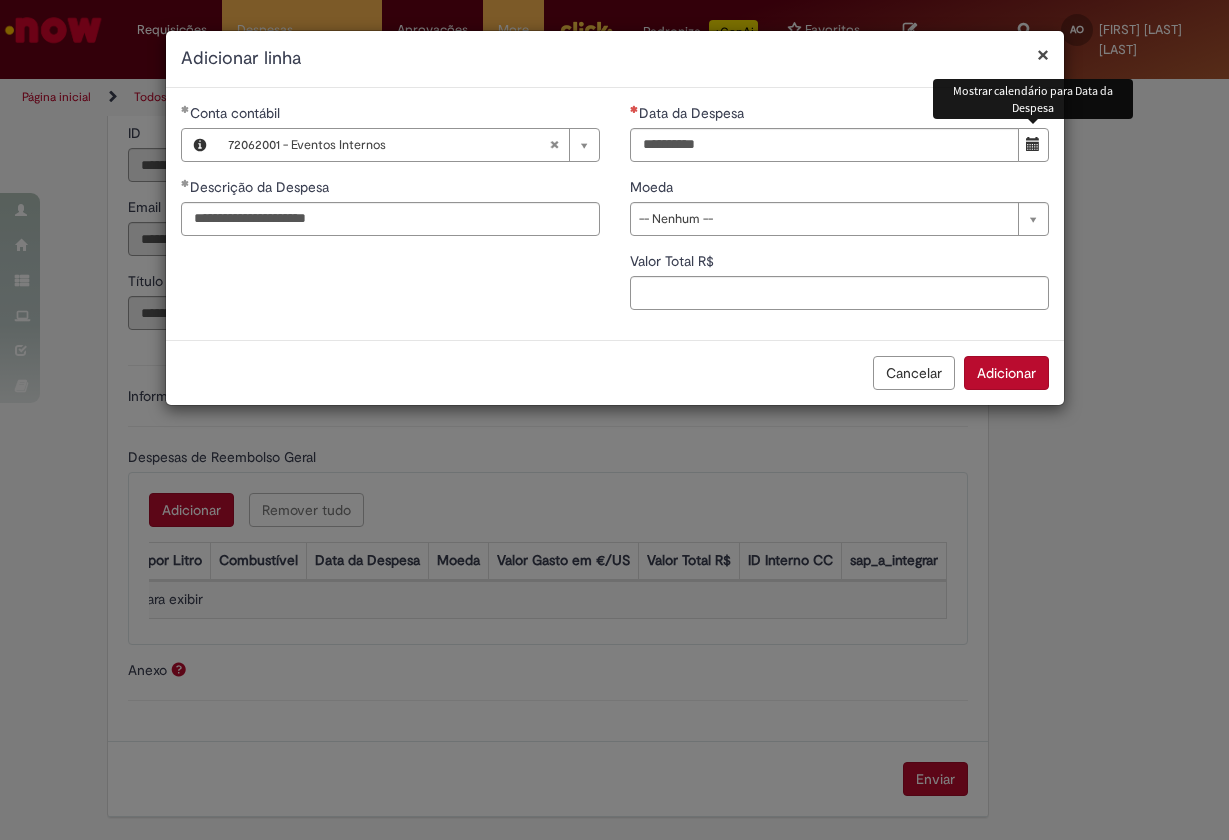click at bounding box center (1033, 144) 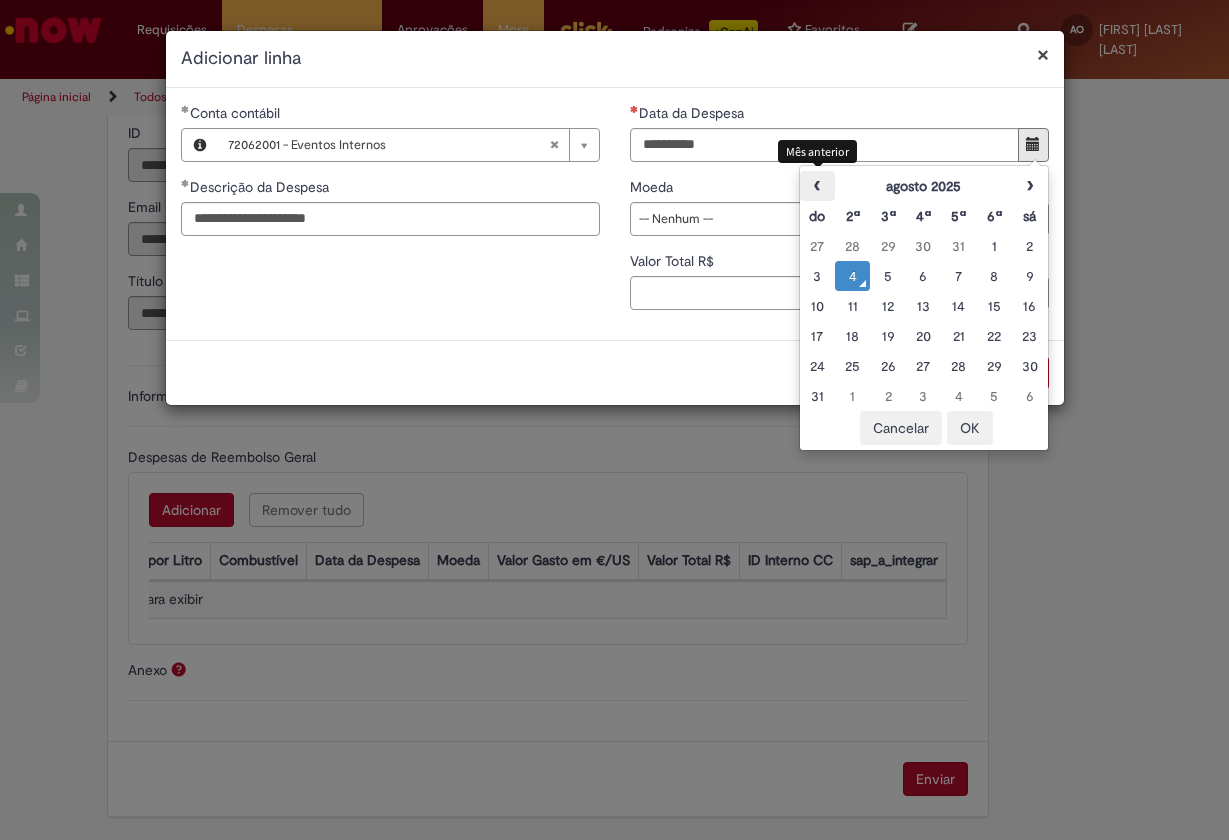 click on "‹" at bounding box center (817, 186) 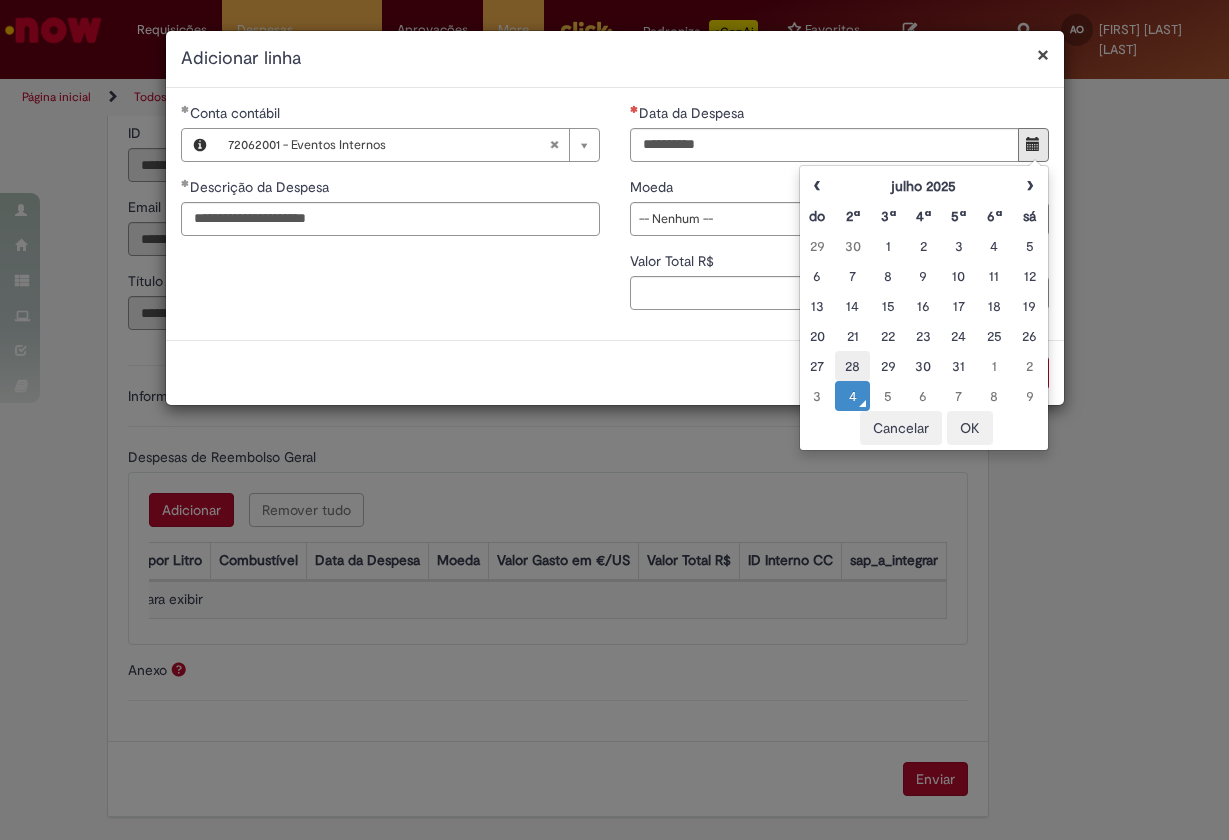 click on "28" at bounding box center [852, 366] 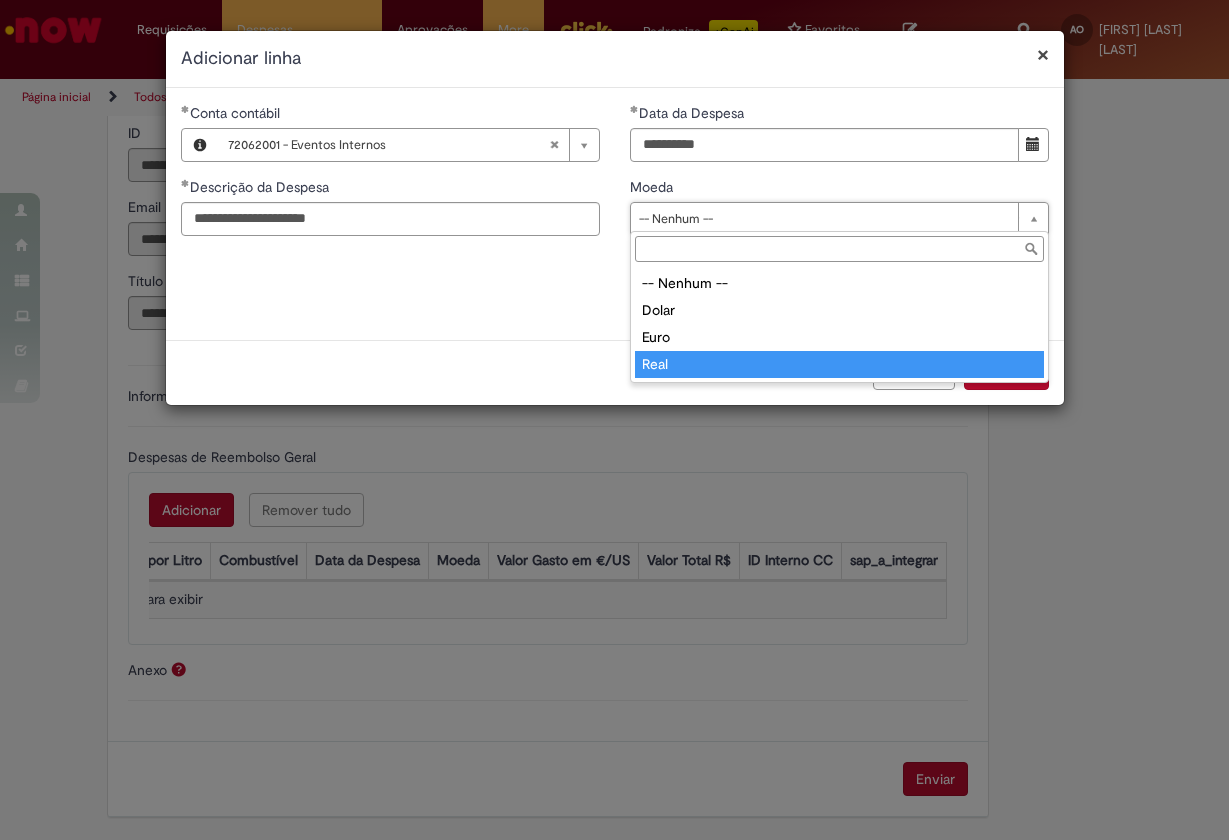 type on "****" 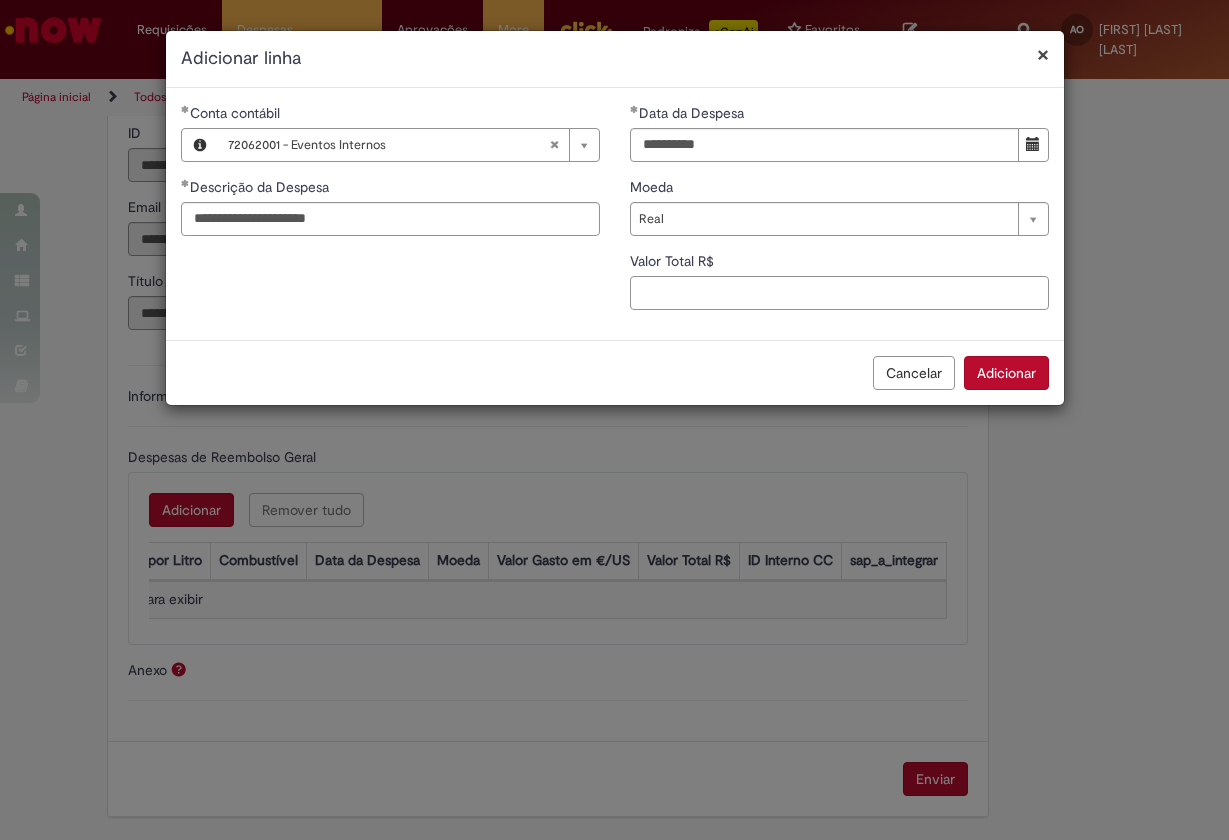 click on "Valor Total R$" at bounding box center (839, 293) 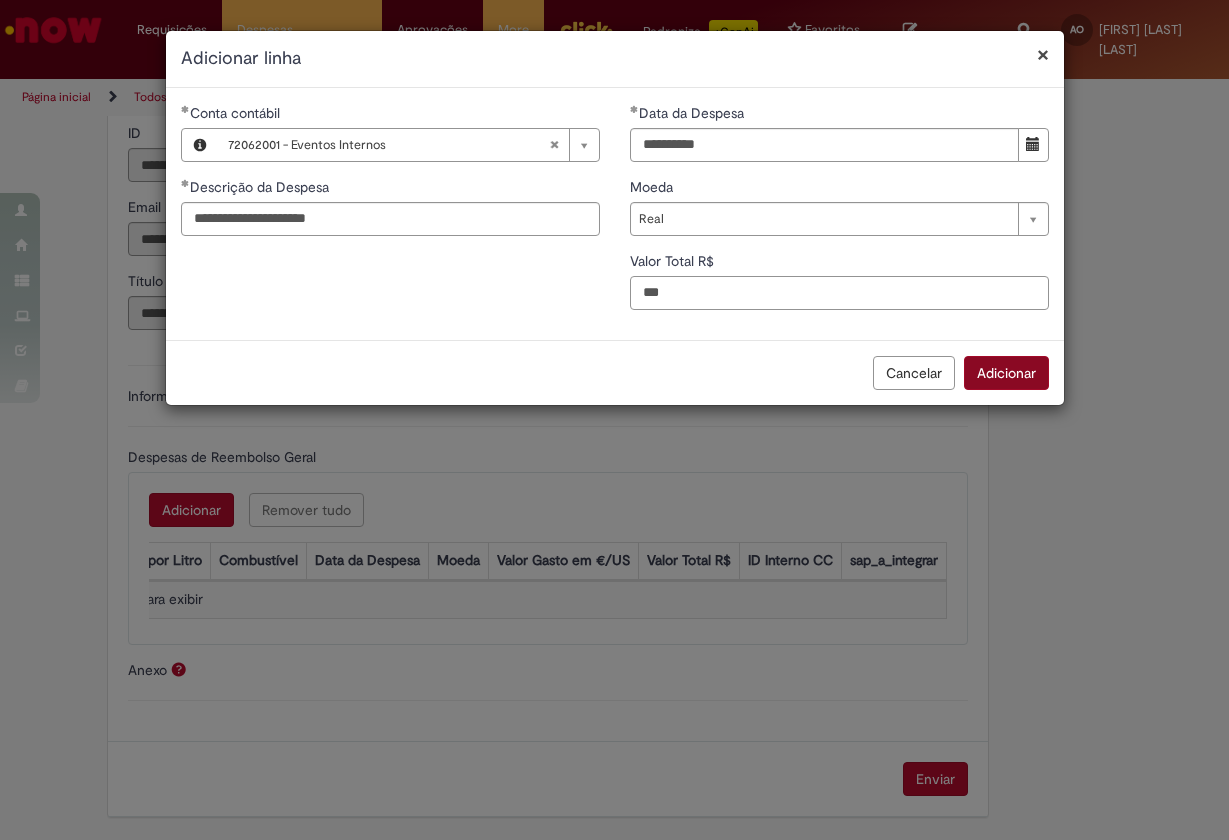type on "***" 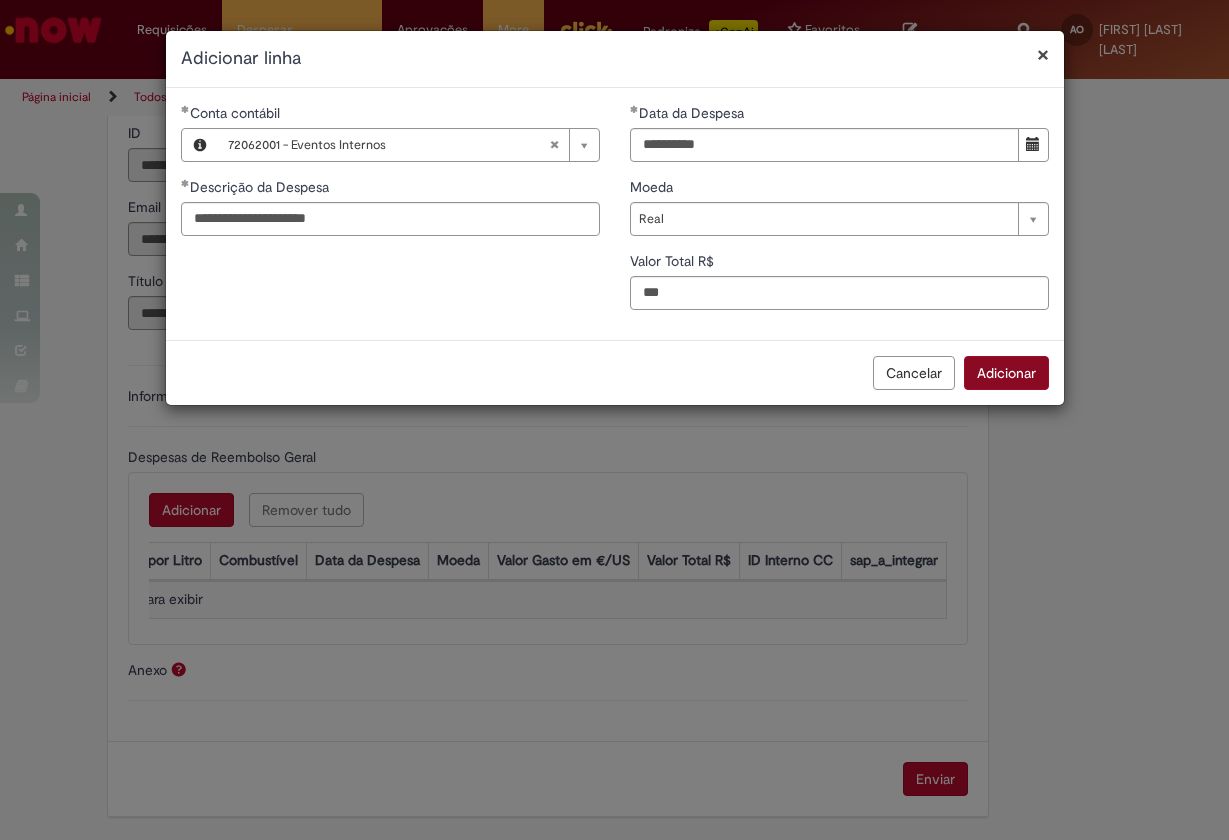 click on "Adicionar" at bounding box center [1006, 373] 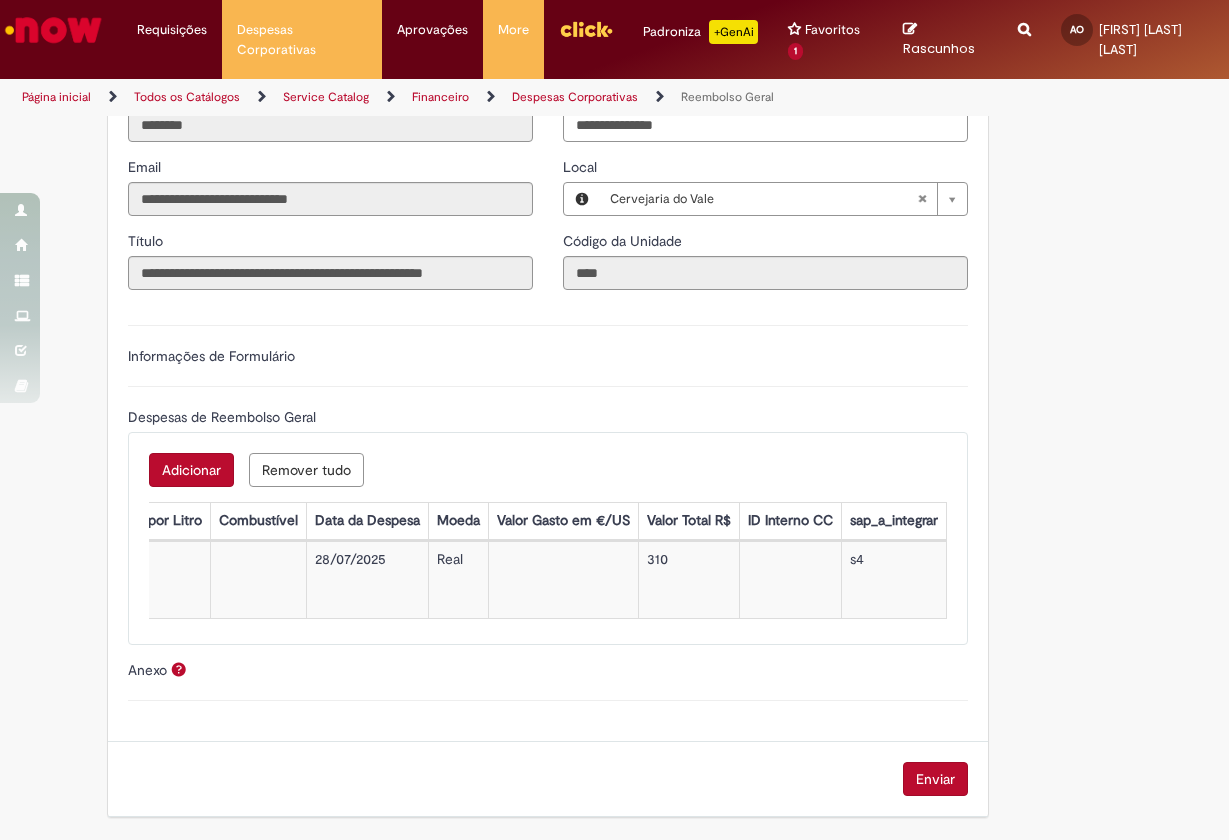 scroll, scrollTop: 494, scrollLeft: 0, axis: vertical 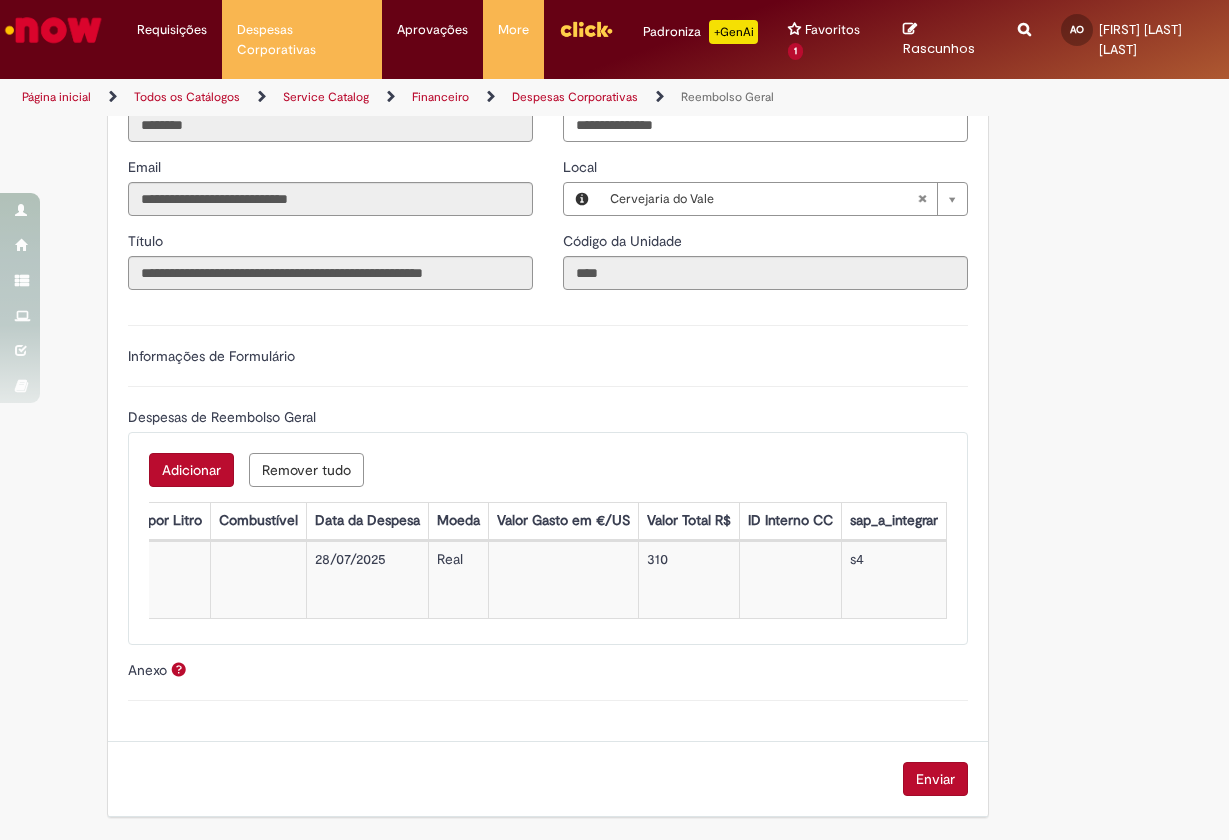 click on "Enviar" at bounding box center [935, 779] 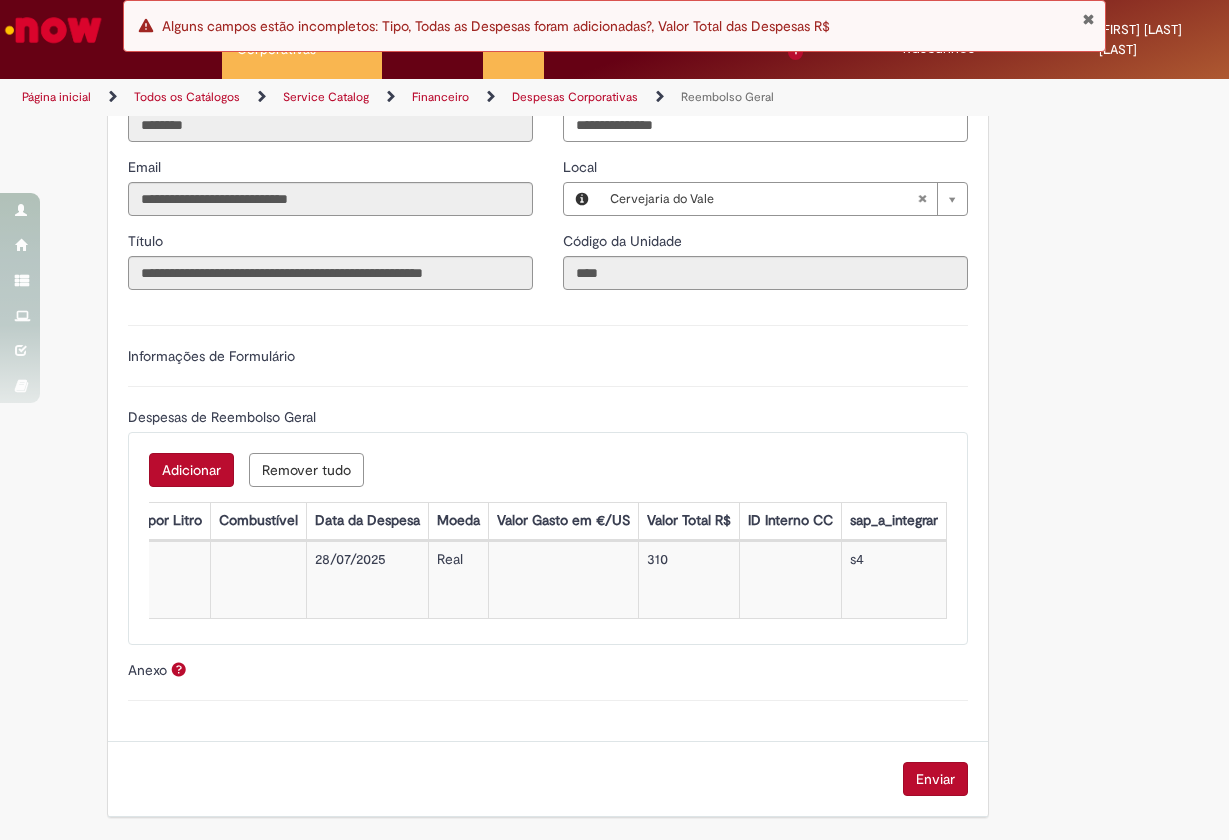 scroll, scrollTop: 0, scrollLeft: 917, axis: horizontal 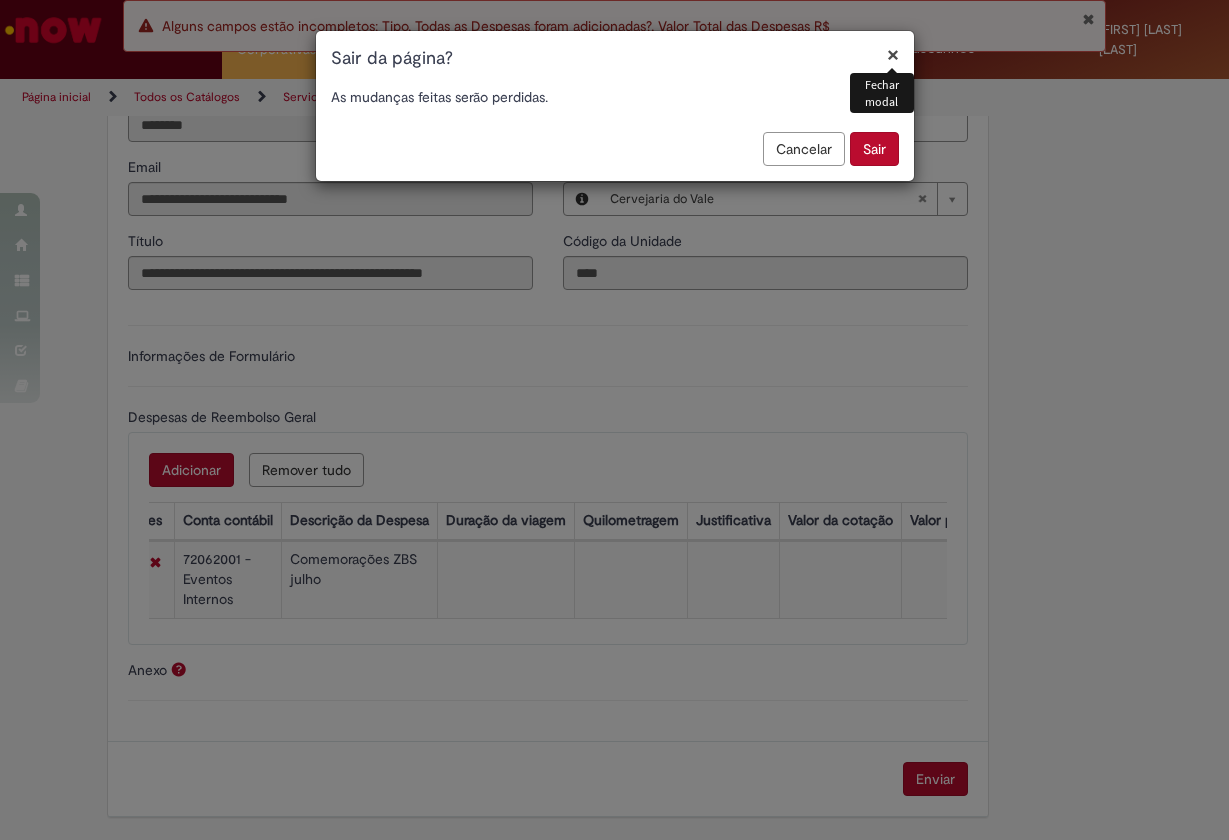 click on "×" at bounding box center (893, 54) 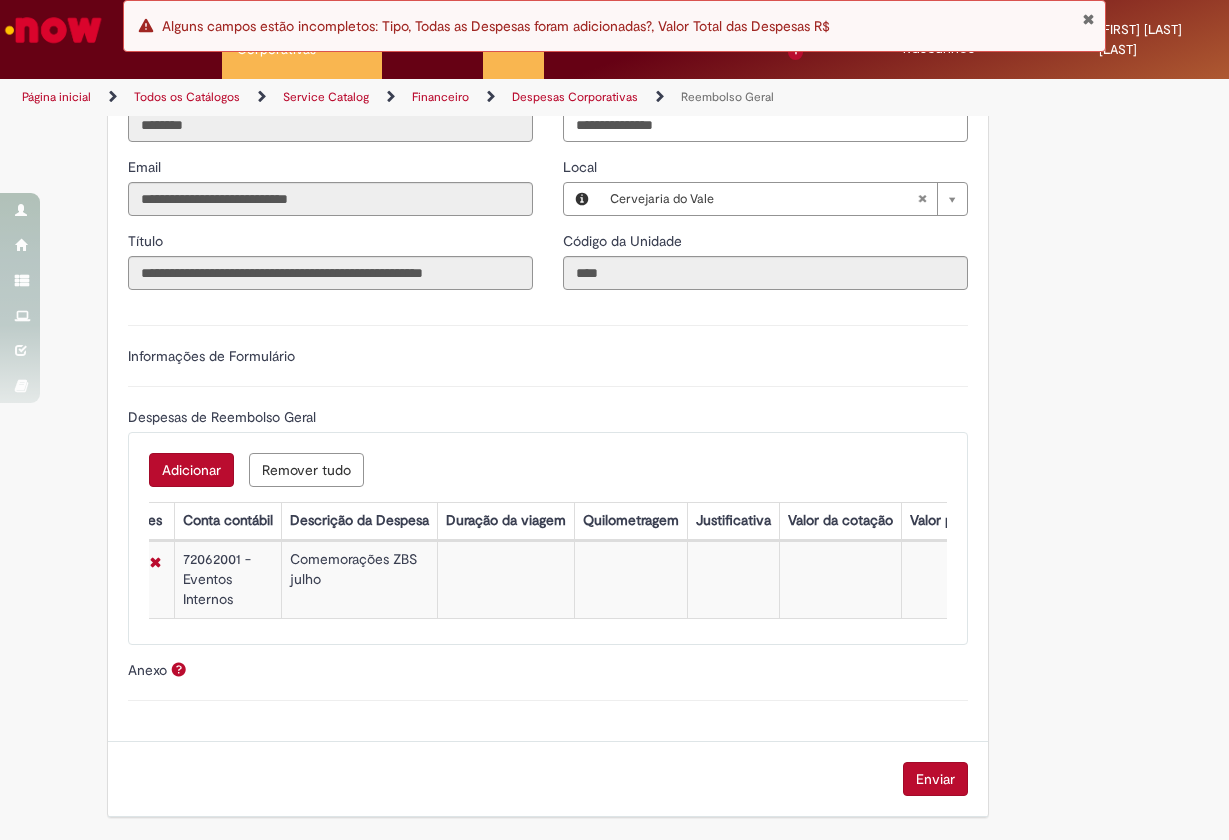 scroll, scrollTop: 494, scrollLeft: 0, axis: vertical 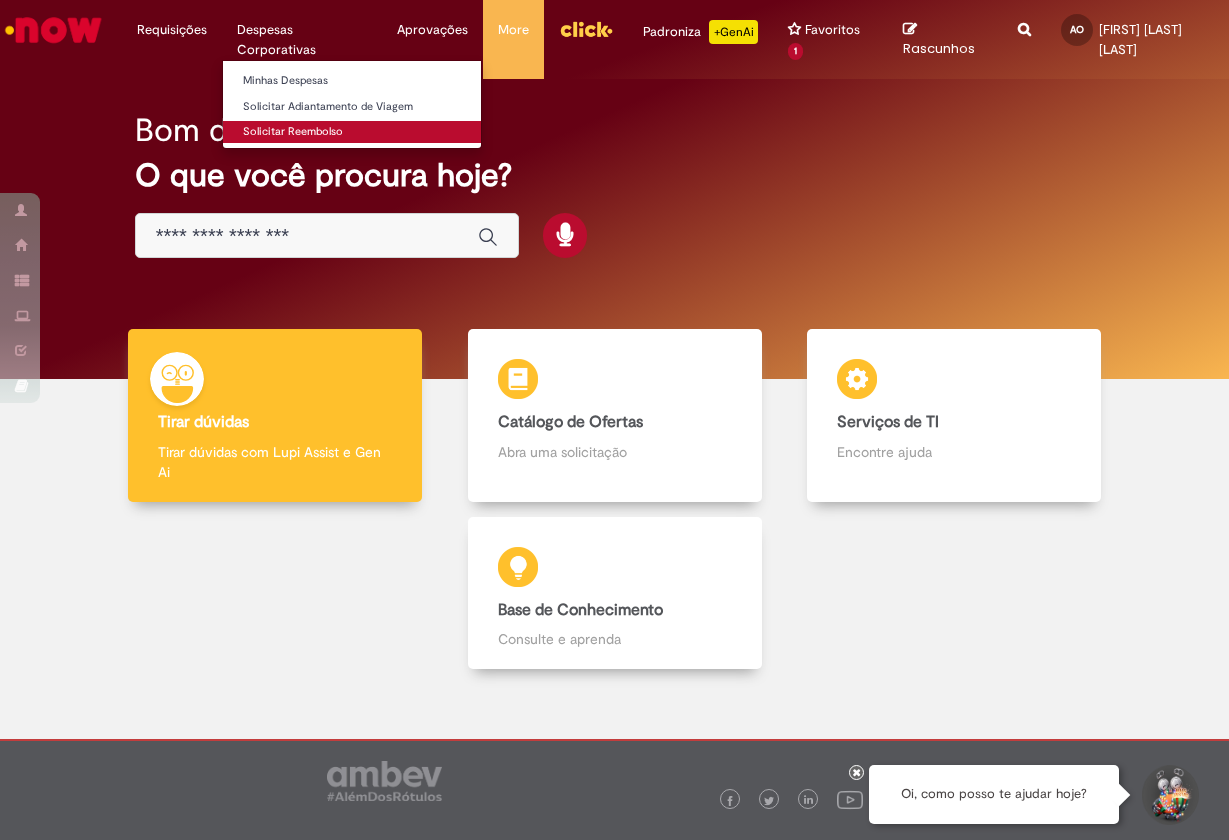 click on "Solicitar Reembolso" at bounding box center (352, 132) 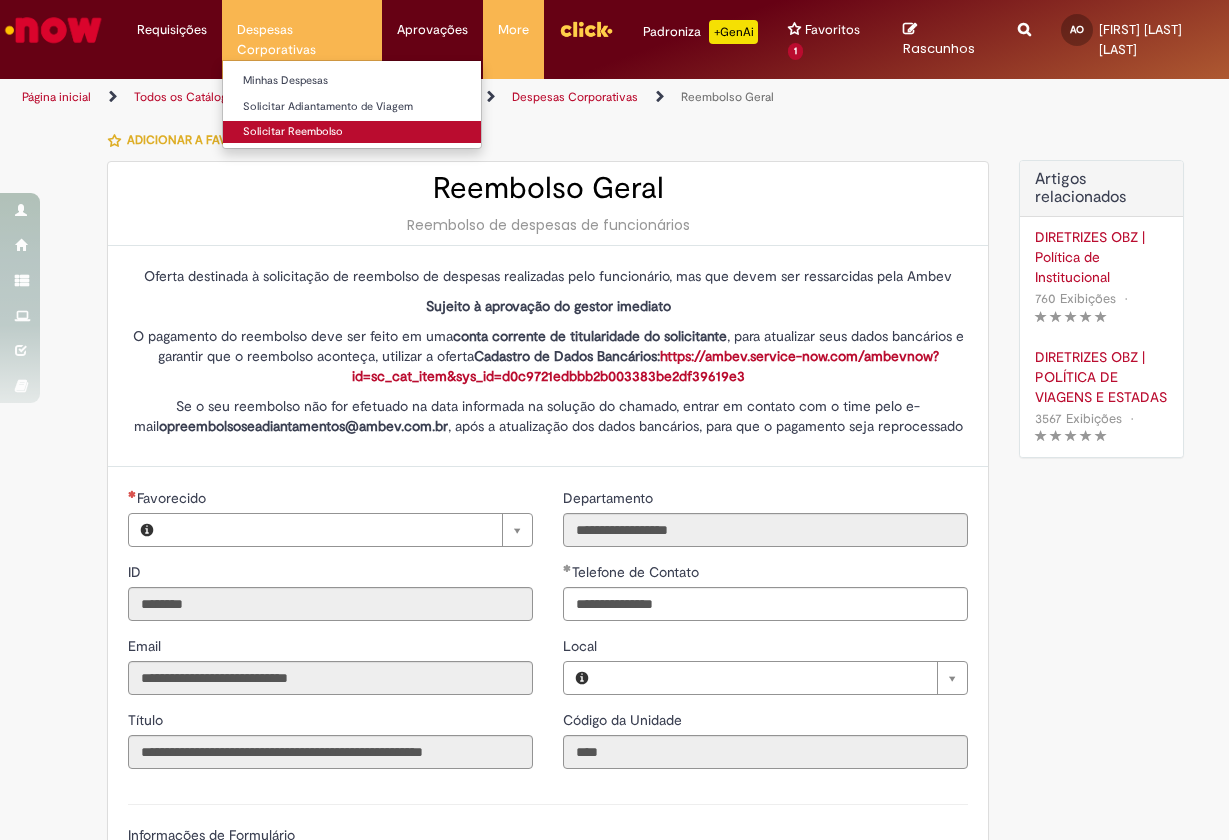 type 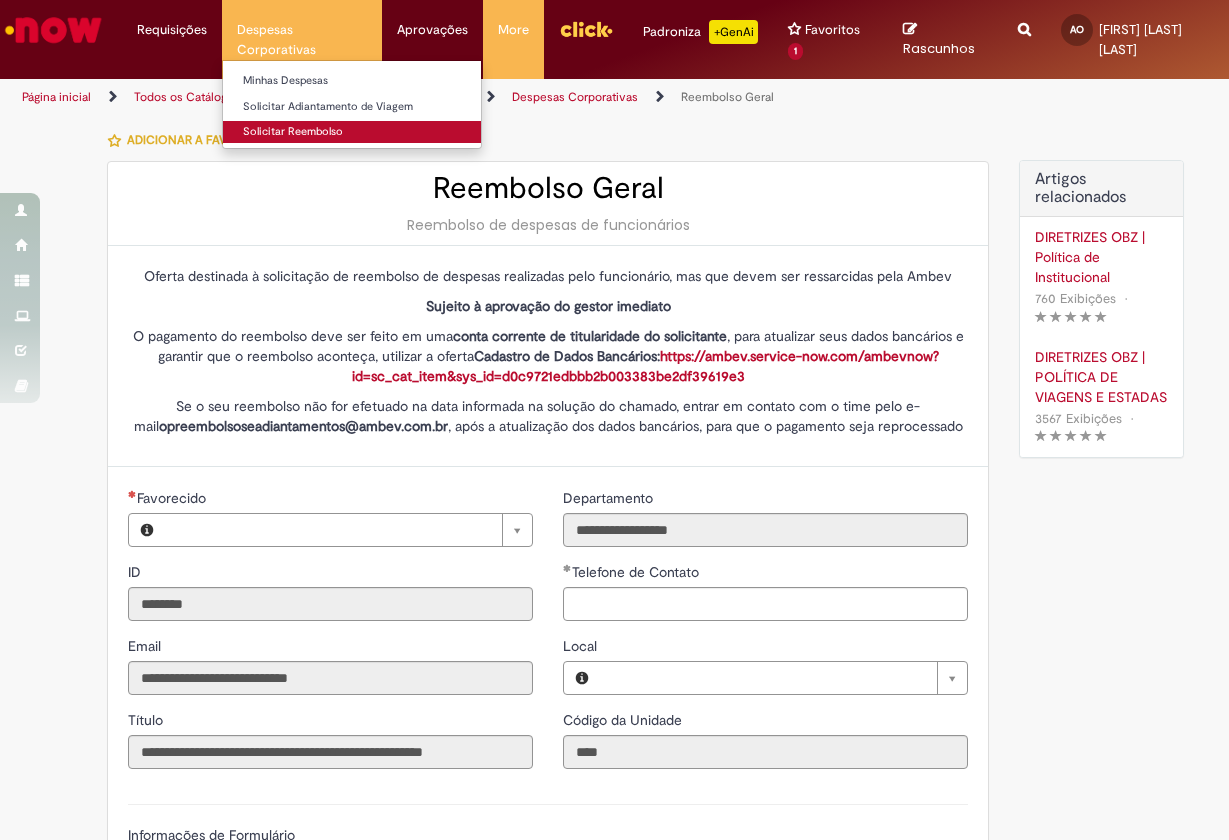 type on "**********" 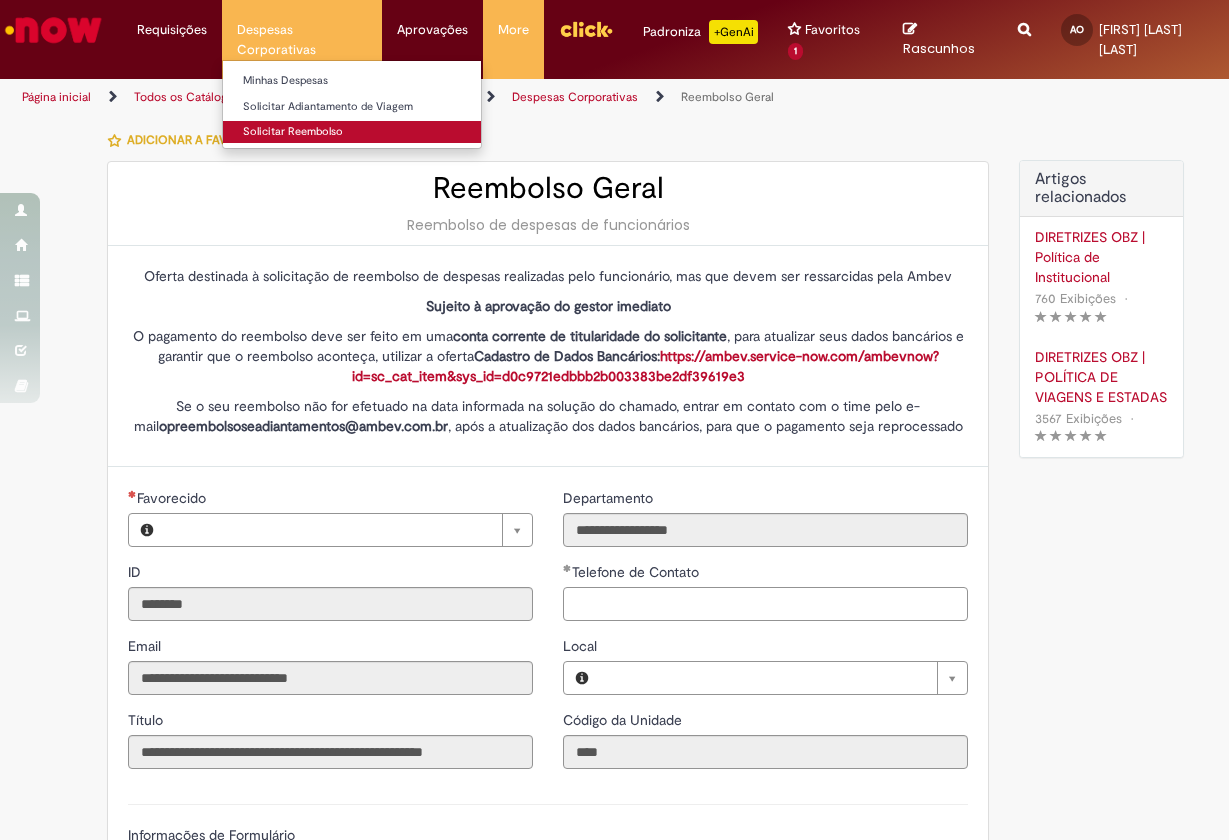 type on "**********" 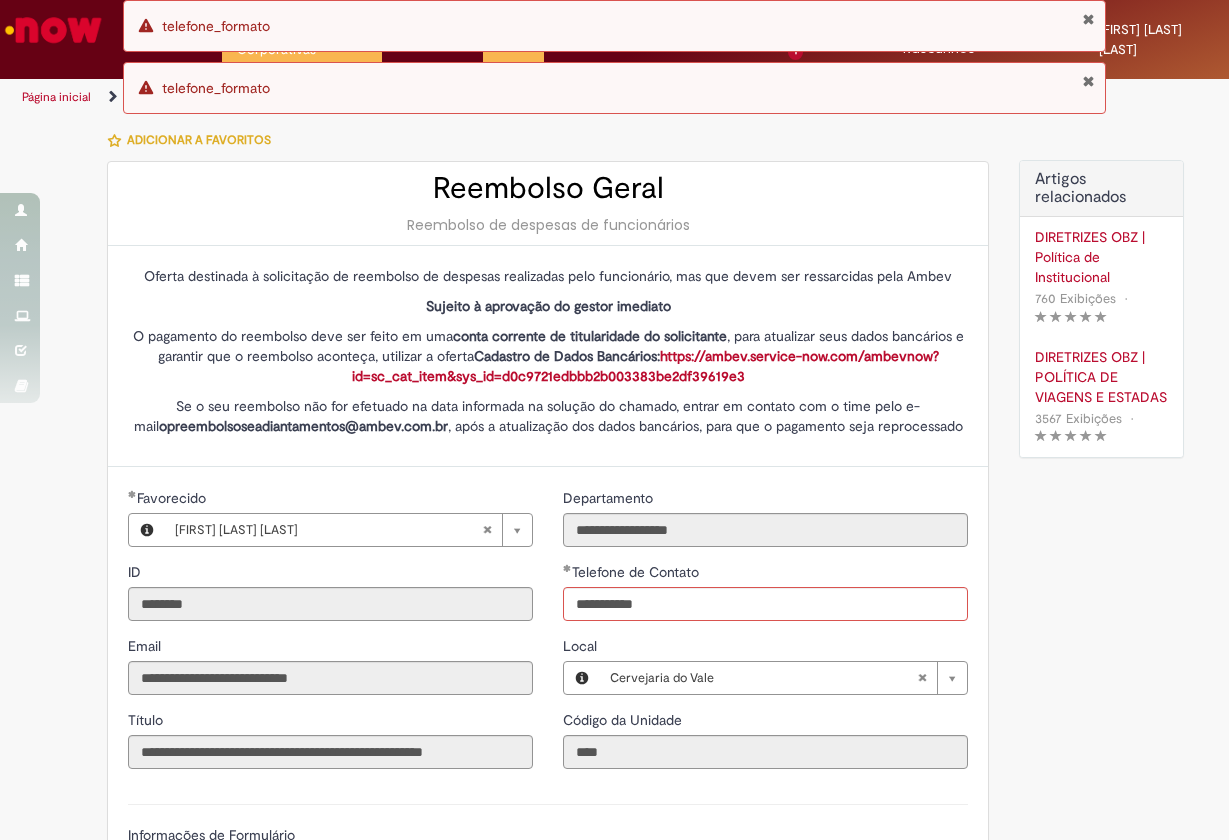 type on "**********" 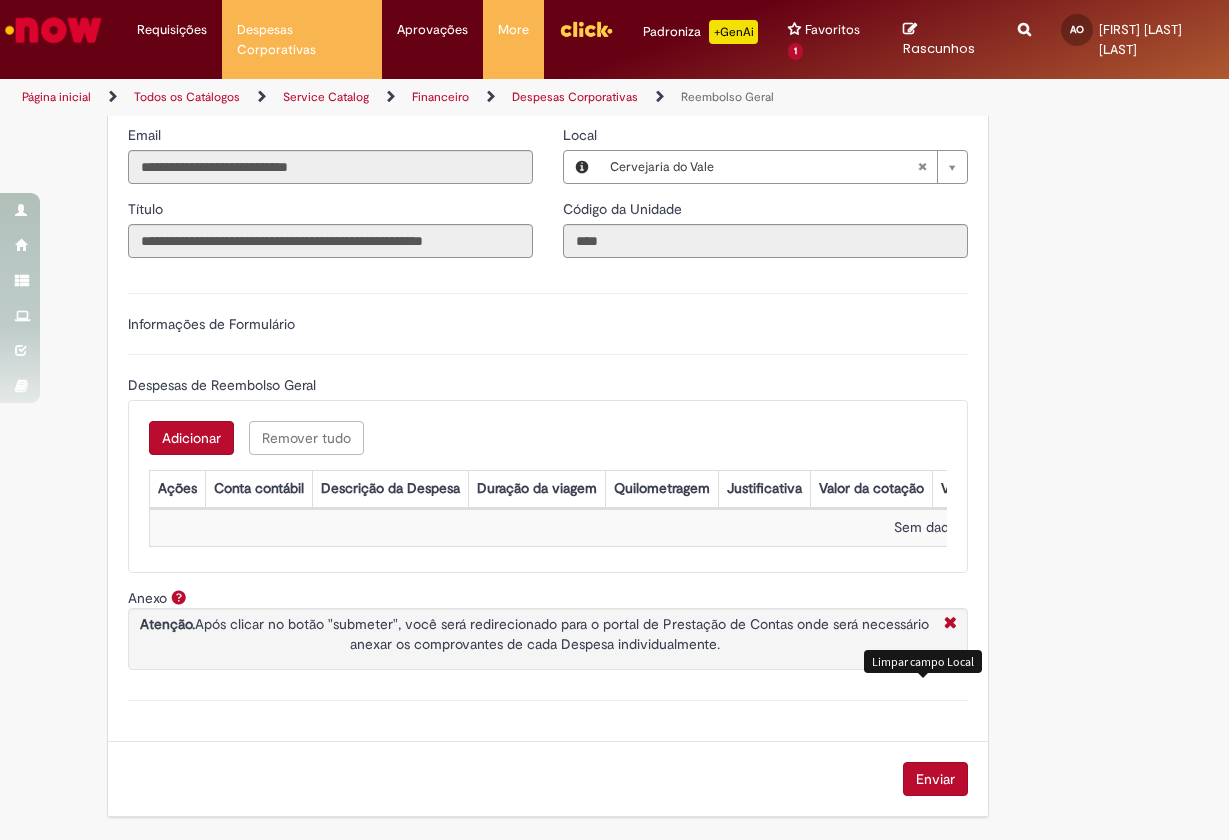 scroll, scrollTop: 528, scrollLeft: 0, axis: vertical 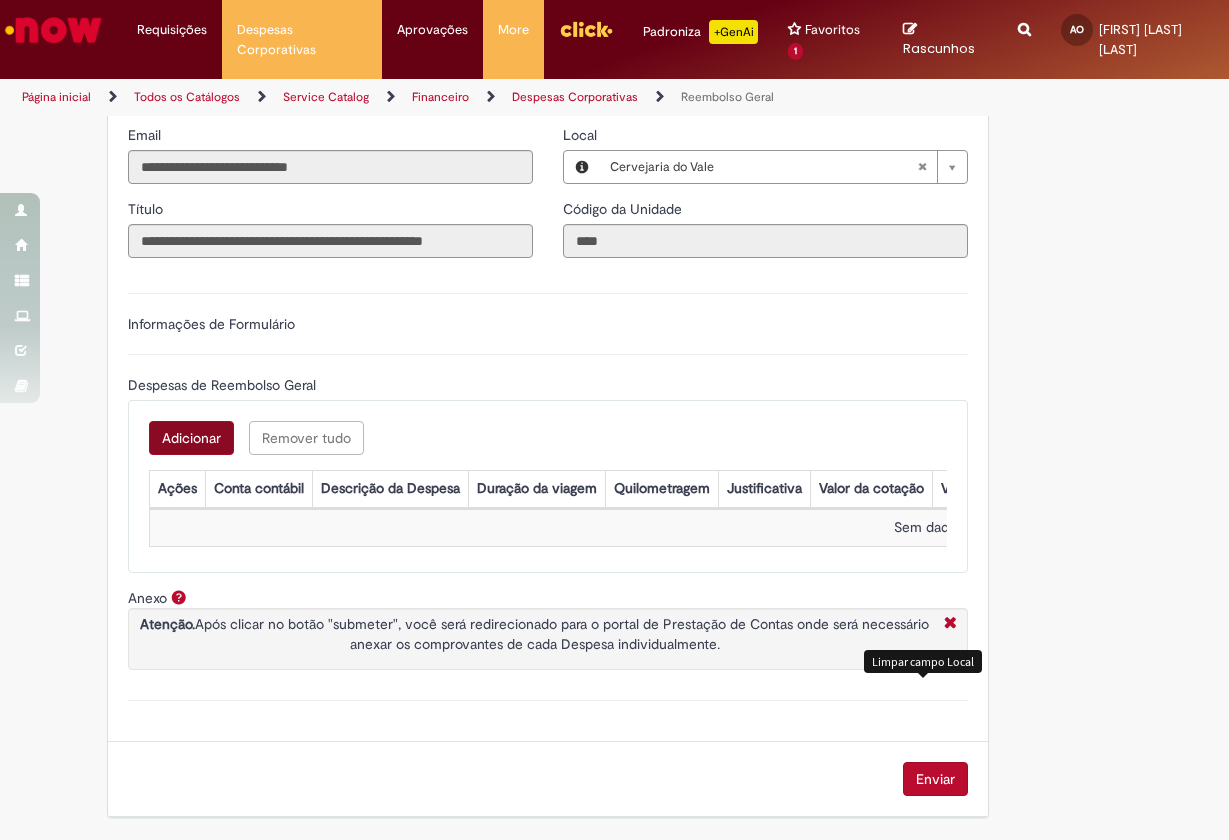 click on "Adicionar" at bounding box center (191, 438) 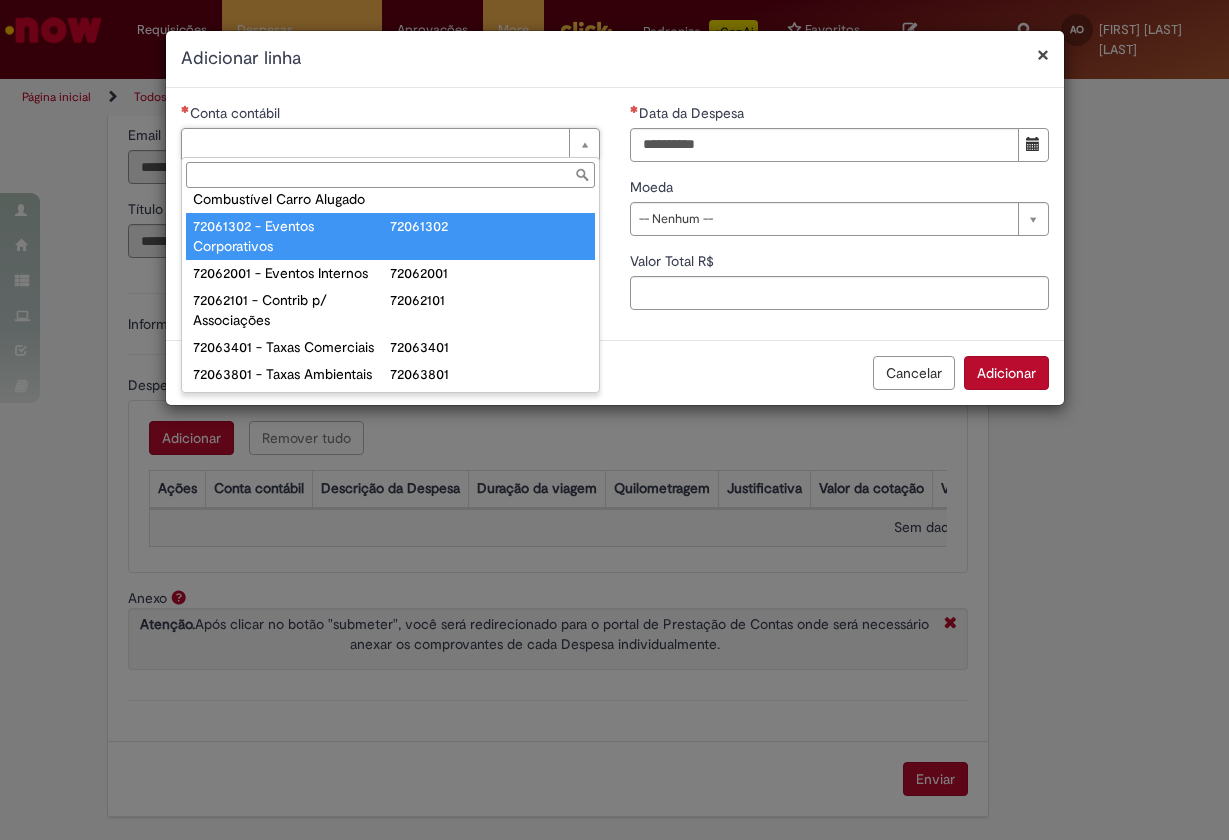 scroll, scrollTop: 1388, scrollLeft: 0, axis: vertical 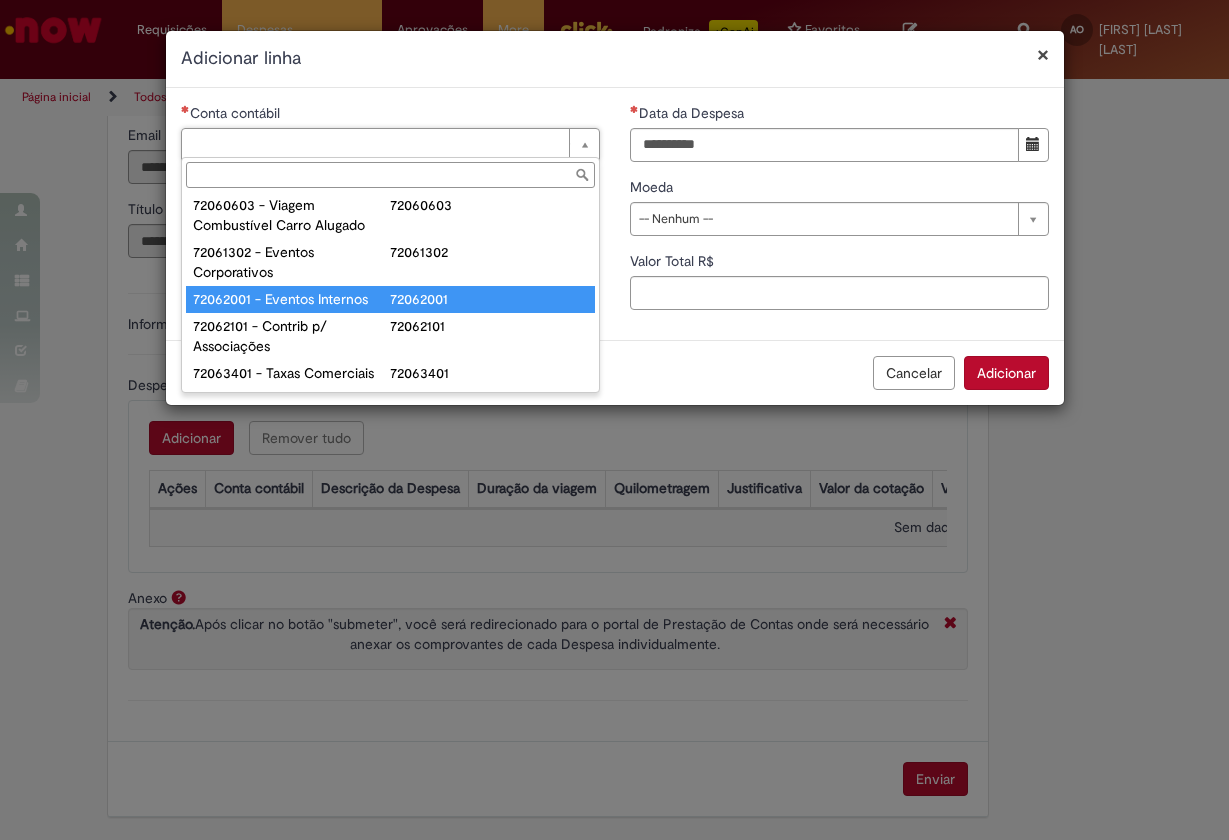type on "**********" 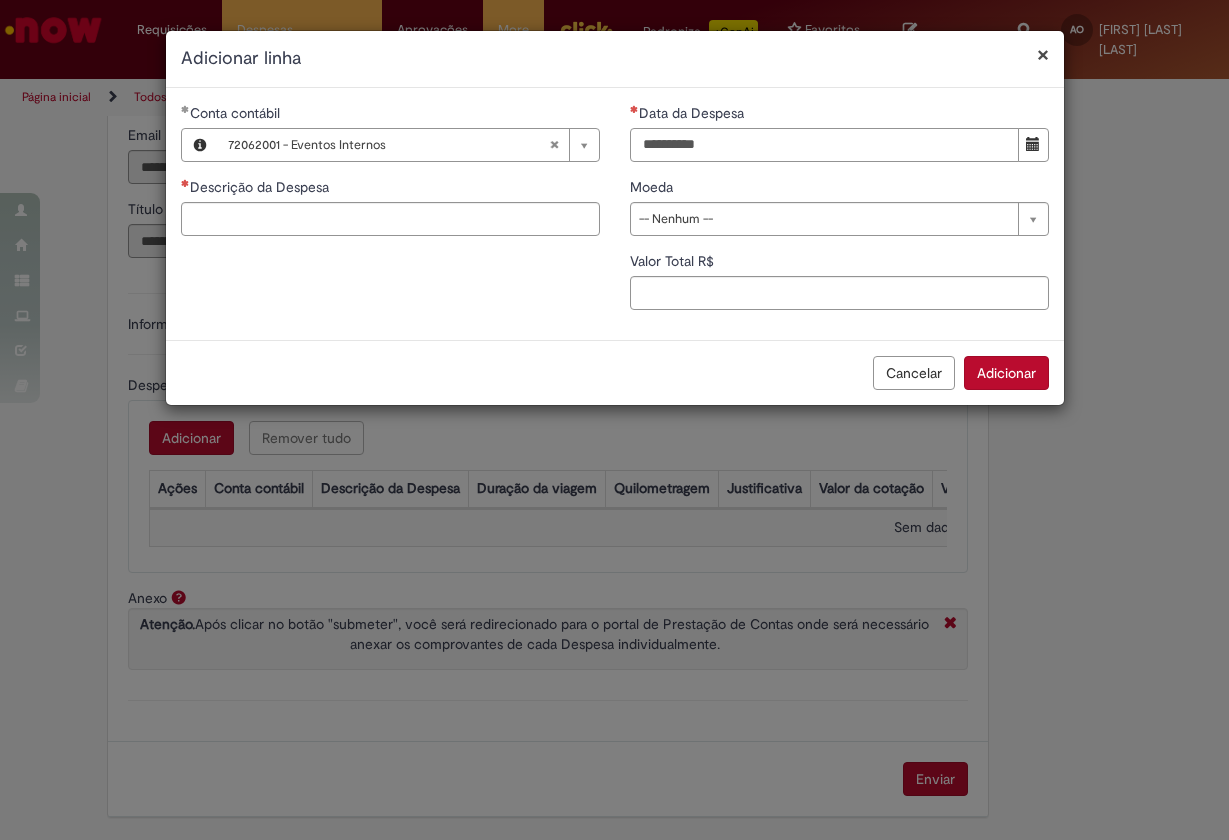 click on "Data da Despesa" at bounding box center [824, 145] 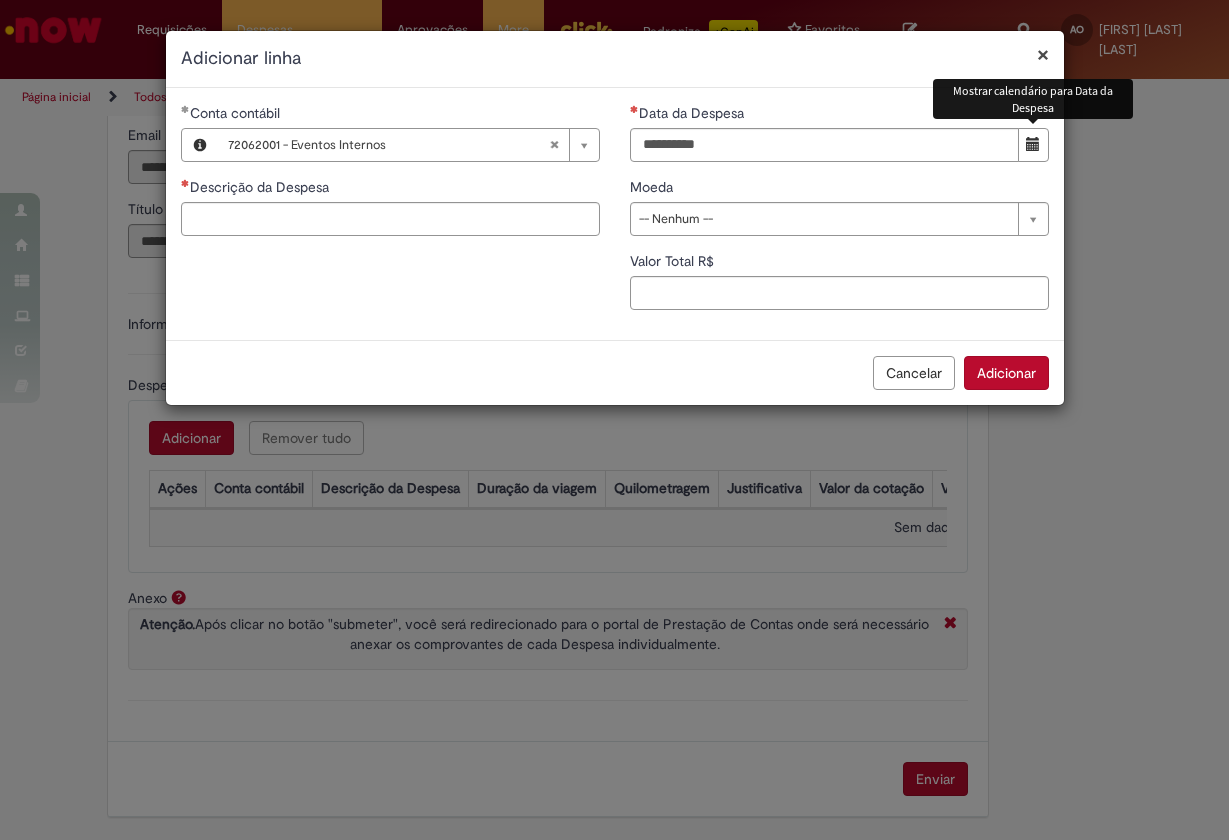 click at bounding box center (1033, 145) 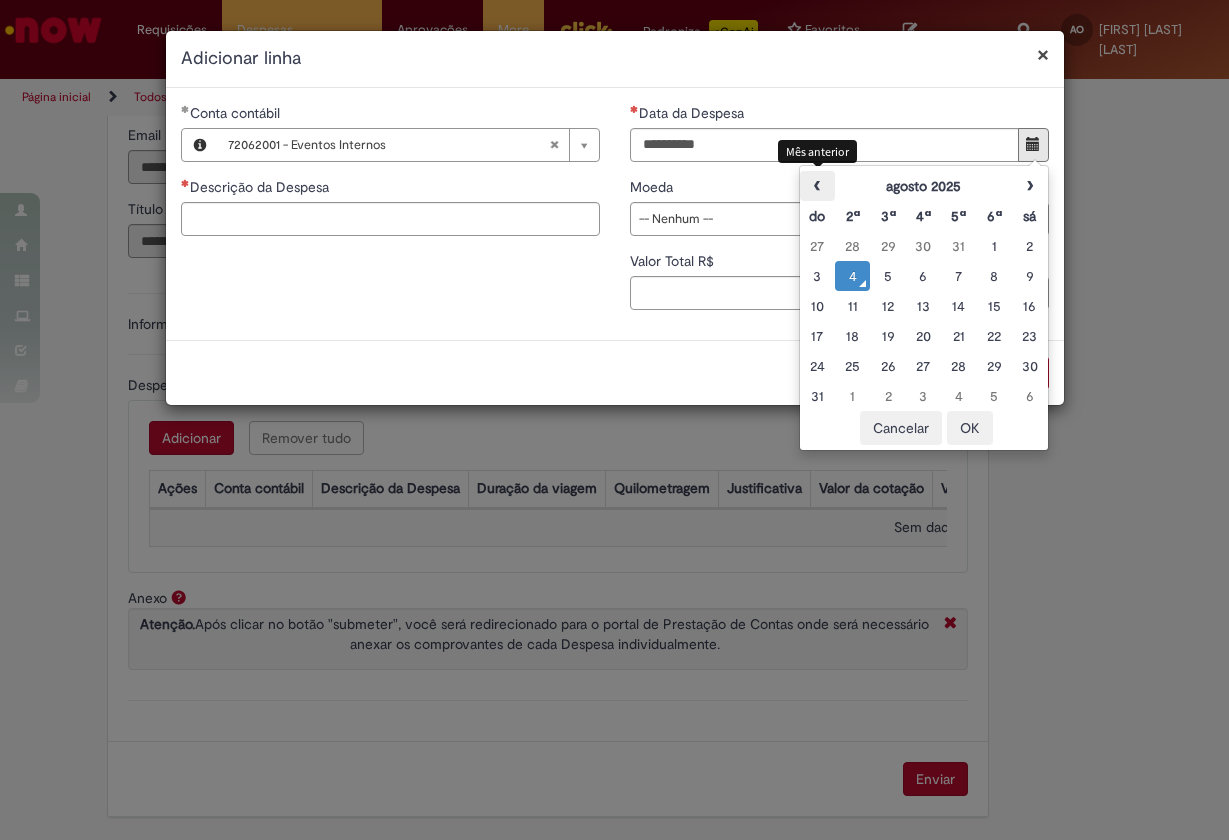 click on "‹" at bounding box center (817, 186) 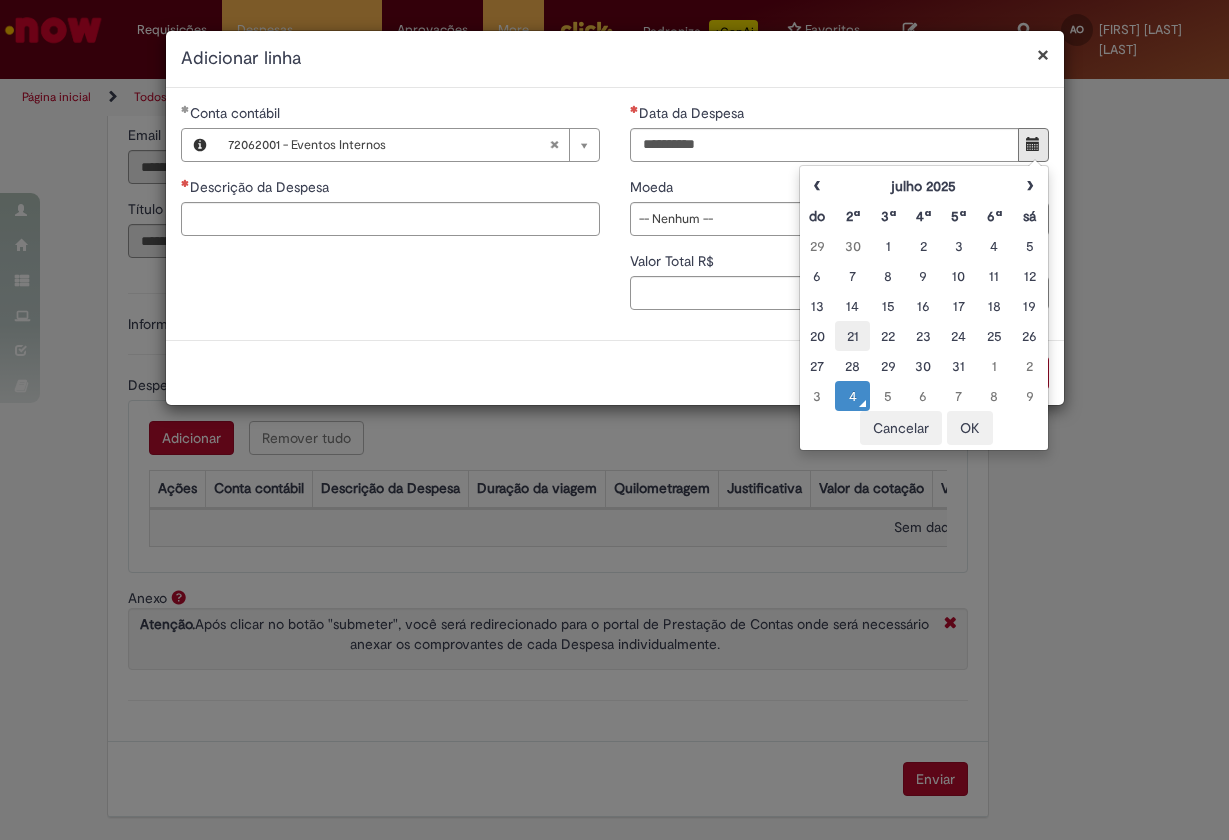click on "21" at bounding box center [852, 336] 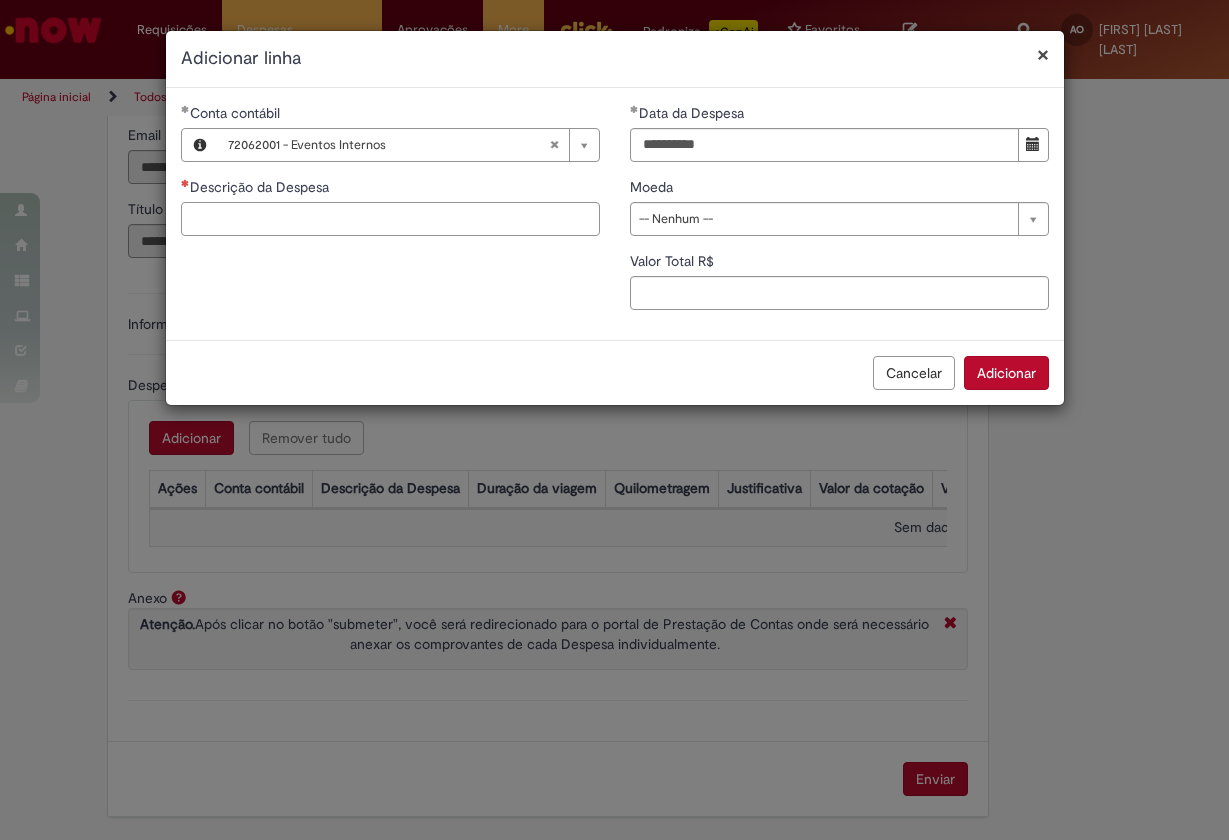 click on "Descrição da Despesa" at bounding box center (390, 219) 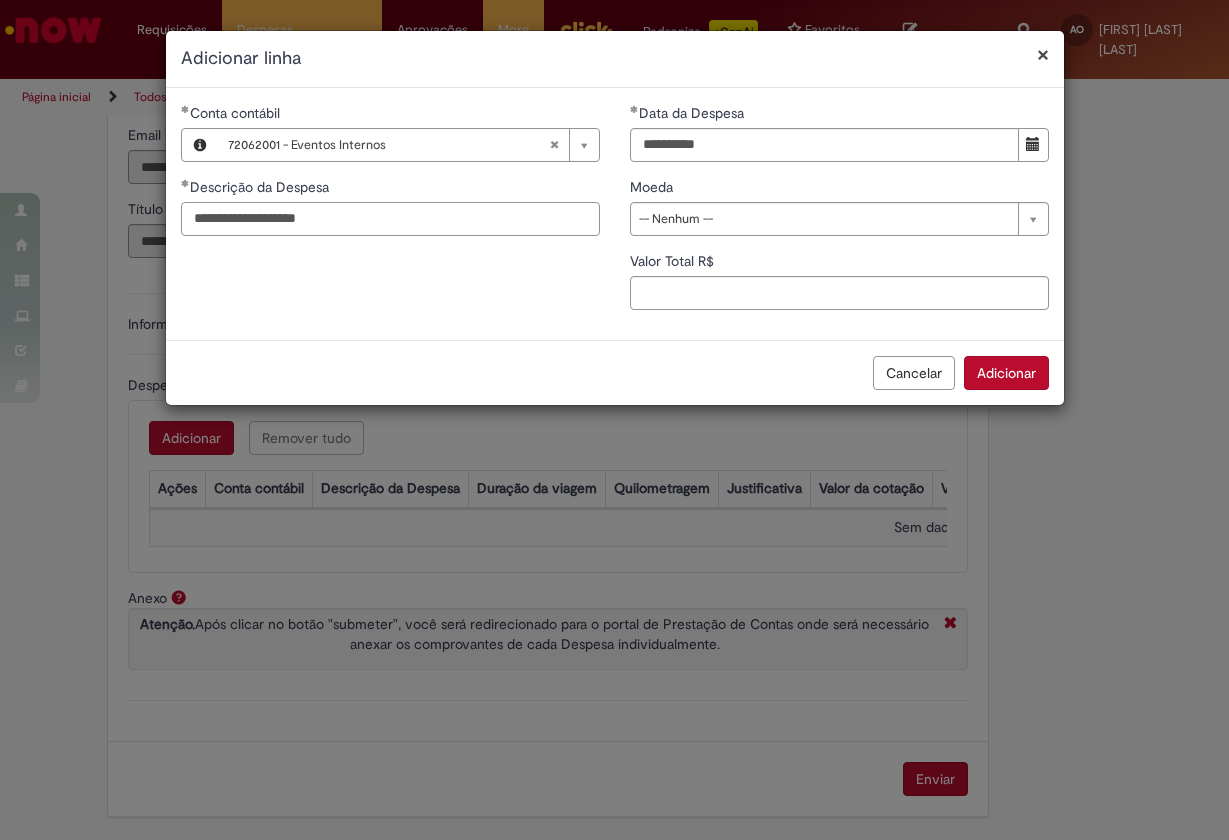 type on "**********" 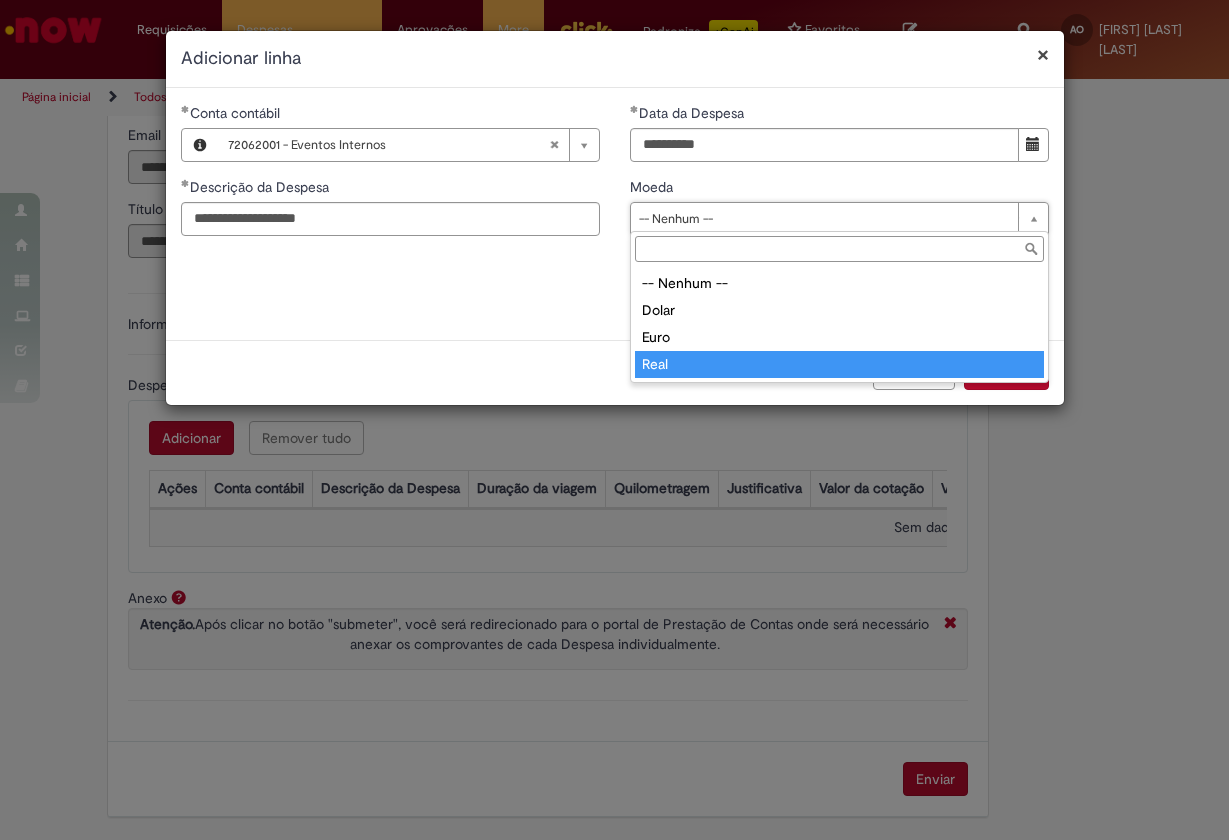 type on "****" 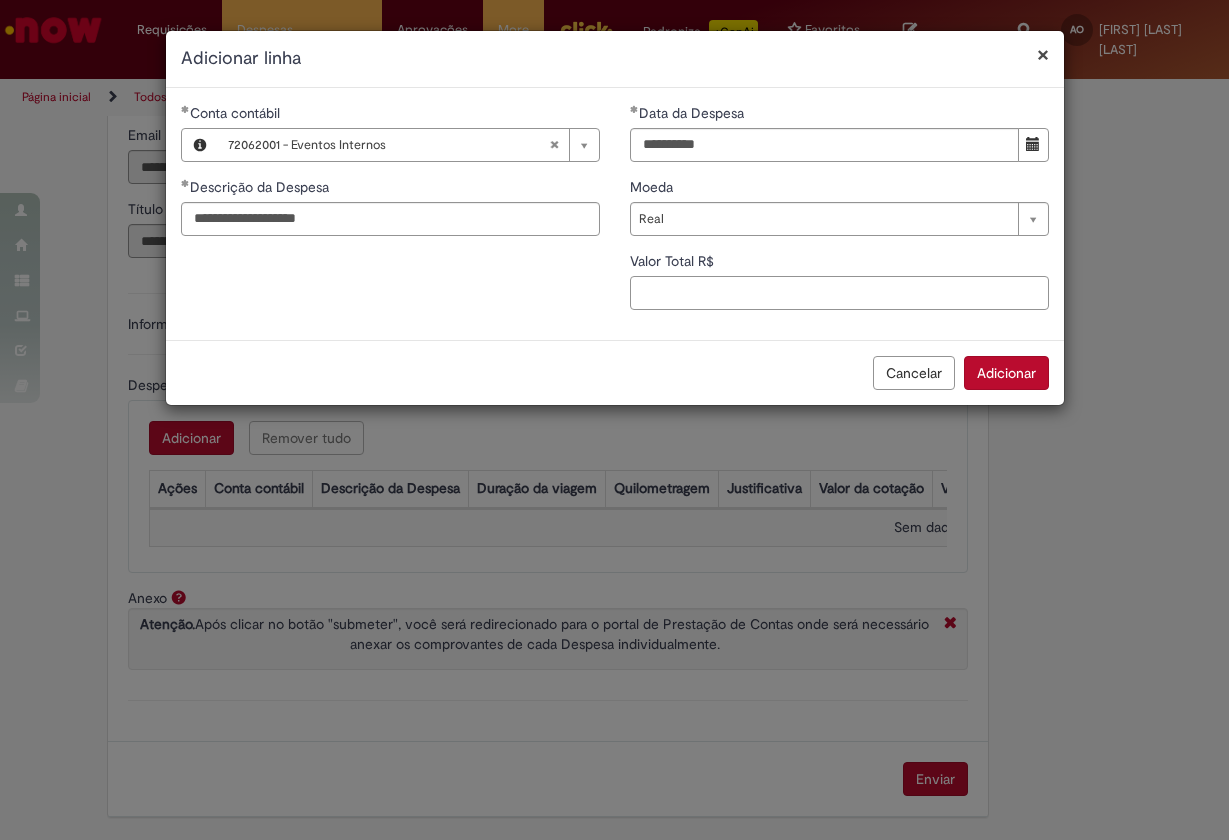 click on "Valor Total R$" at bounding box center (839, 293) 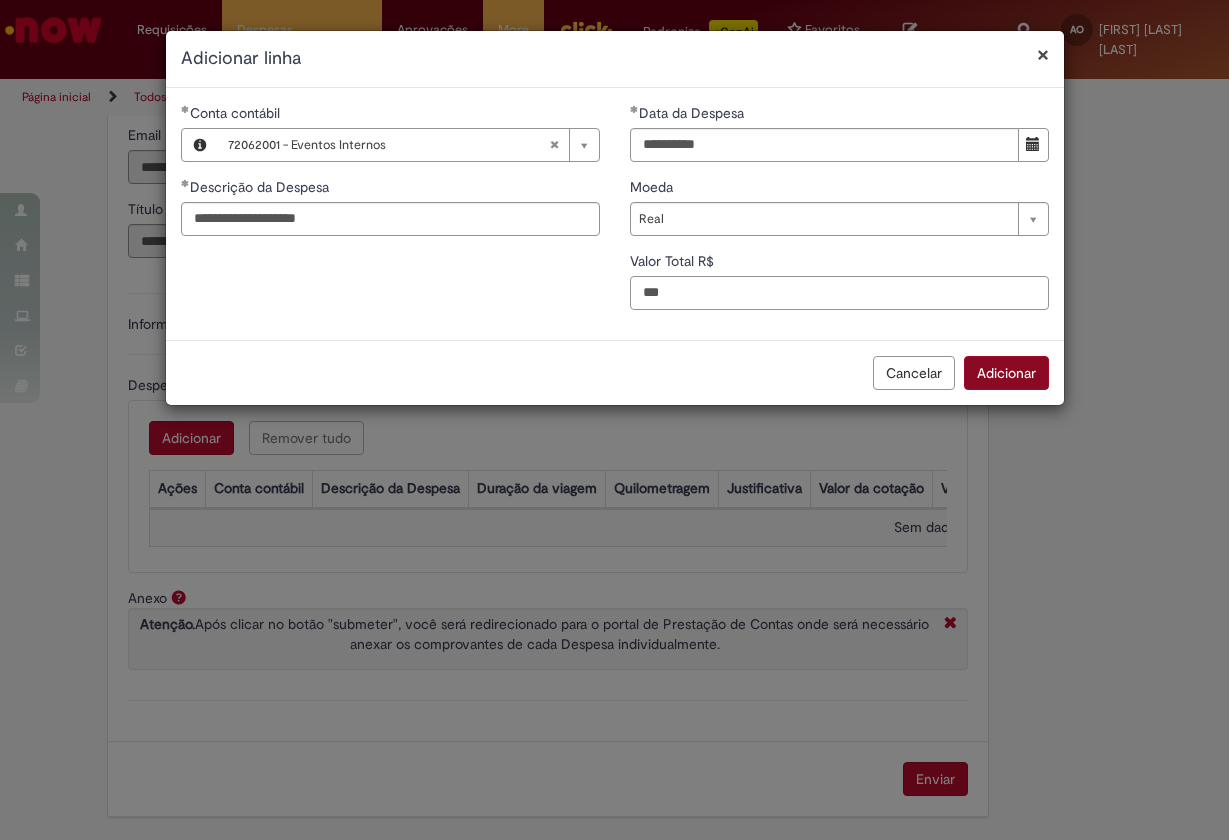 type on "***" 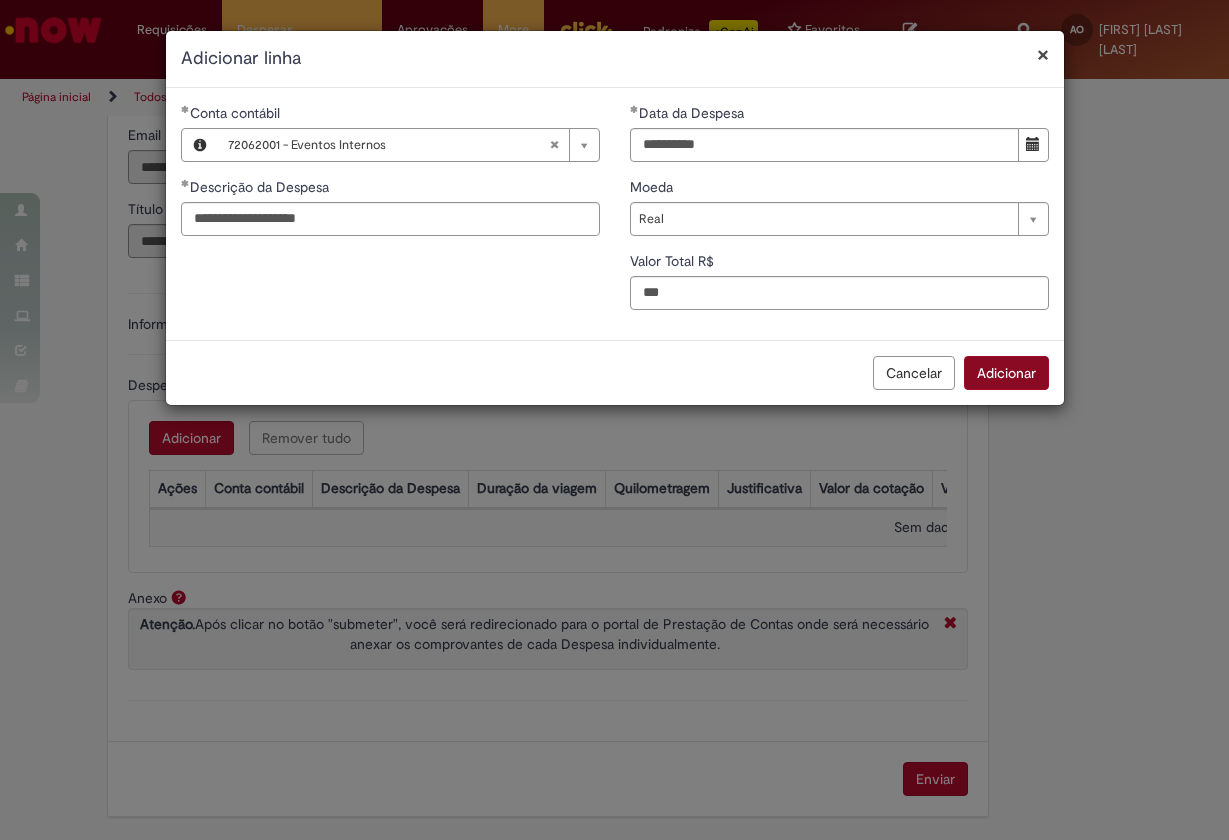 click on "Adicionar" at bounding box center (1006, 373) 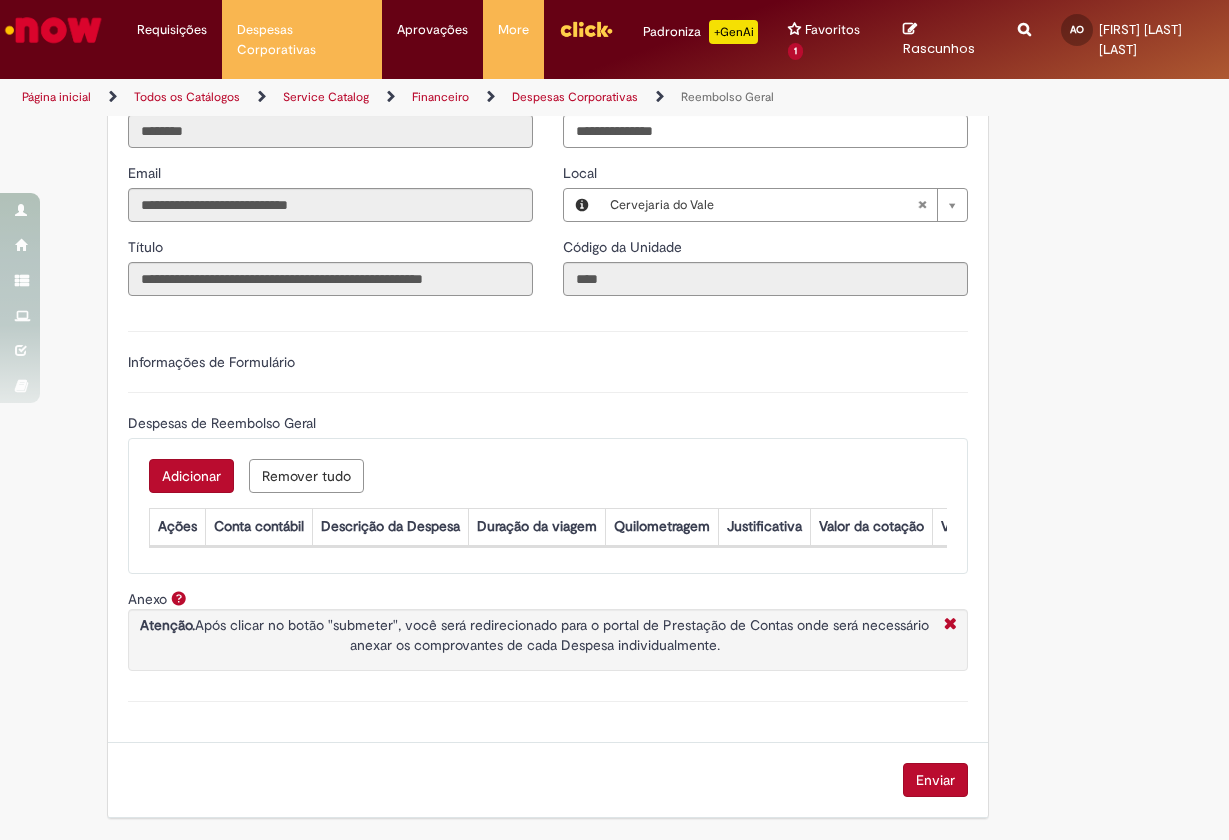 scroll, scrollTop: 491, scrollLeft: 0, axis: vertical 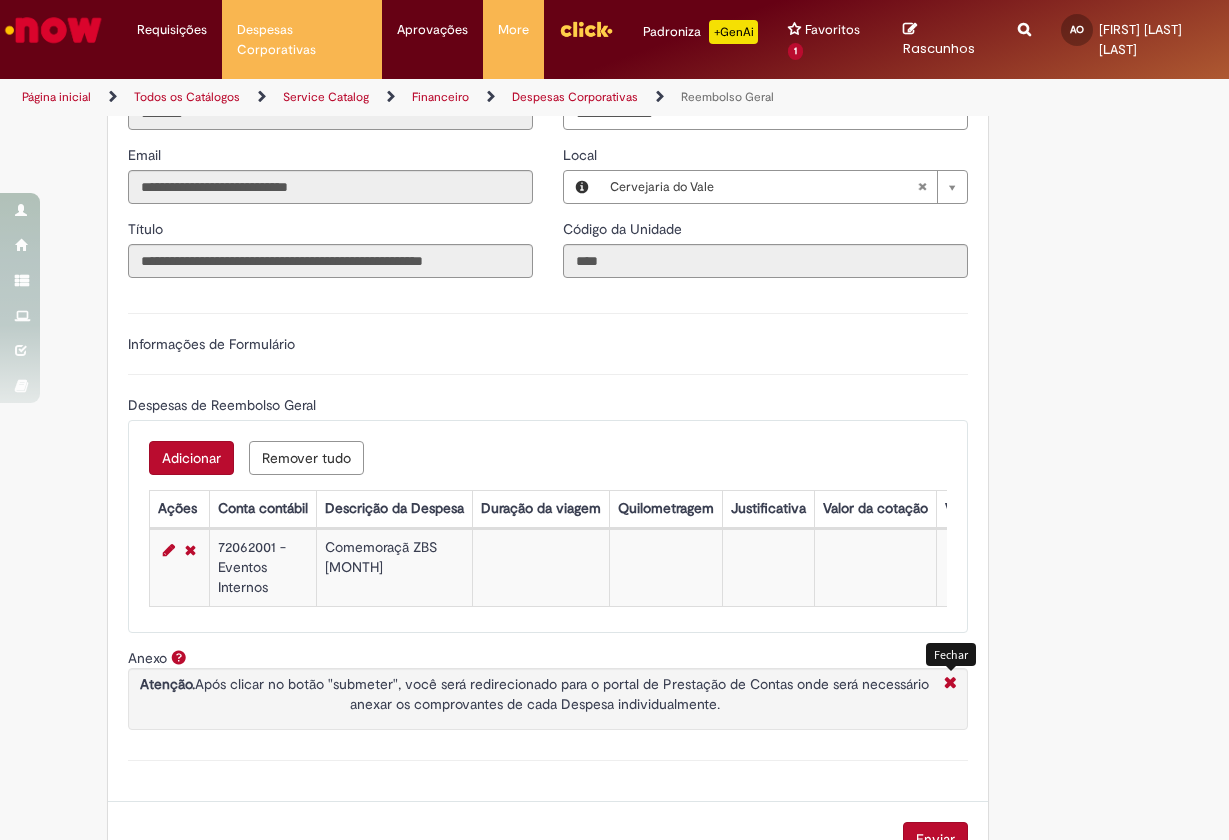 click at bounding box center (950, 684) 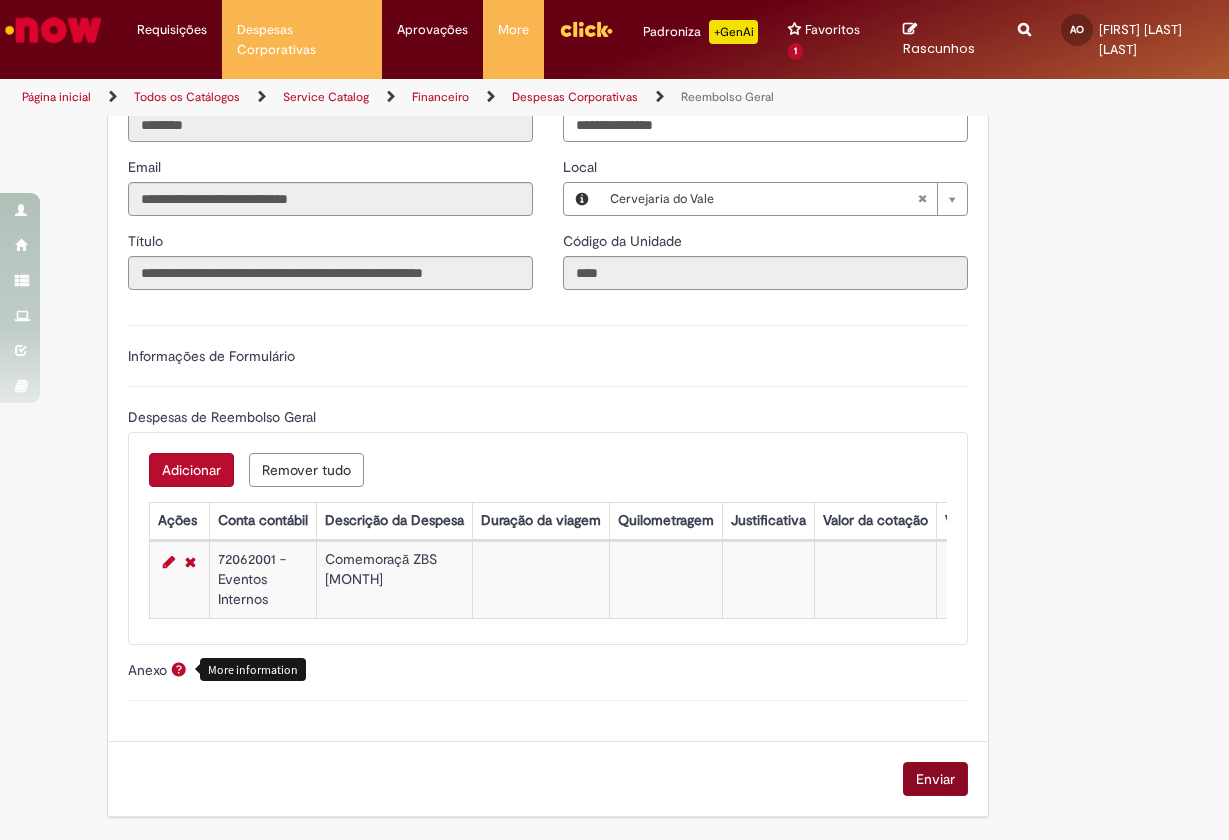 scroll, scrollTop: 494, scrollLeft: 0, axis: vertical 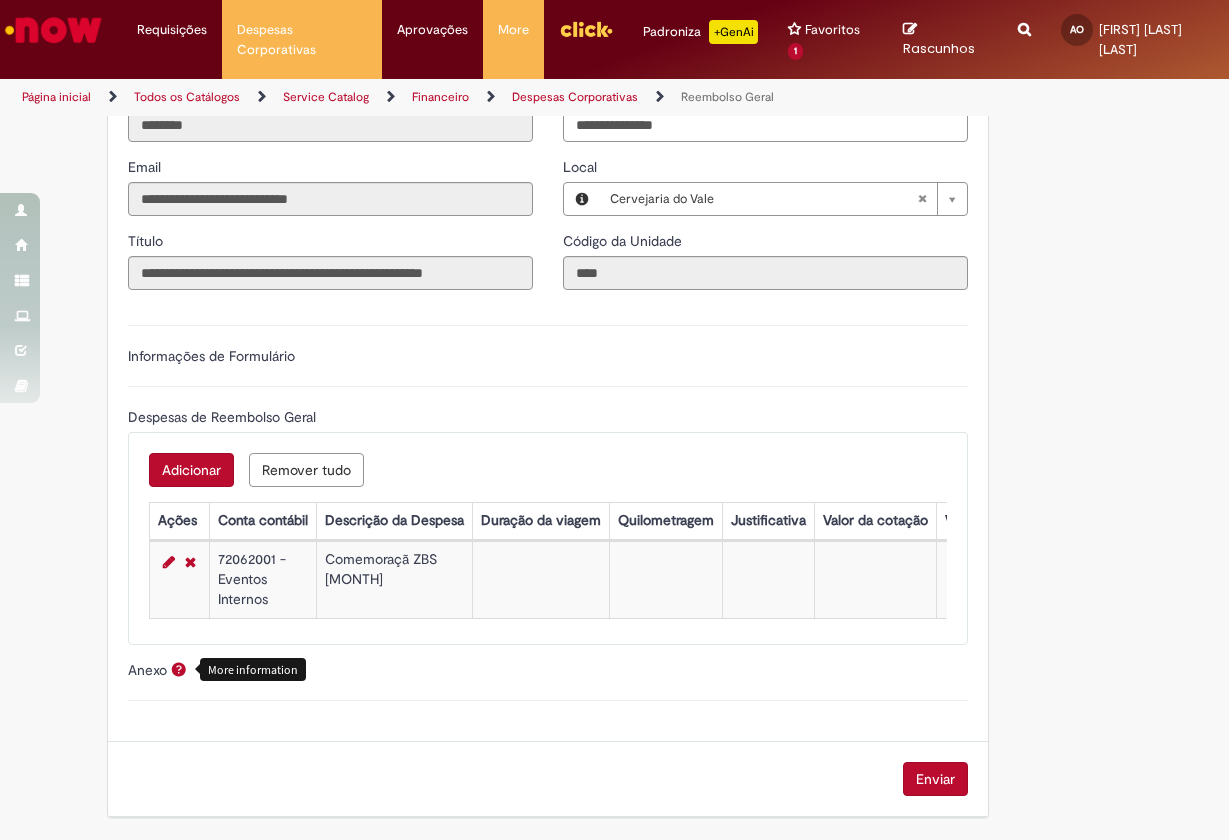 click on "Enviar" at bounding box center [935, 779] 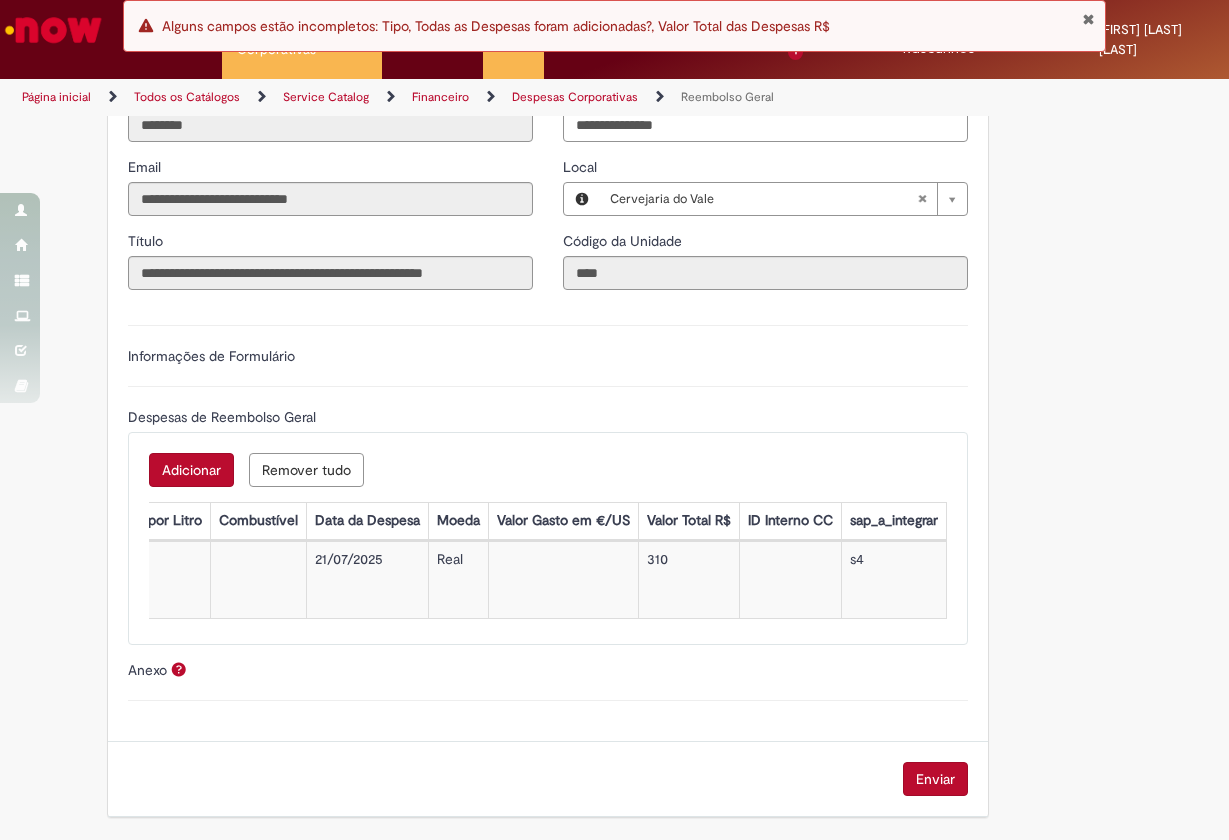 scroll, scrollTop: 0, scrollLeft: 917, axis: horizontal 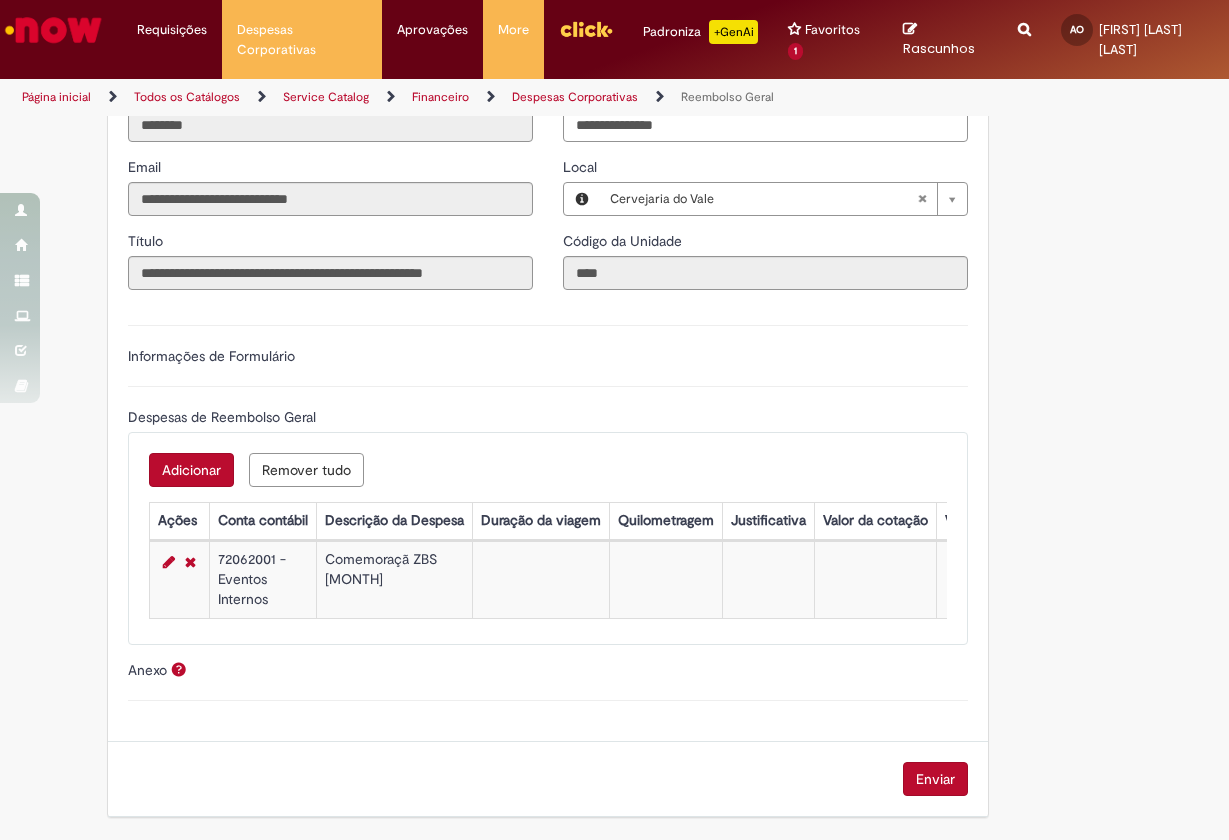 click on "Informações de Formulário" at bounding box center (211, 356) 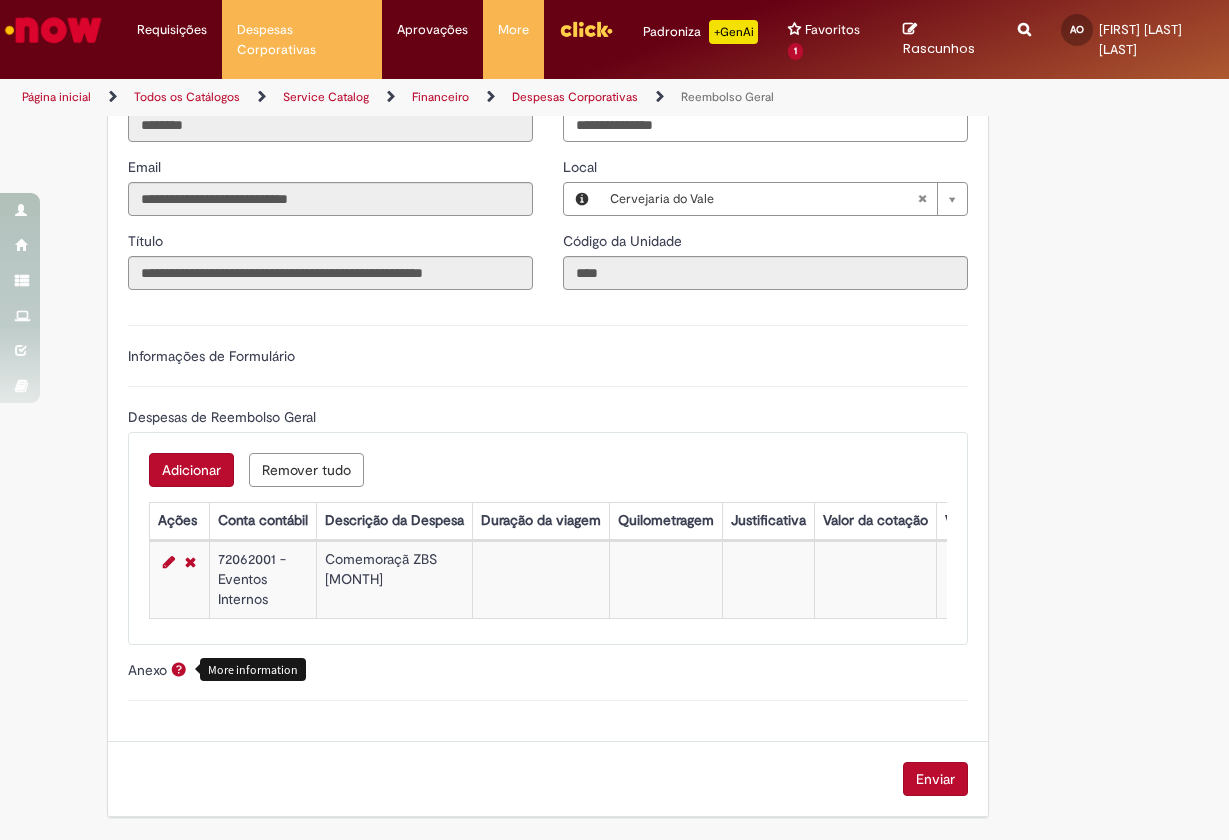 click at bounding box center (179, 669) 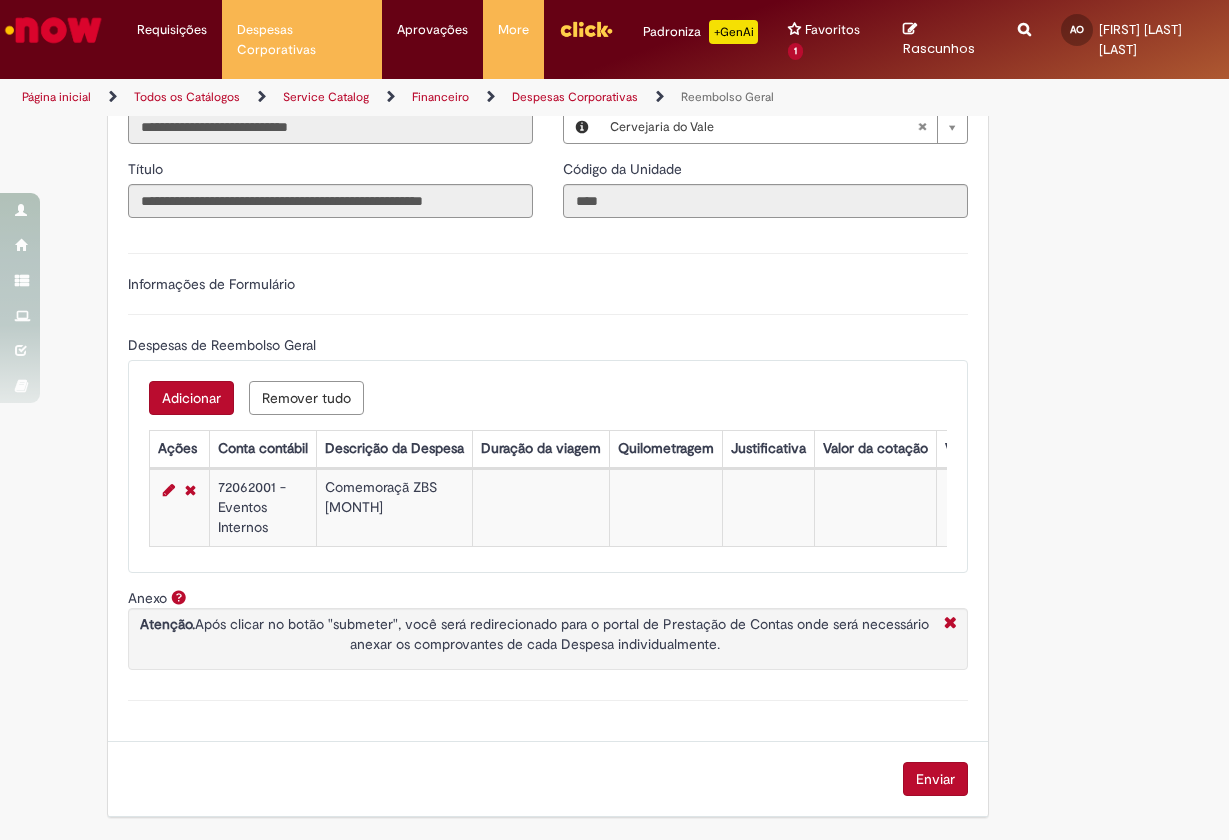 scroll, scrollTop: 566, scrollLeft: 0, axis: vertical 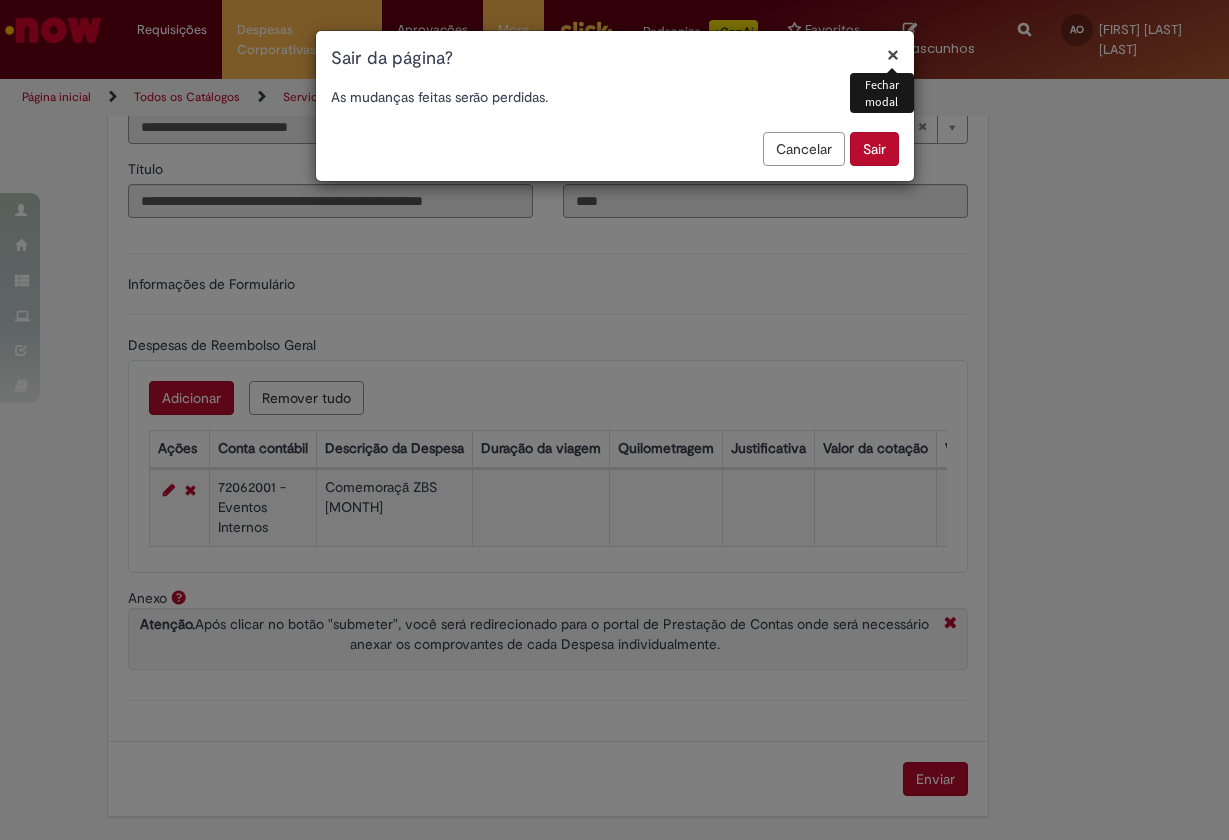 click on "Cancelar" at bounding box center (804, 149) 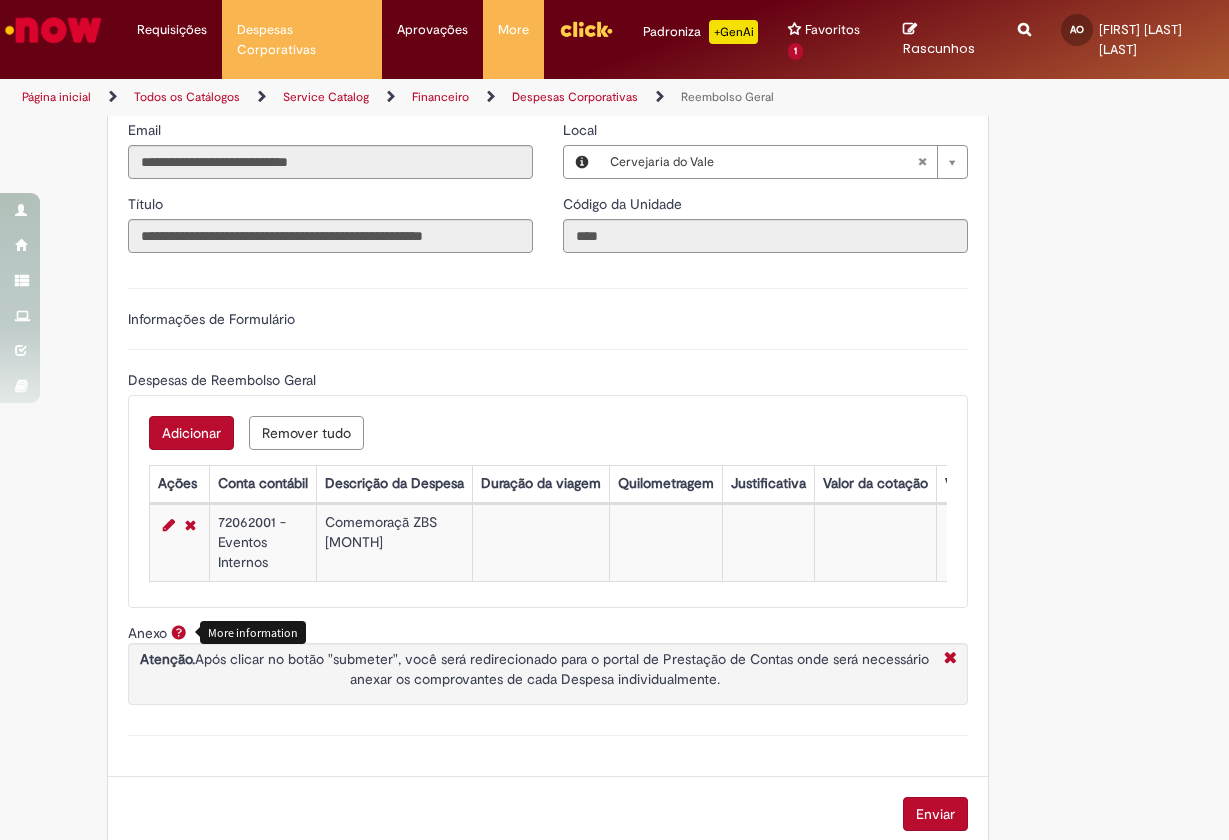 scroll, scrollTop: 508, scrollLeft: 0, axis: vertical 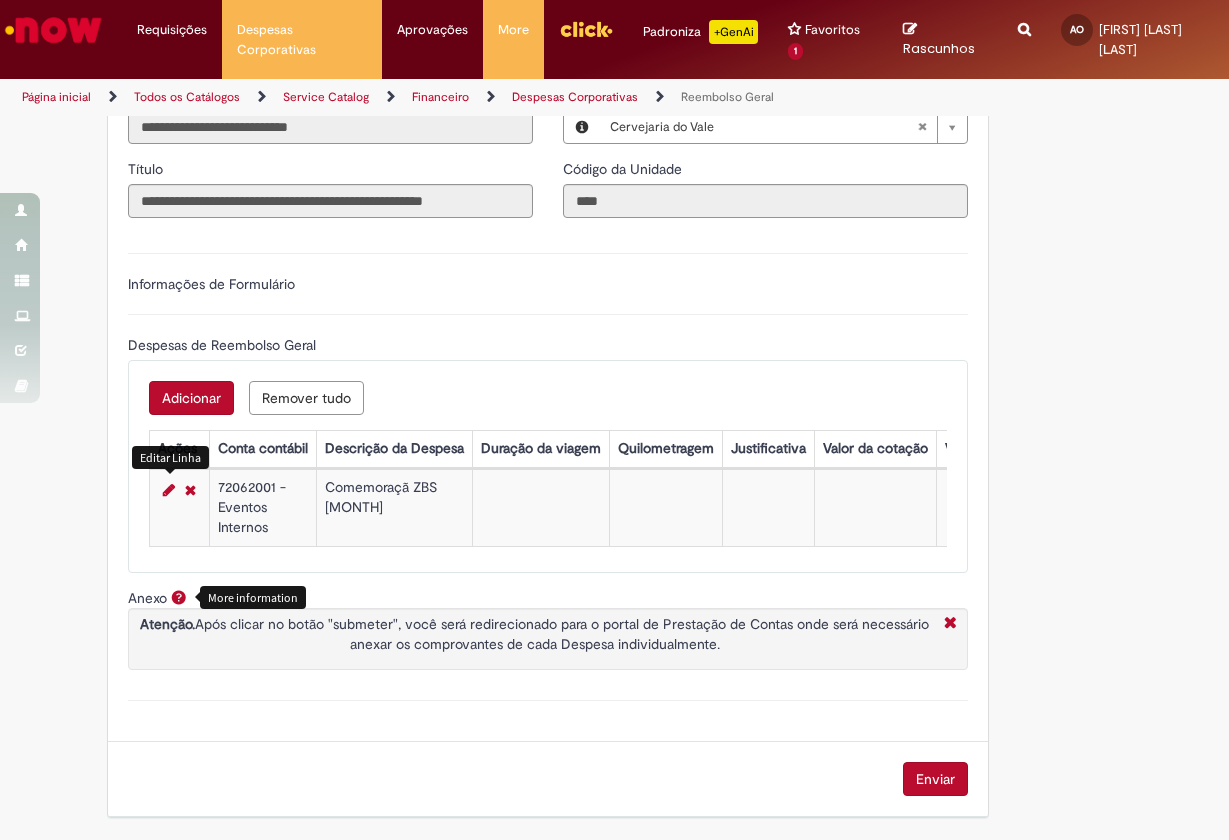 click at bounding box center [169, 490] 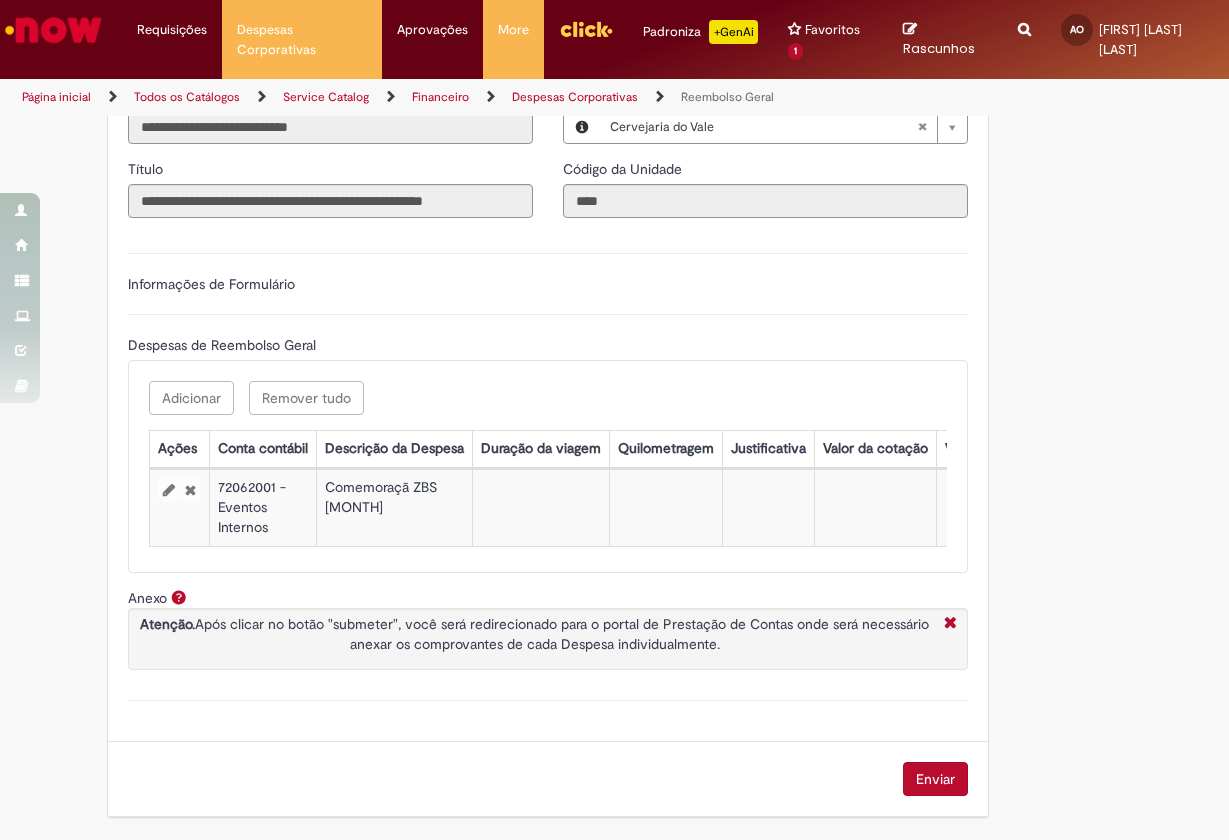select on "****" 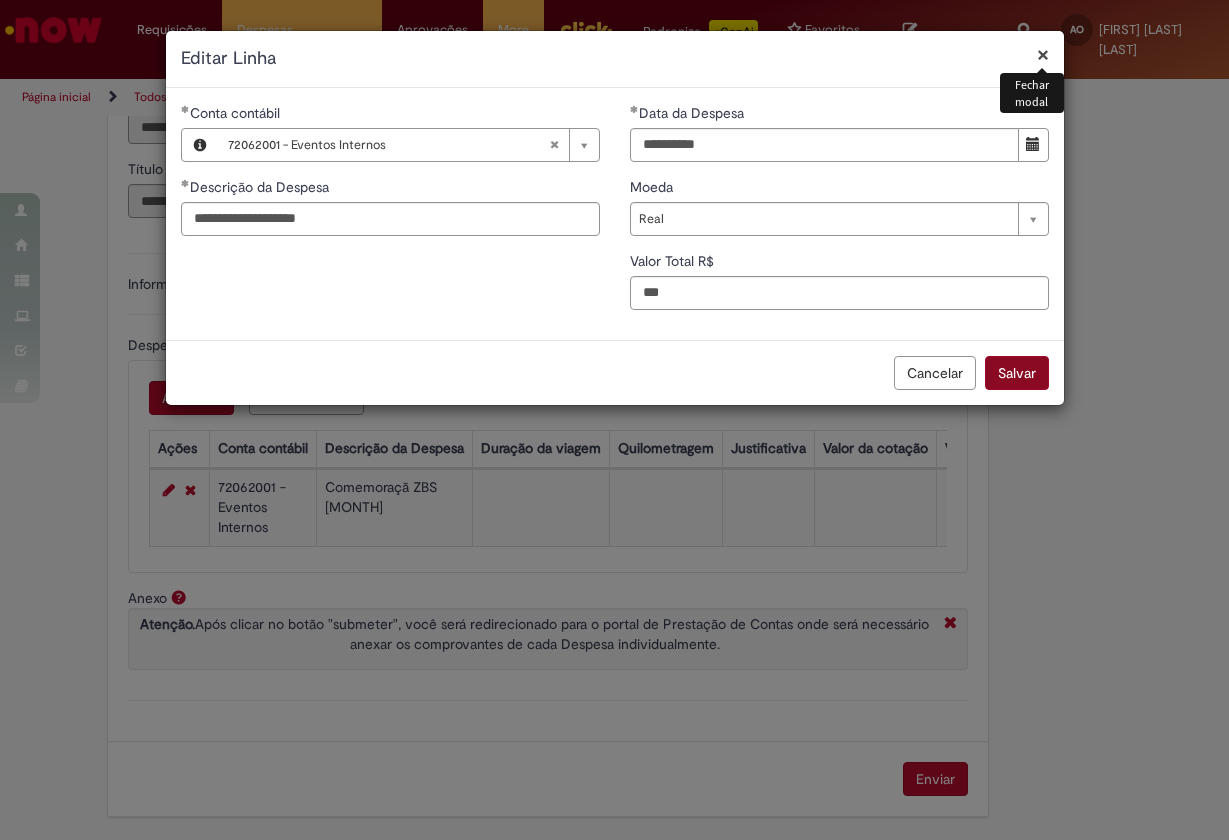 click on "Salvar" at bounding box center [1017, 373] 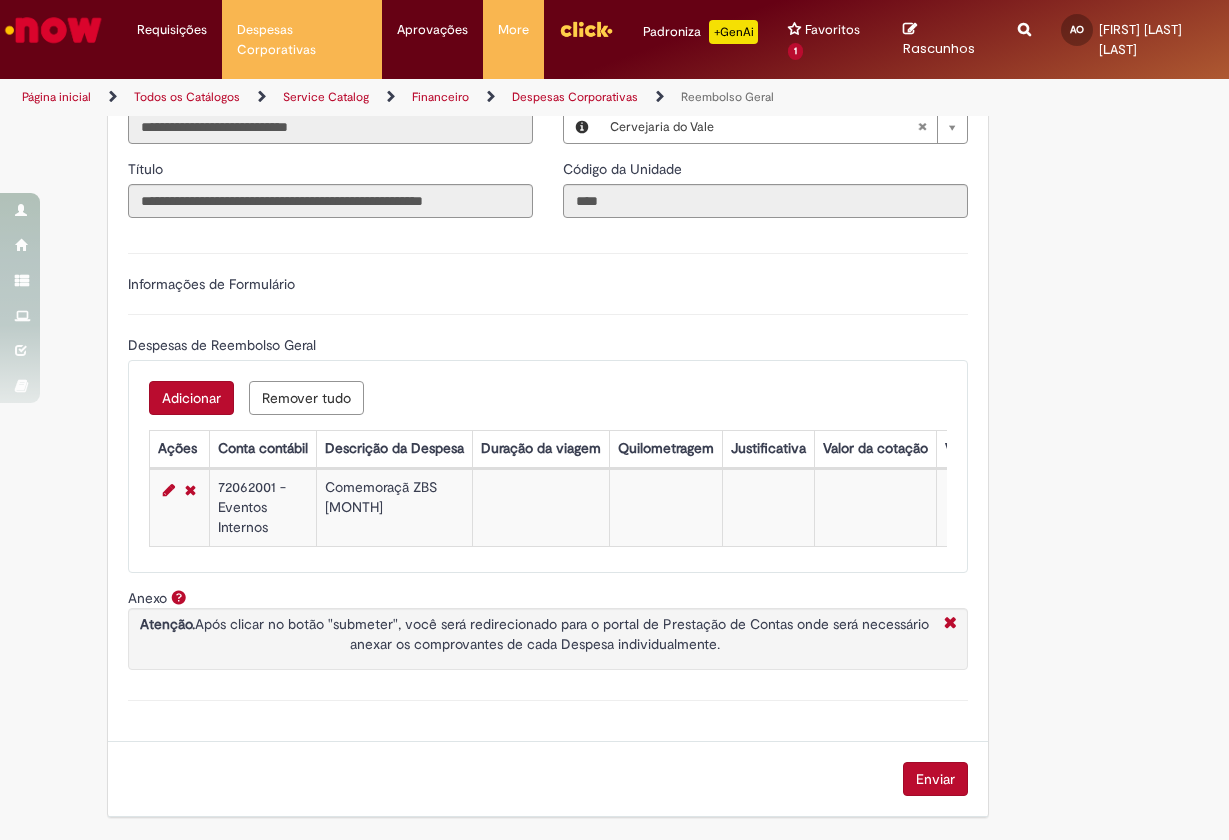 click on "Enviar" at bounding box center [935, 779] 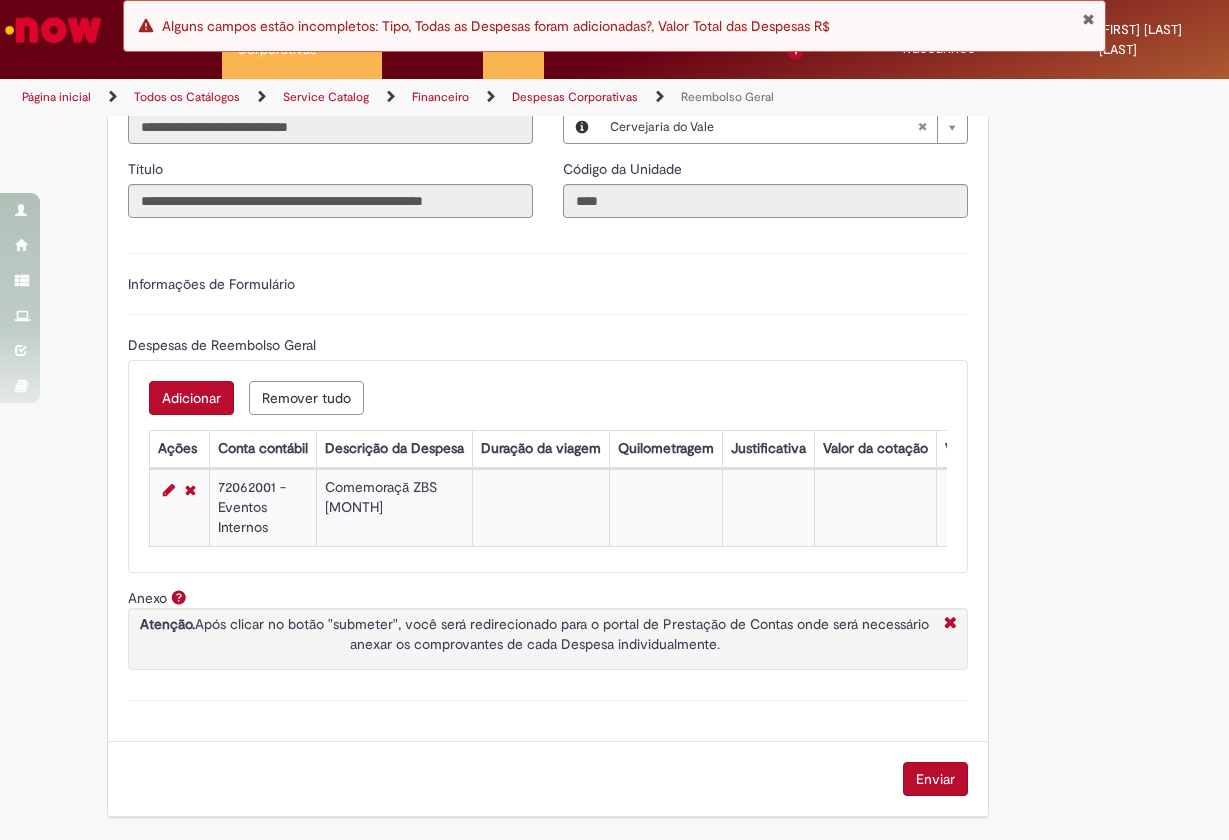 scroll, scrollTop: 566, scrollLeft: 0, axis: vertical 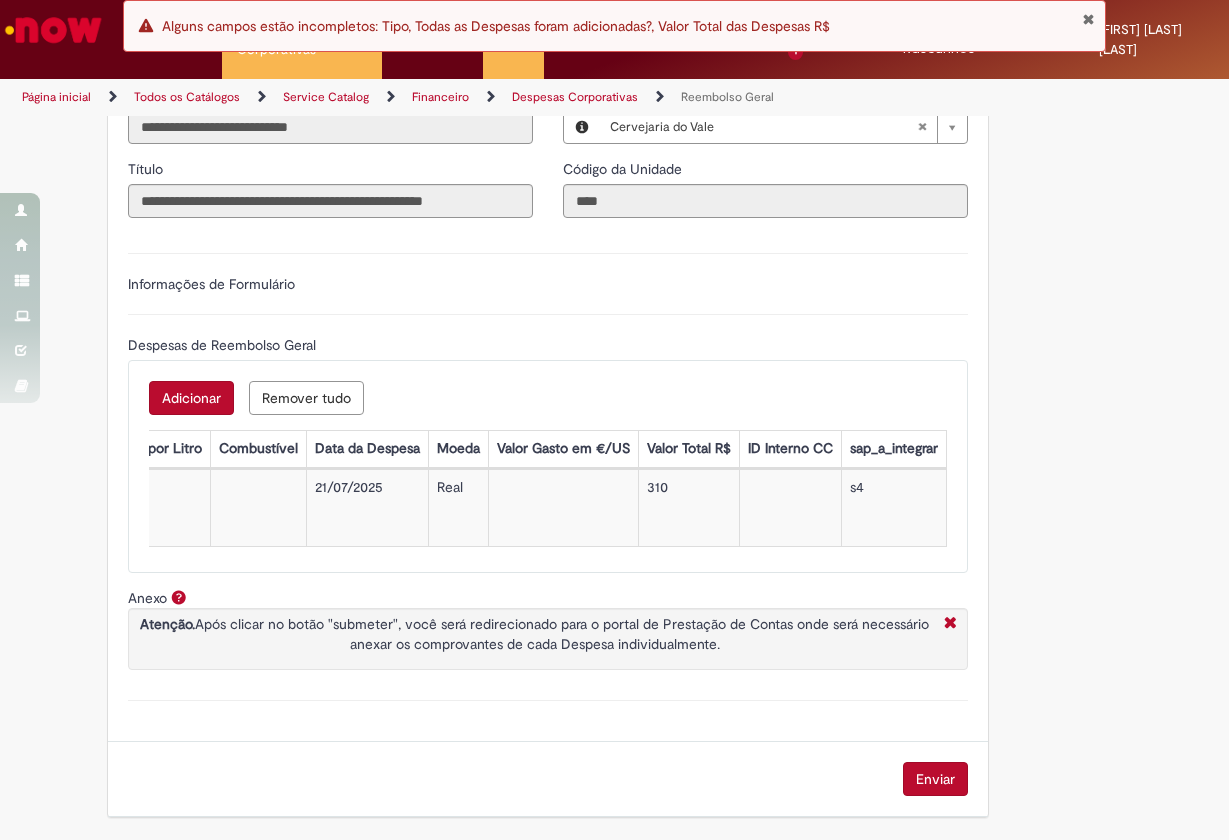 click at bounding box center (1088, 19) 